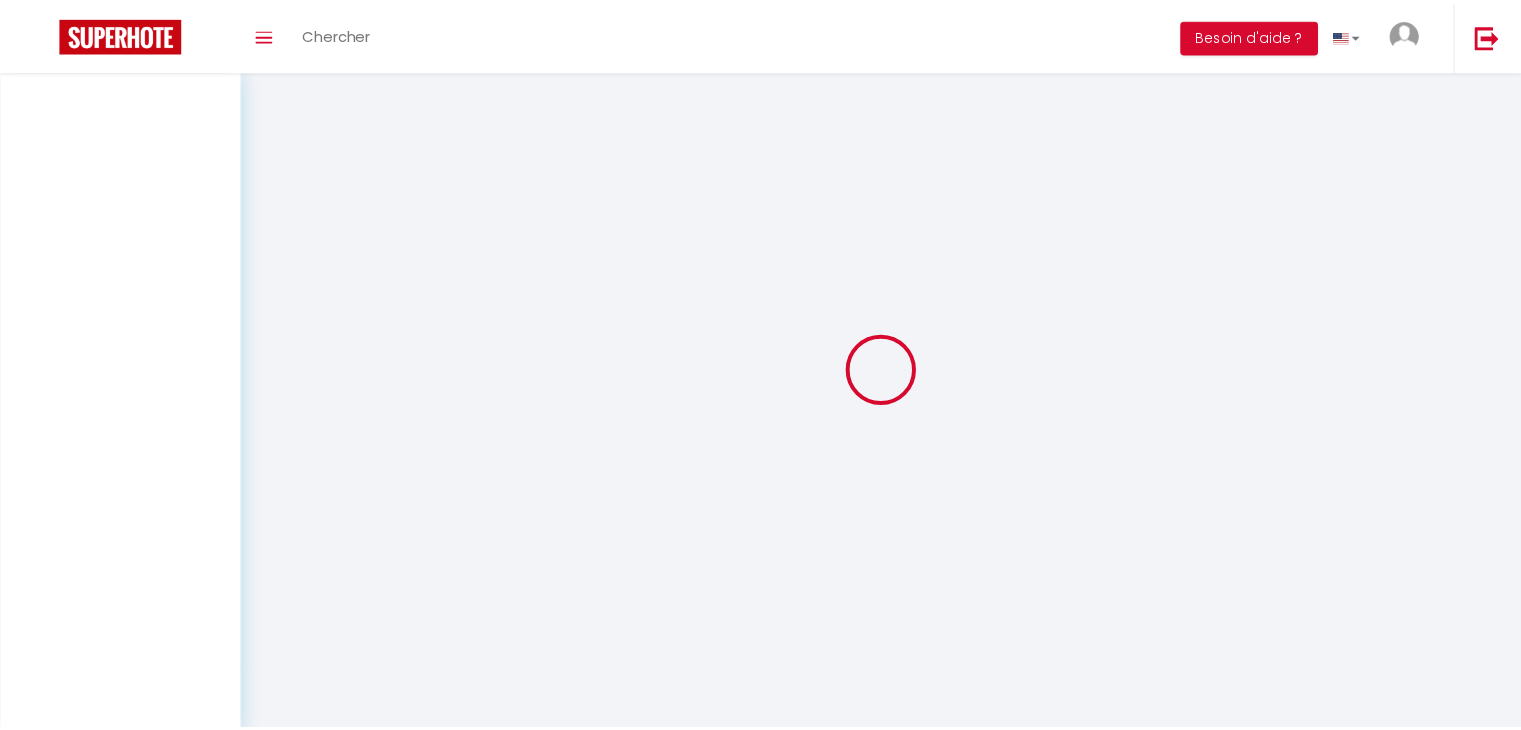 scroll, scrollTop: 0, scrollLeft: 0, axis: both 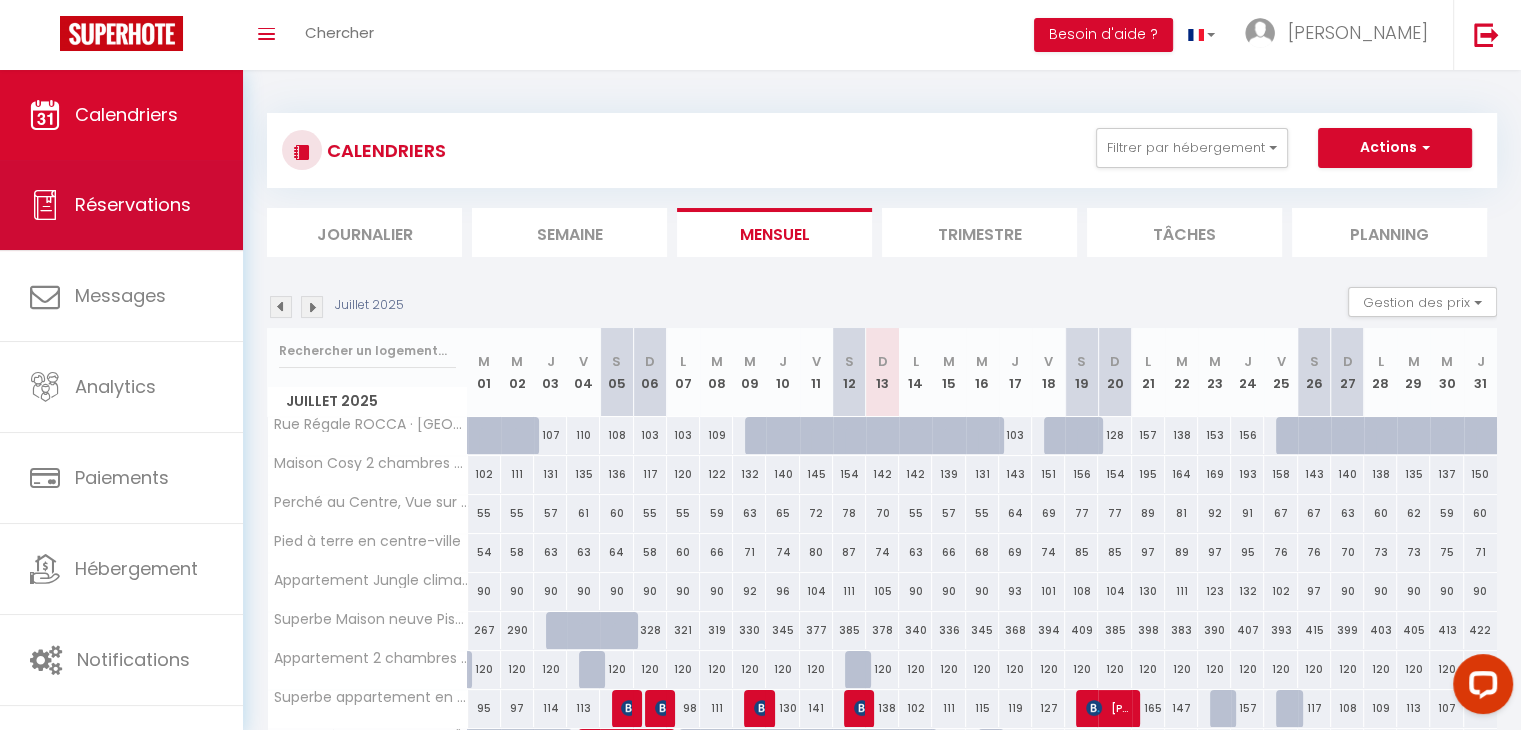 click on "Réservations" at bounding box center [133, 204] 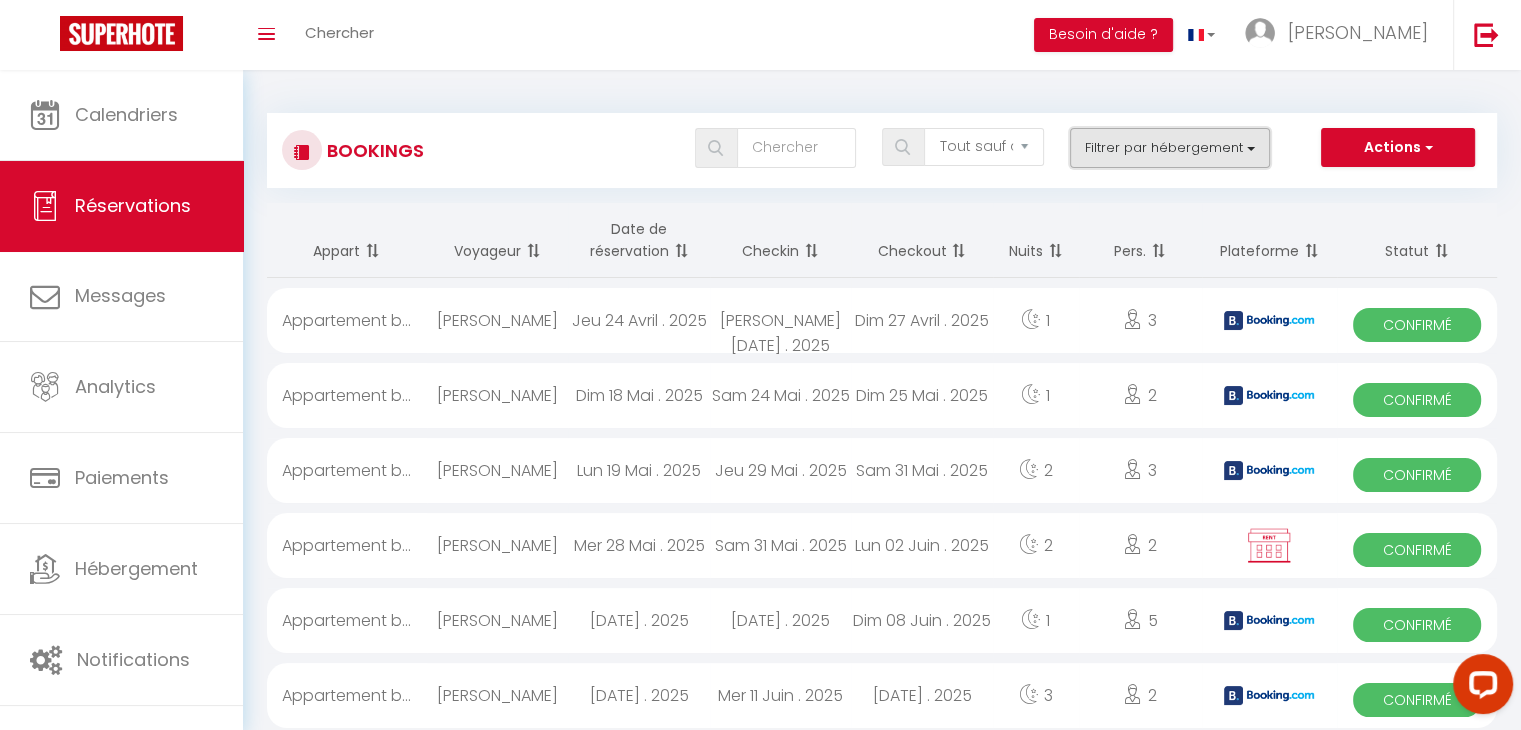 click on "Filtrer par hébergement" at bounding box center [1170, 148] 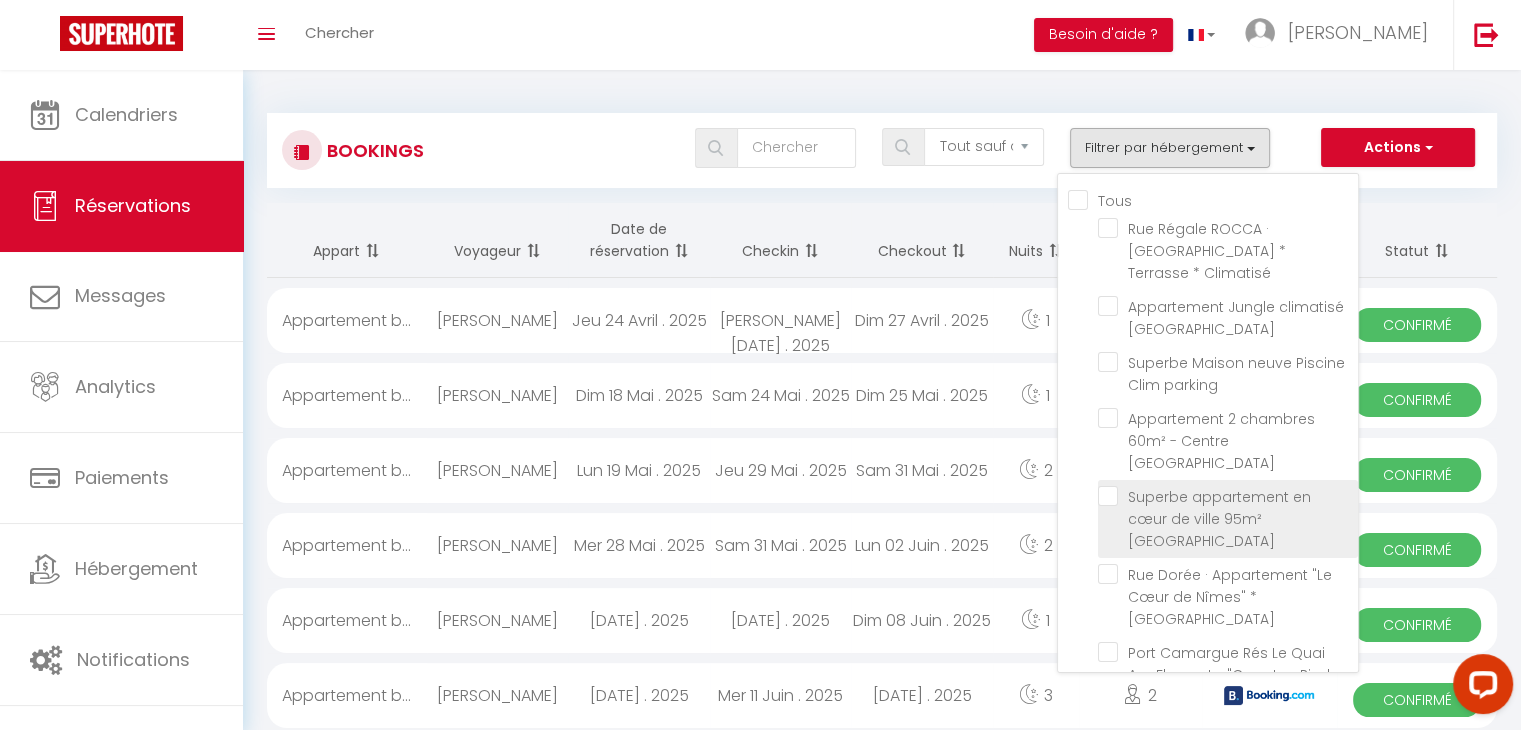 click on "Superbe appartement en cœur de ville 95m² [GEOGRAPHIC_DATA]" at bounding box center [1228, 496] 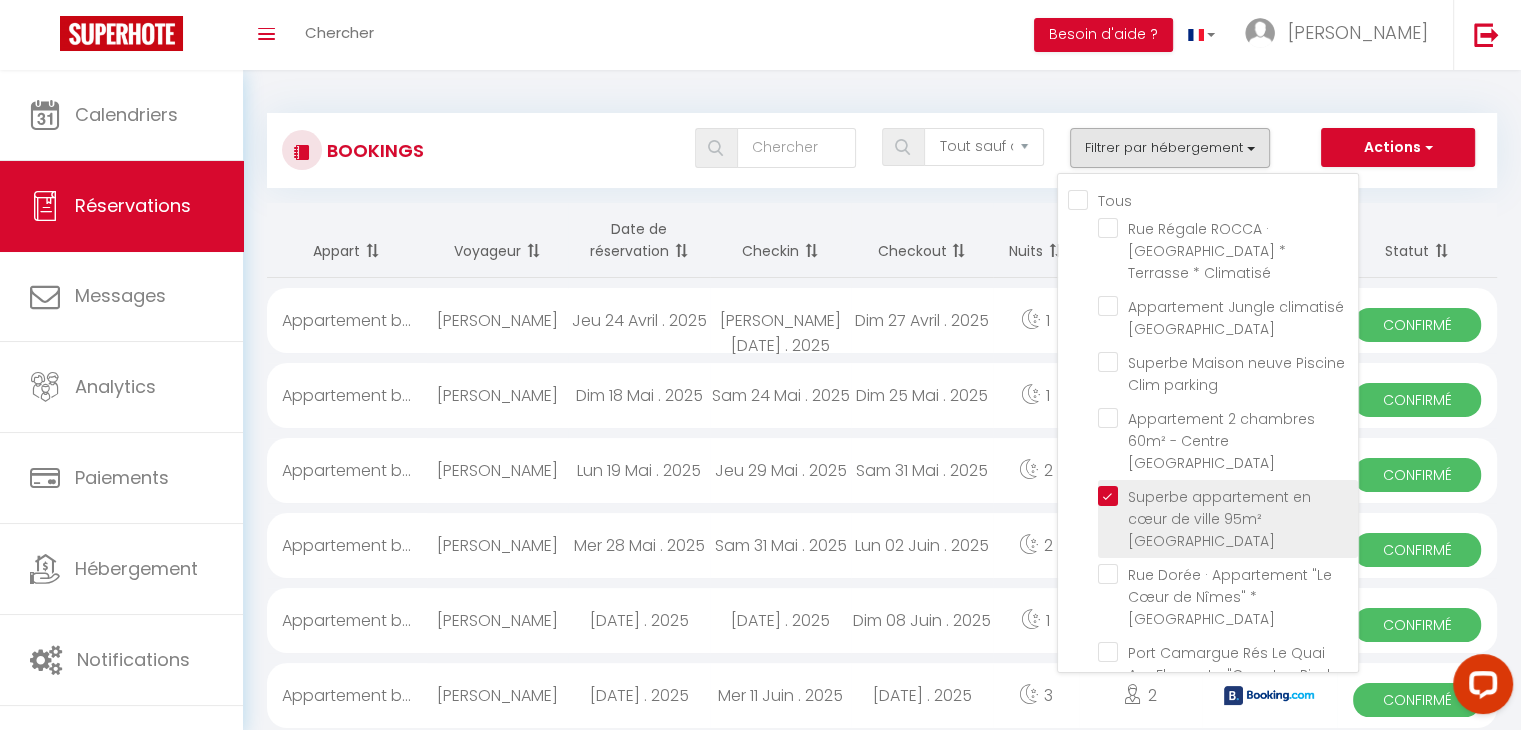 checkbox on "false" 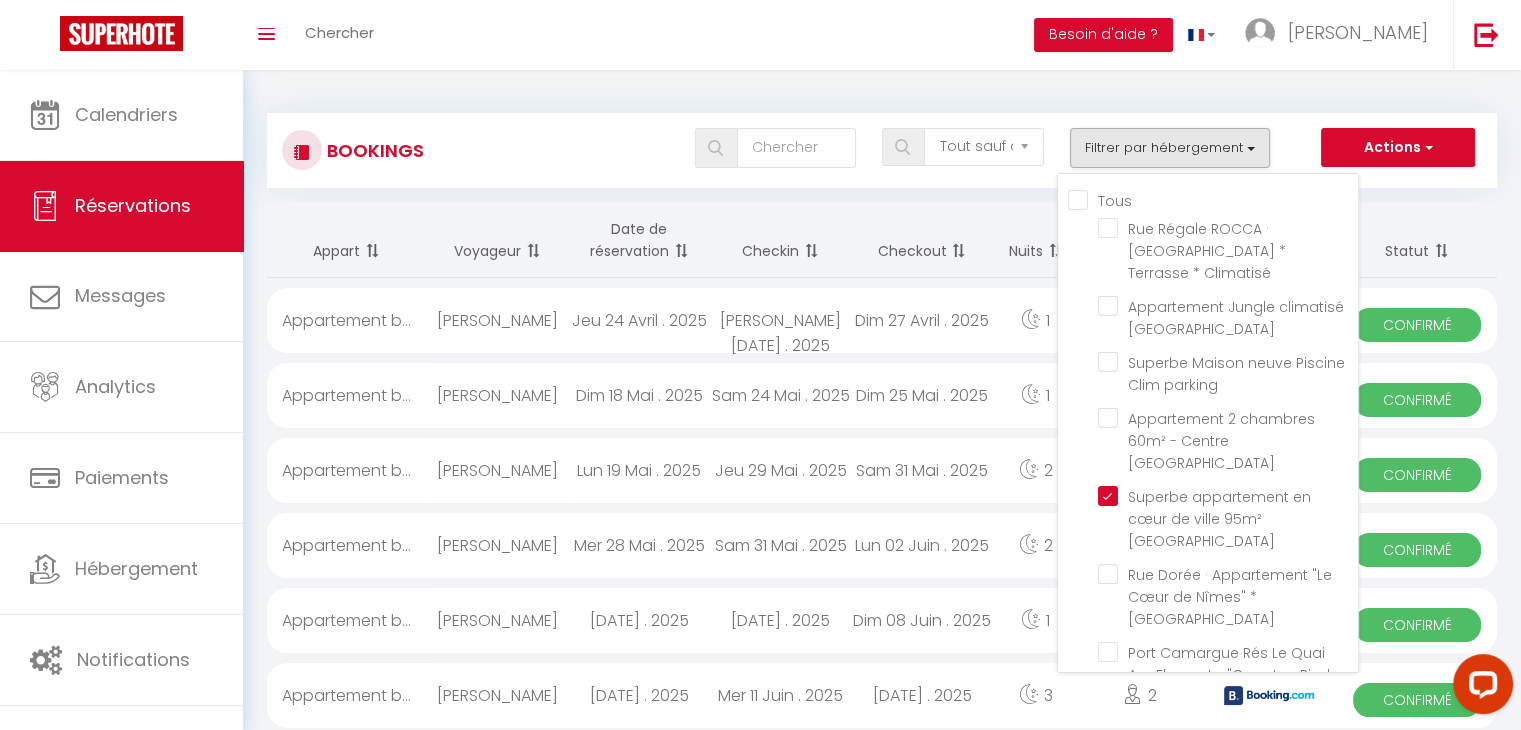 checkbox on "false" 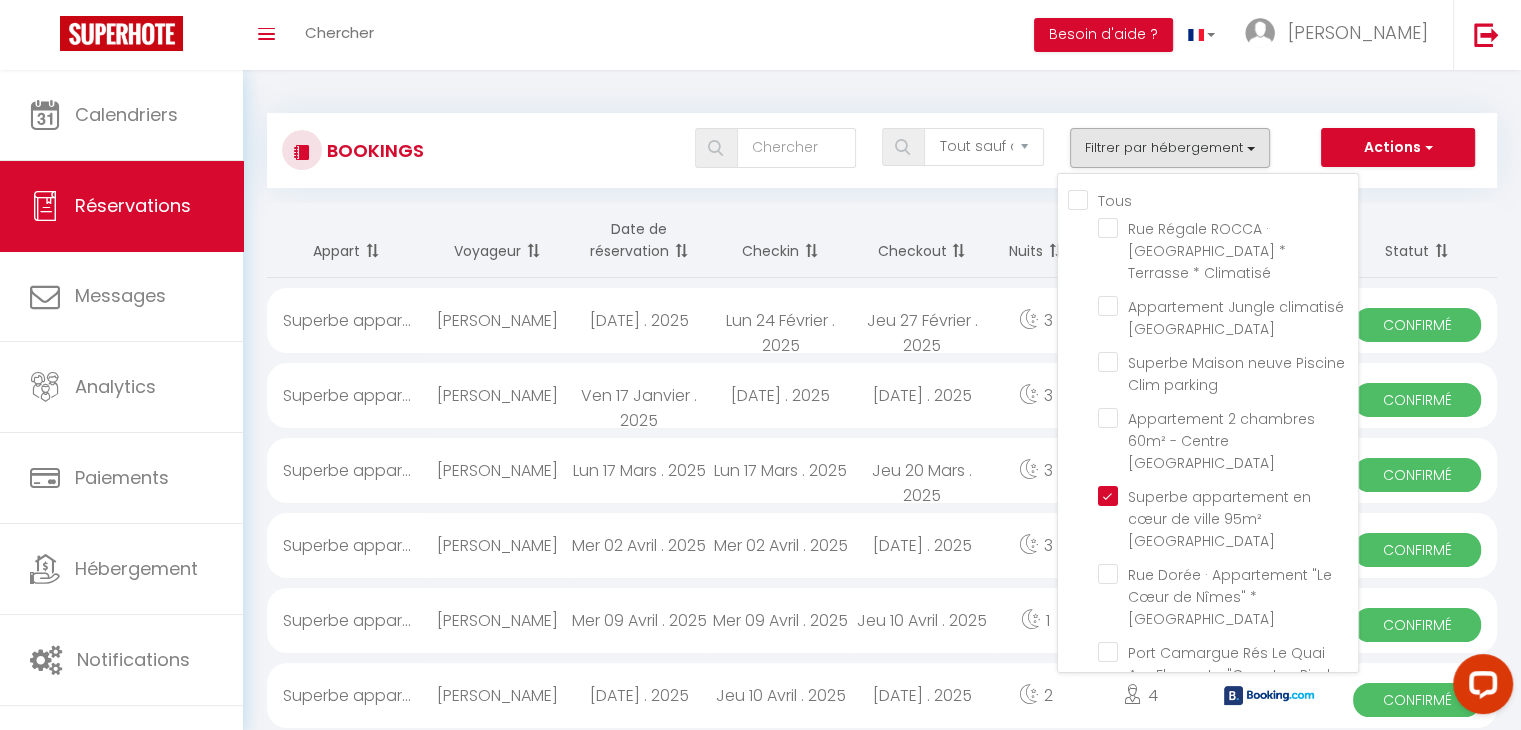 click on "Tous les statuts   Annulé   Confirmé   Non Confirmé   Tout sauf annulé   No Show   Request
Filtrer par hébergement
Tous
Rue Régale ROCCA · Le Ciel de Nîmes * Terrasse * Climatisé
Appartement Jungle climatisé Centre Ville
Superbe Maison neuve Piscine Clim parking
Appartement 2 chambres 60m² - Centre Ville Nîmes
Superbe appartement en cœur de ville 95m² Arènes
Rue Dorée  · Appartement "Le Cœur de Nîmes" * Arènes
Port Camargue Rés Le Quai Aux Fleurs · Le "Cosy Les Pieds Dans L'eau"
Nouvelle Réservation" at bounding box center [933, 148] 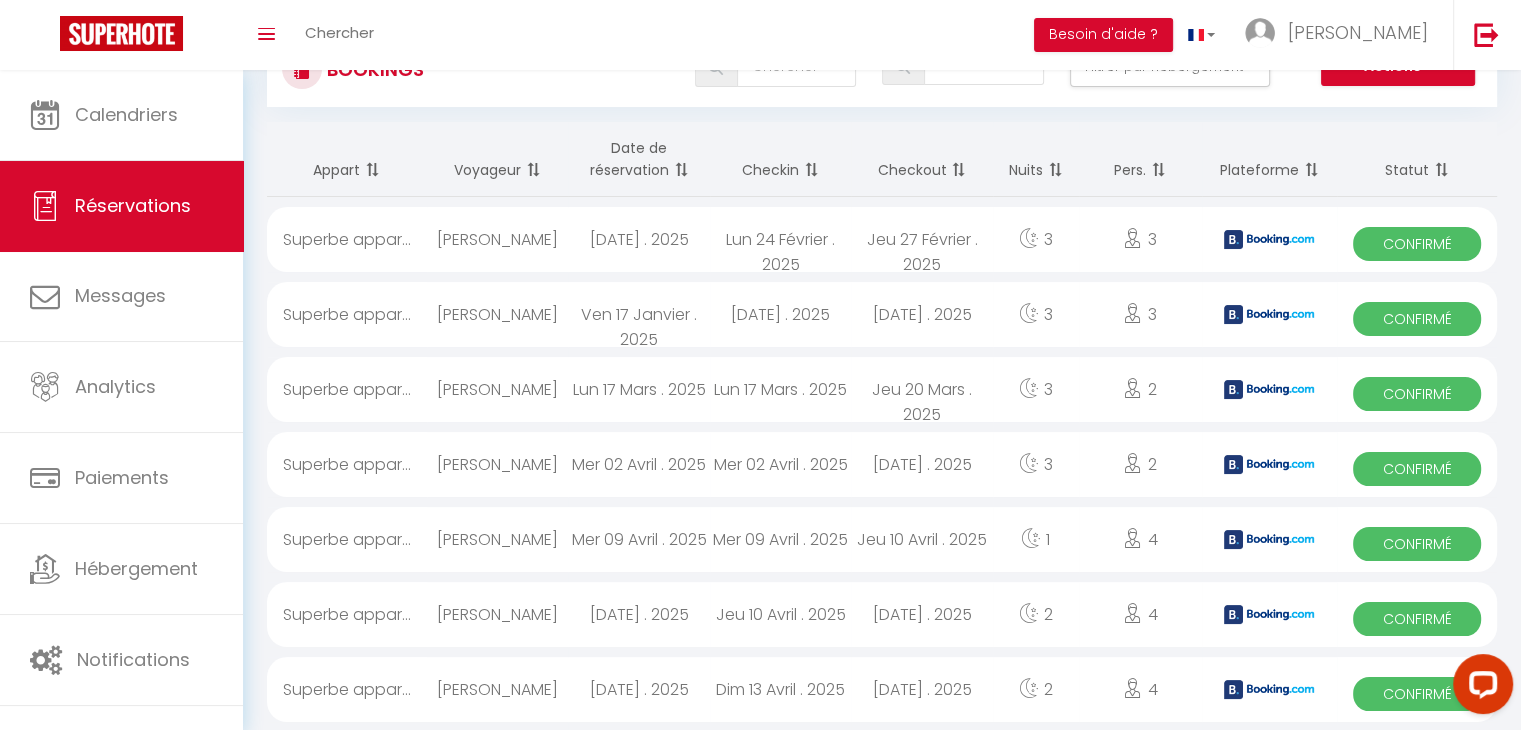 scroll, scrollTop: 0, scrollLeft: 0, axis: both 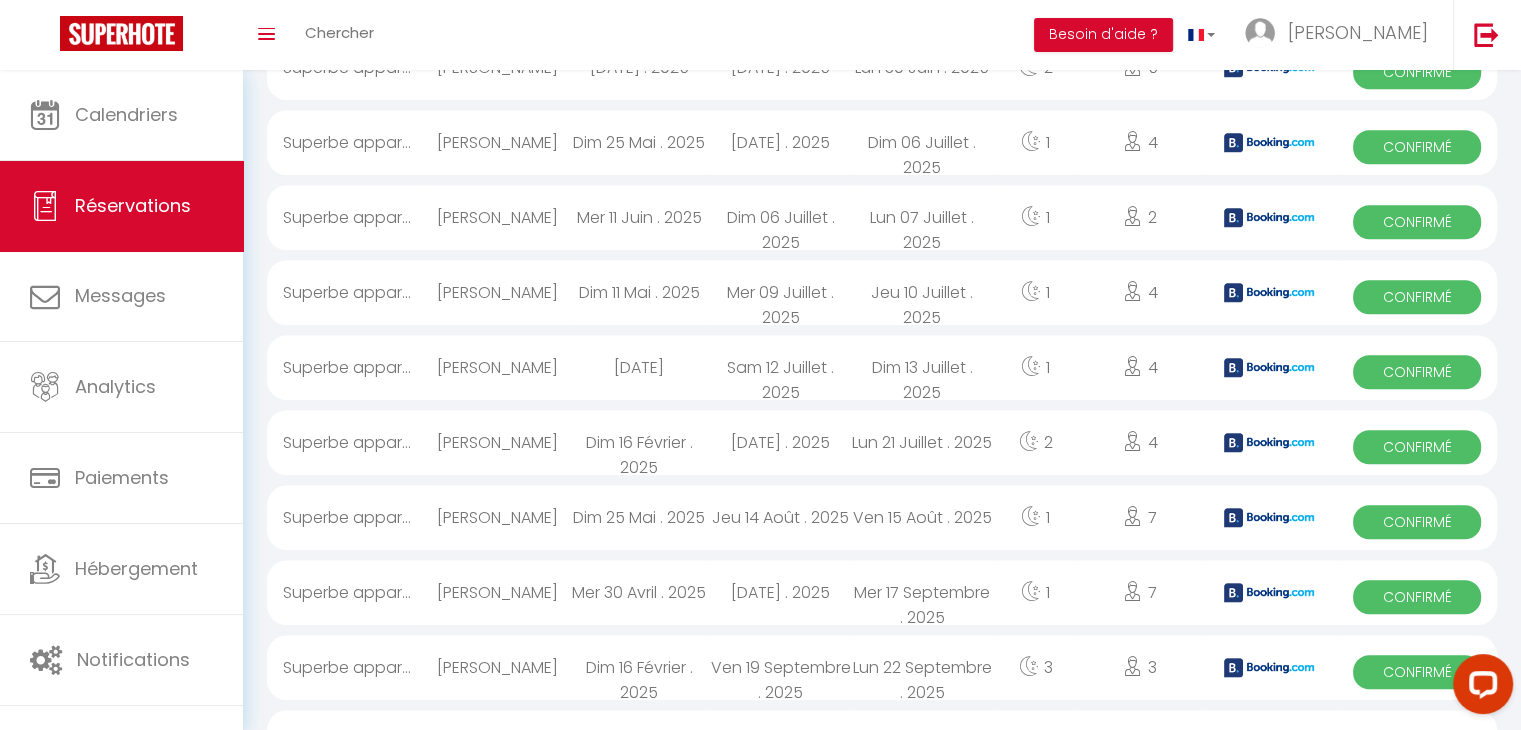click on "Mer 09 Juillet . 2025" at bounding box center (780, 292) 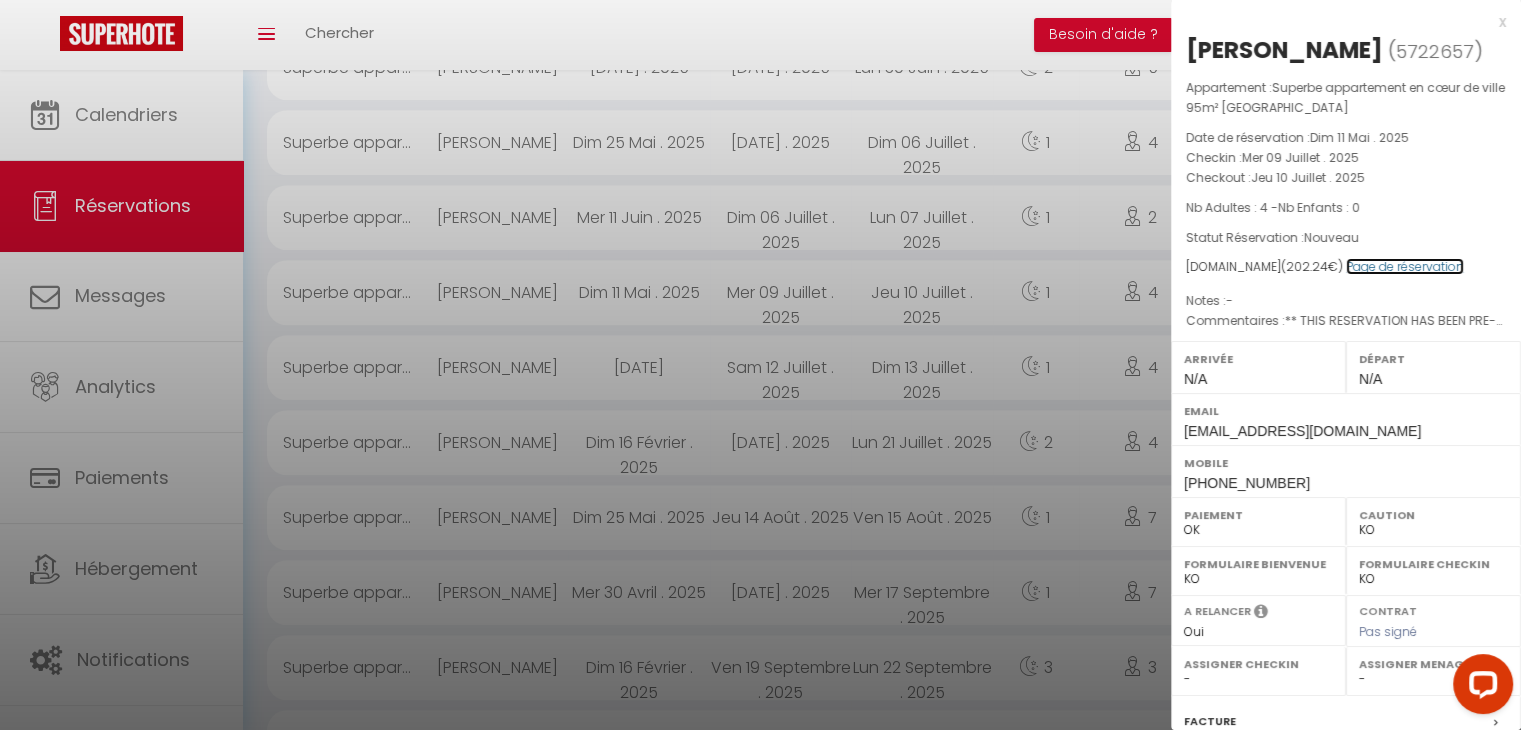 click on "Page de réservation" at bounding box center (1405, 266) 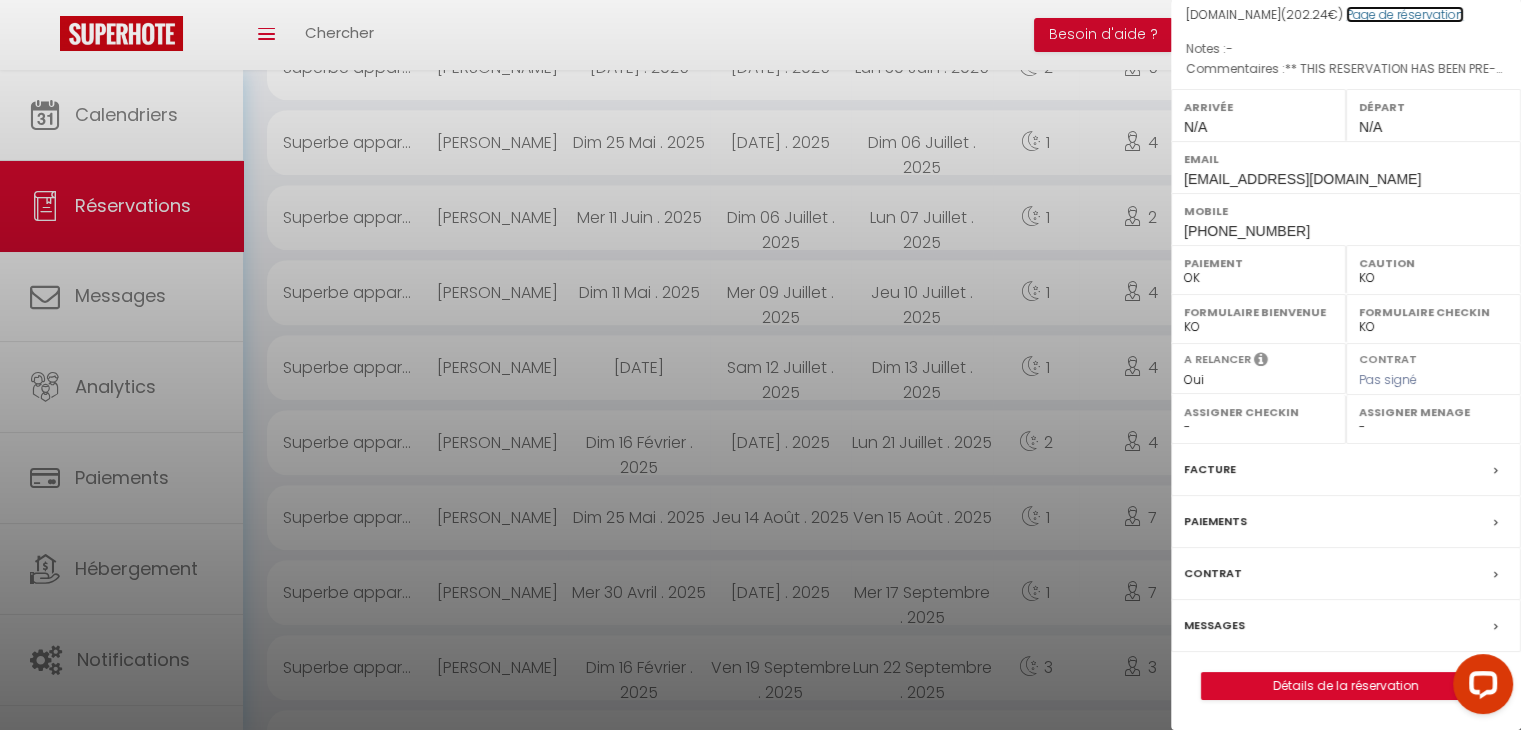 scroll, scrollTop: 280, scrollLeft: 0, axis: vertical 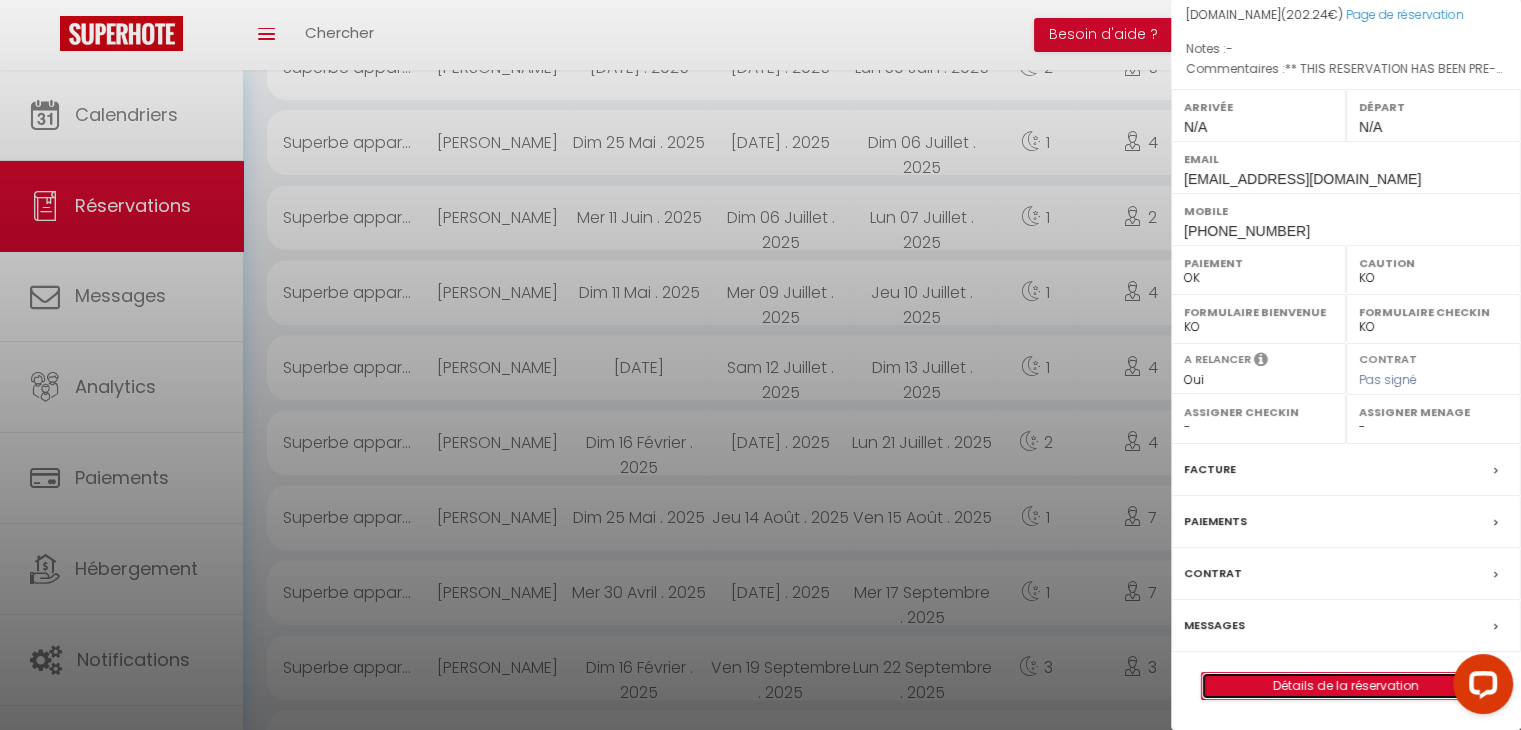 click on "Détails de la réservation" at bounding box center [1346, 686] 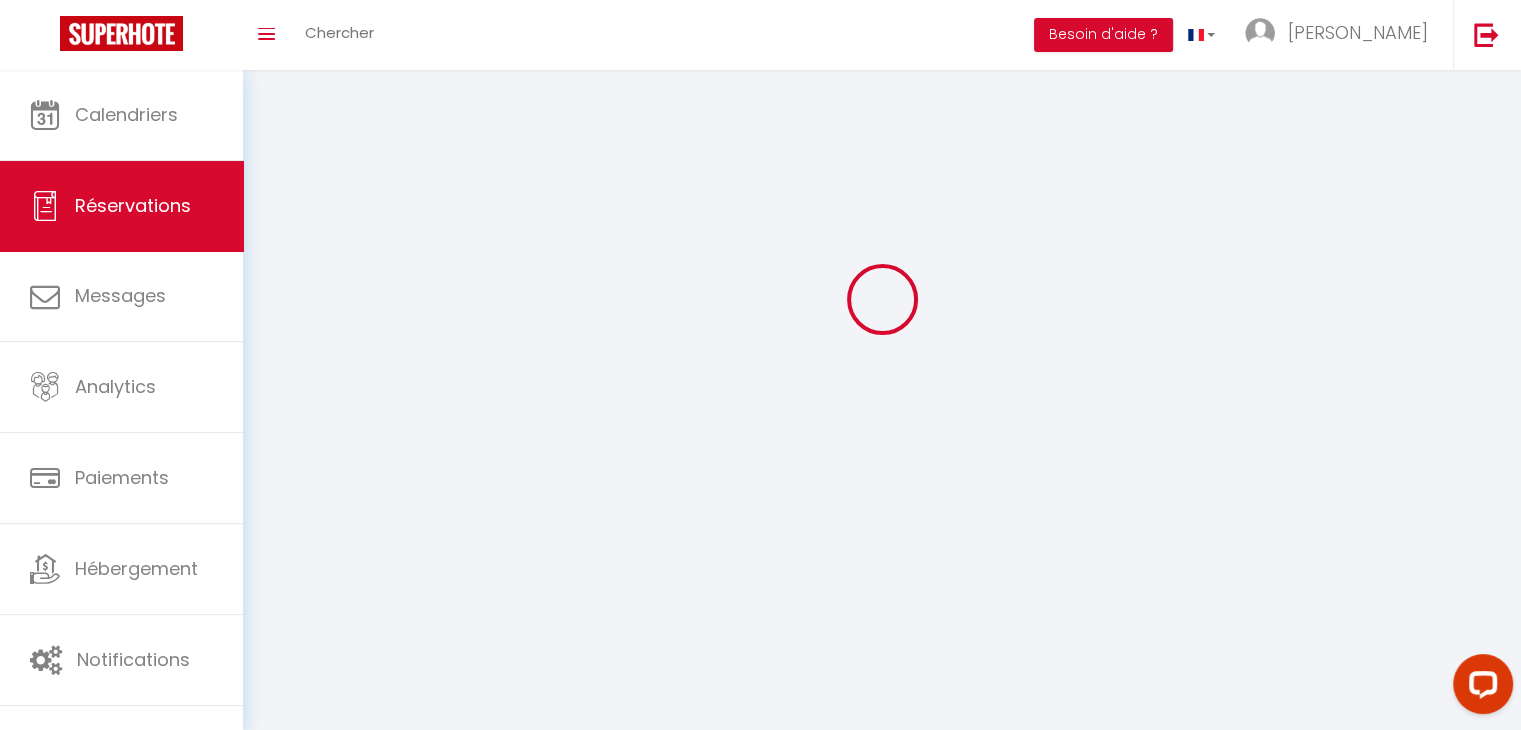 scroll, scrollTop: 0, scrollLeft: 0, axis: both 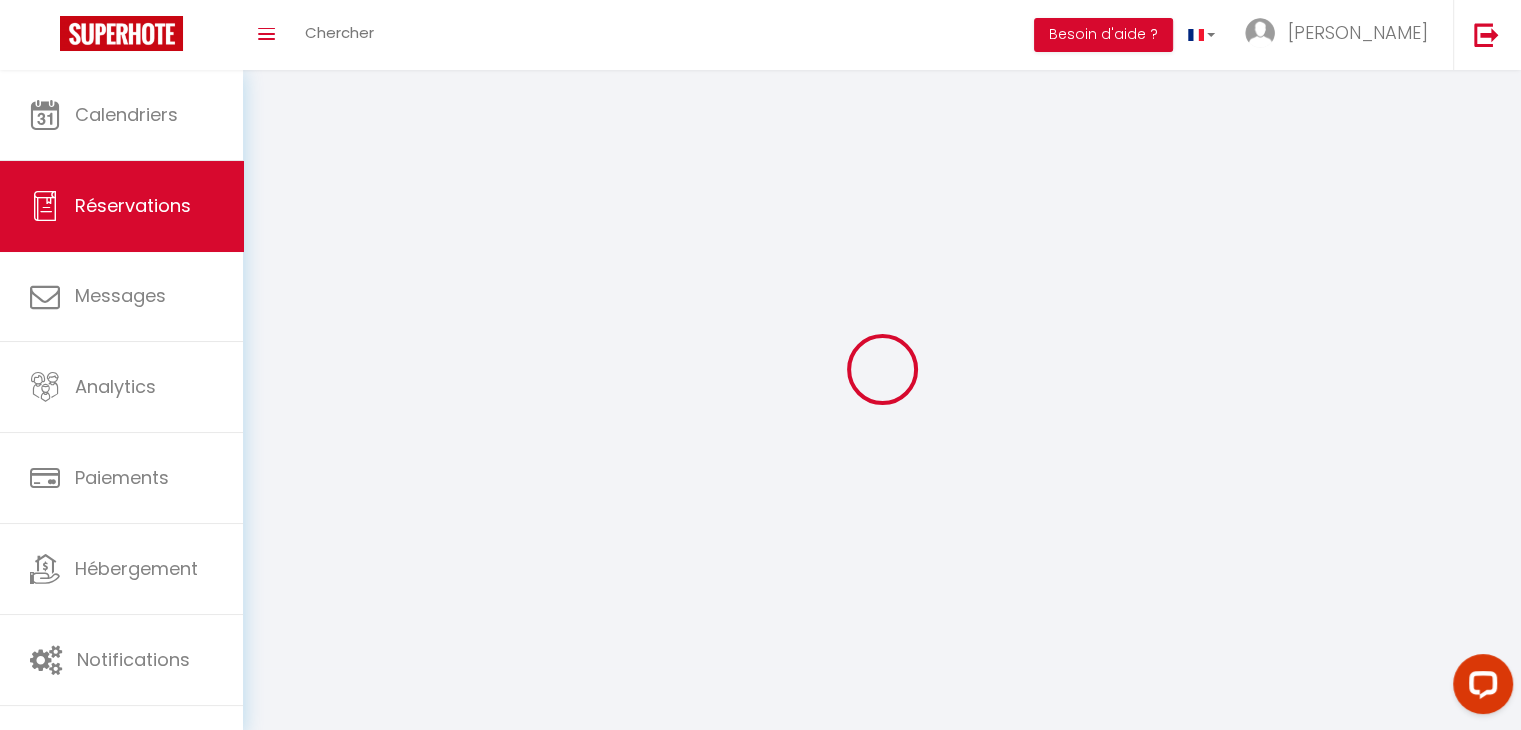type on "Deborah" 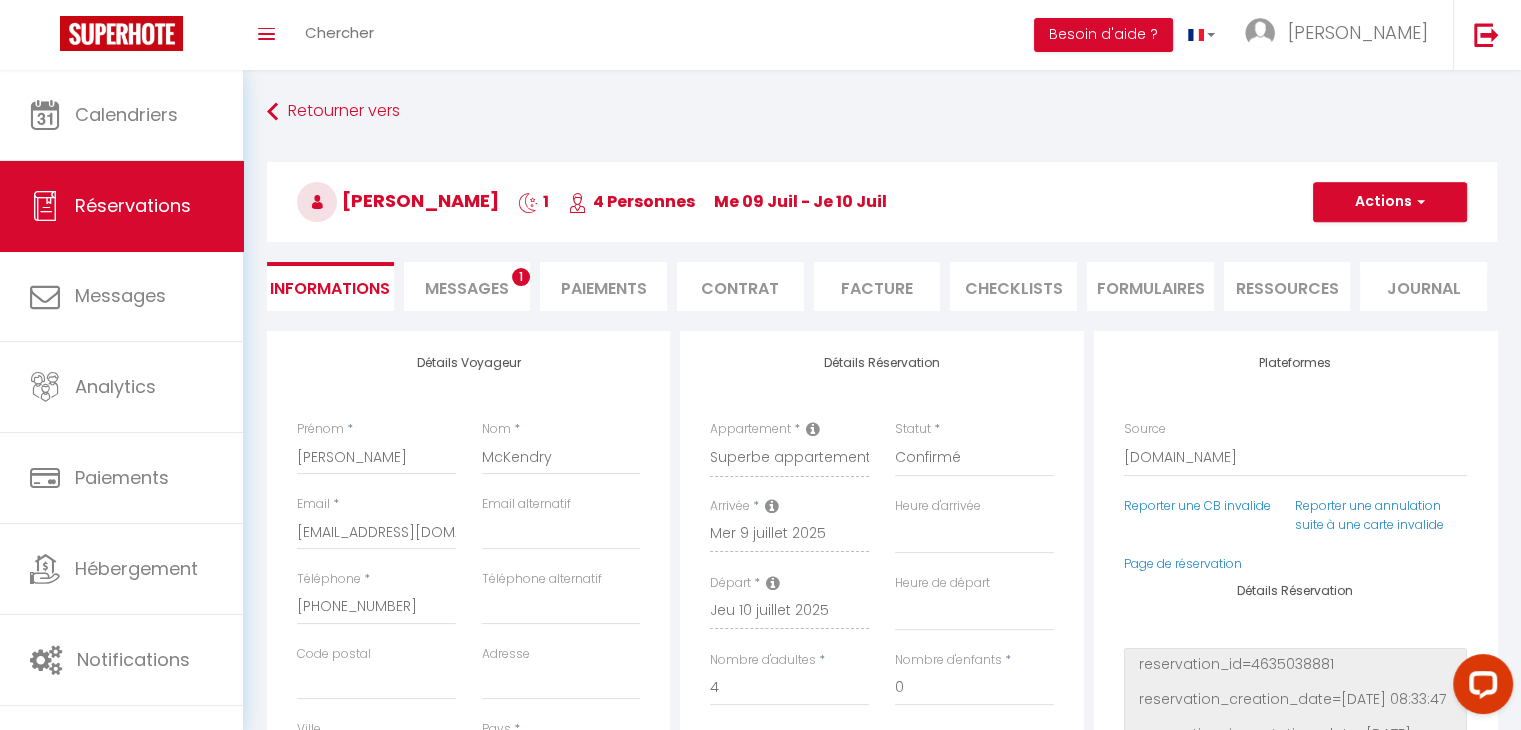 type on "50" 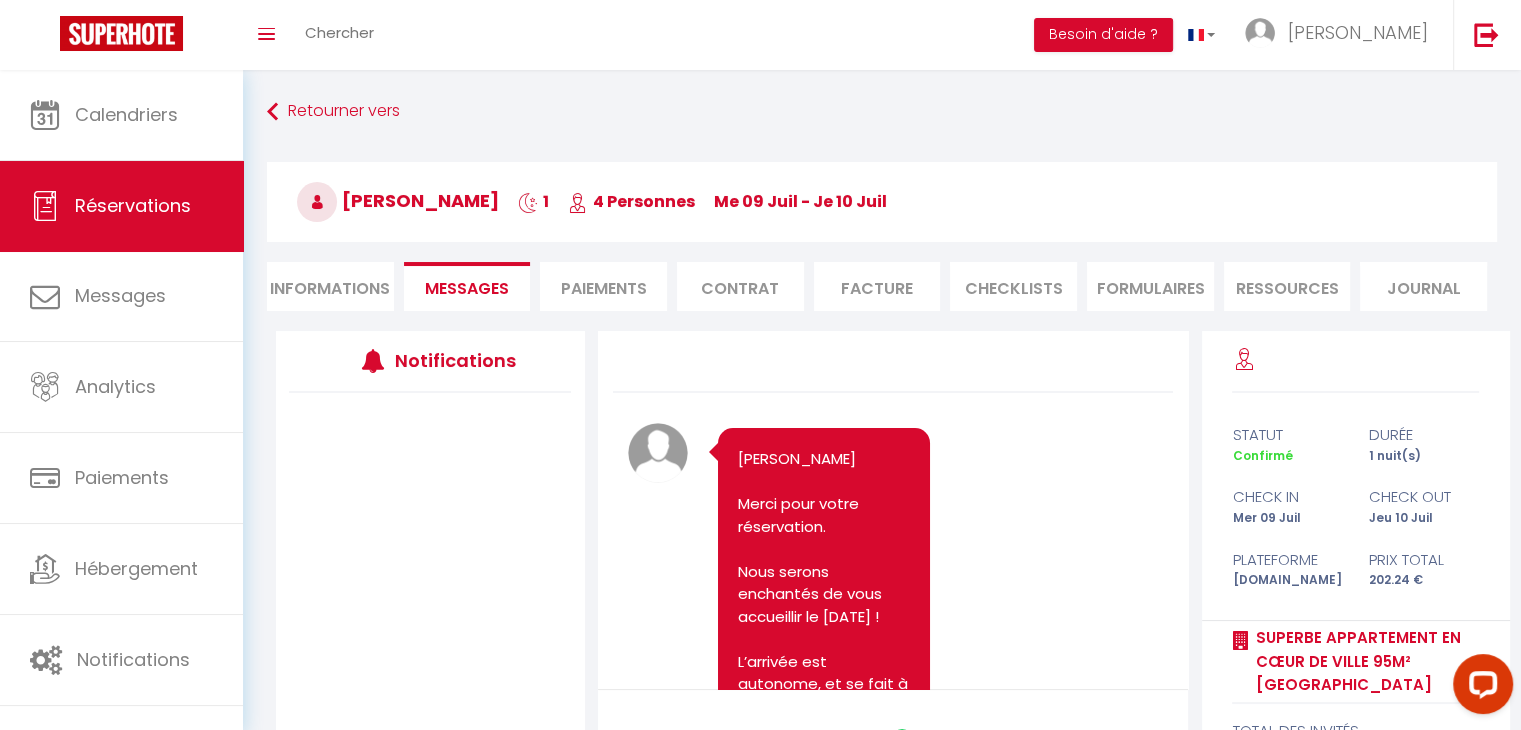 click on "Facture" at bounding box center (877, 286) 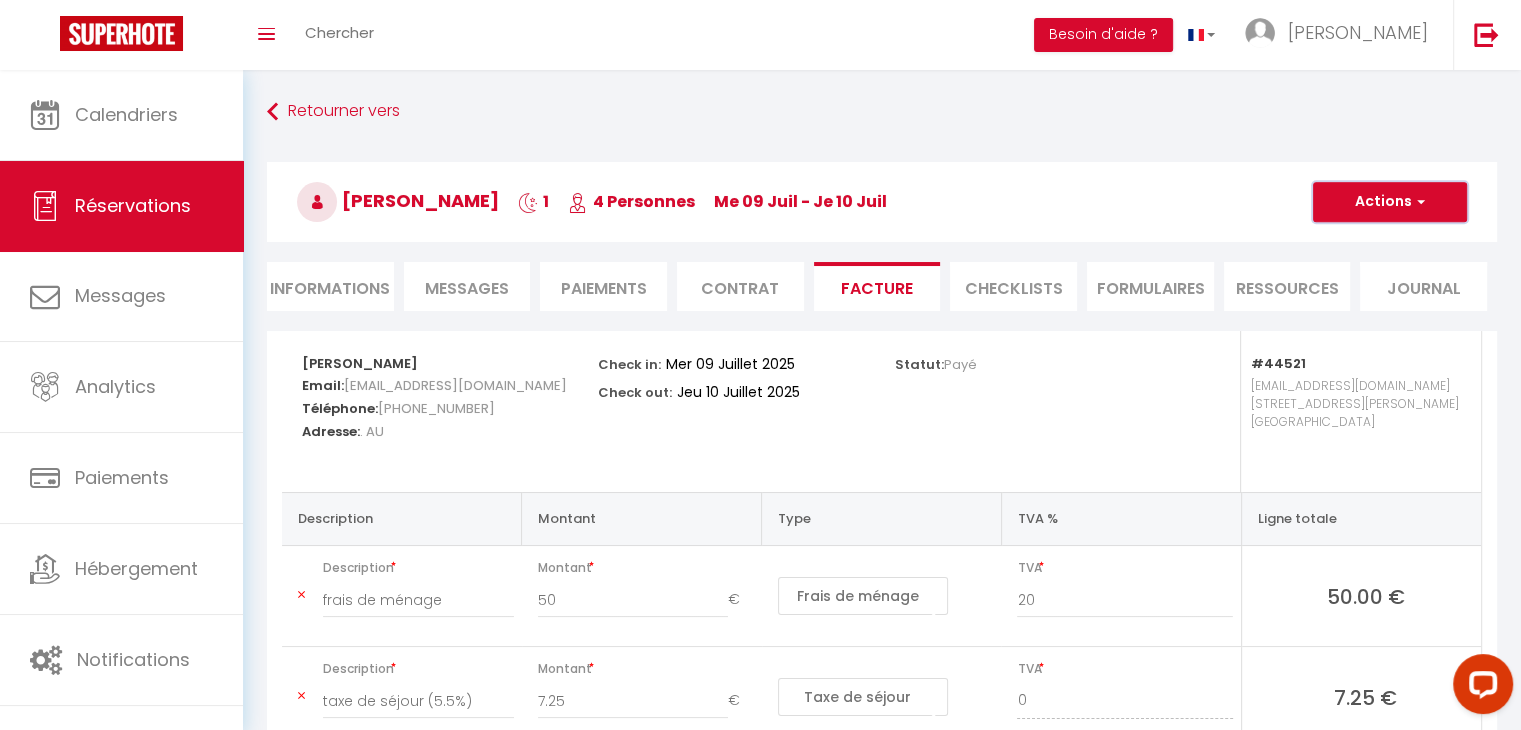 click on "Actions" at bounding box center (1390, 202) 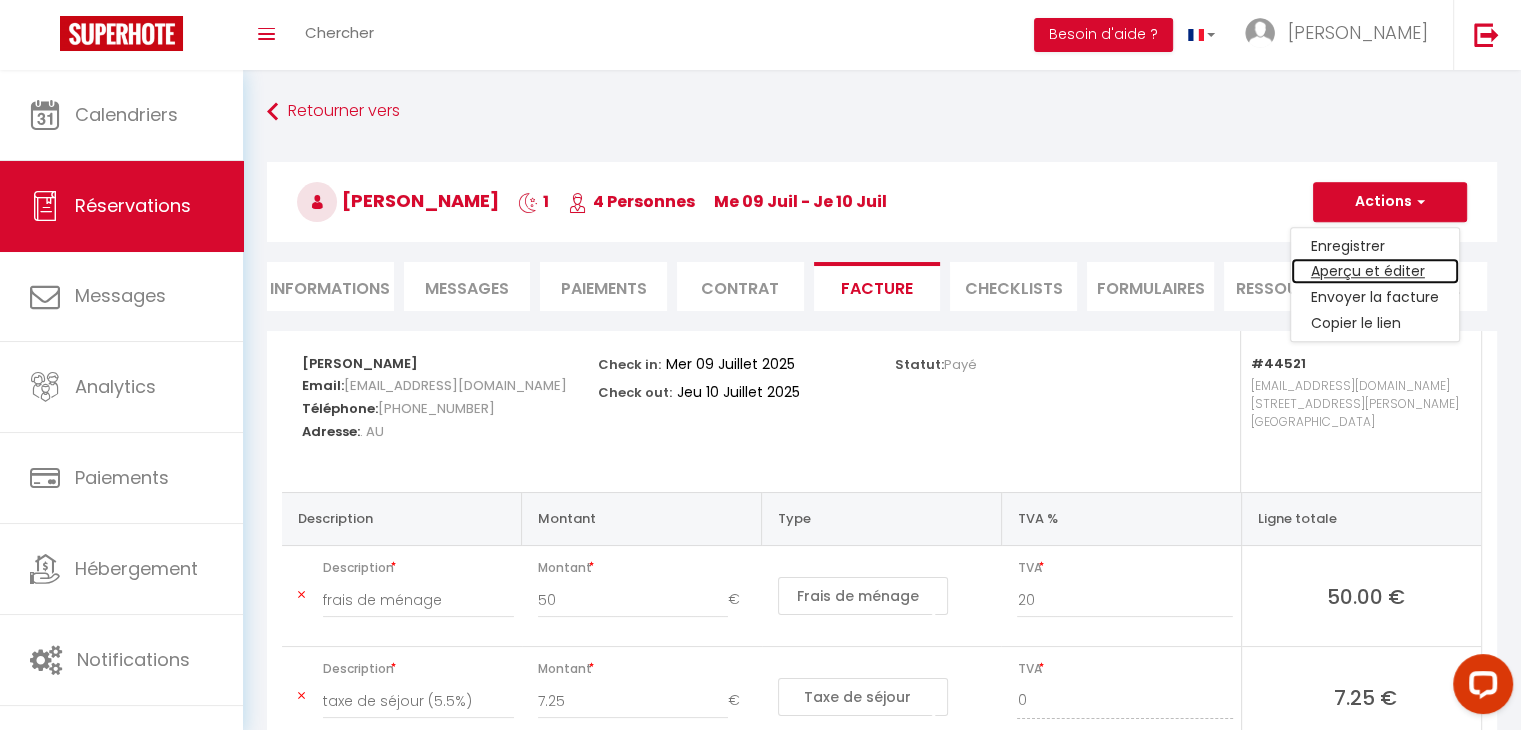 click on "Aperçu et éditer" at bounding box center (1375, 272) 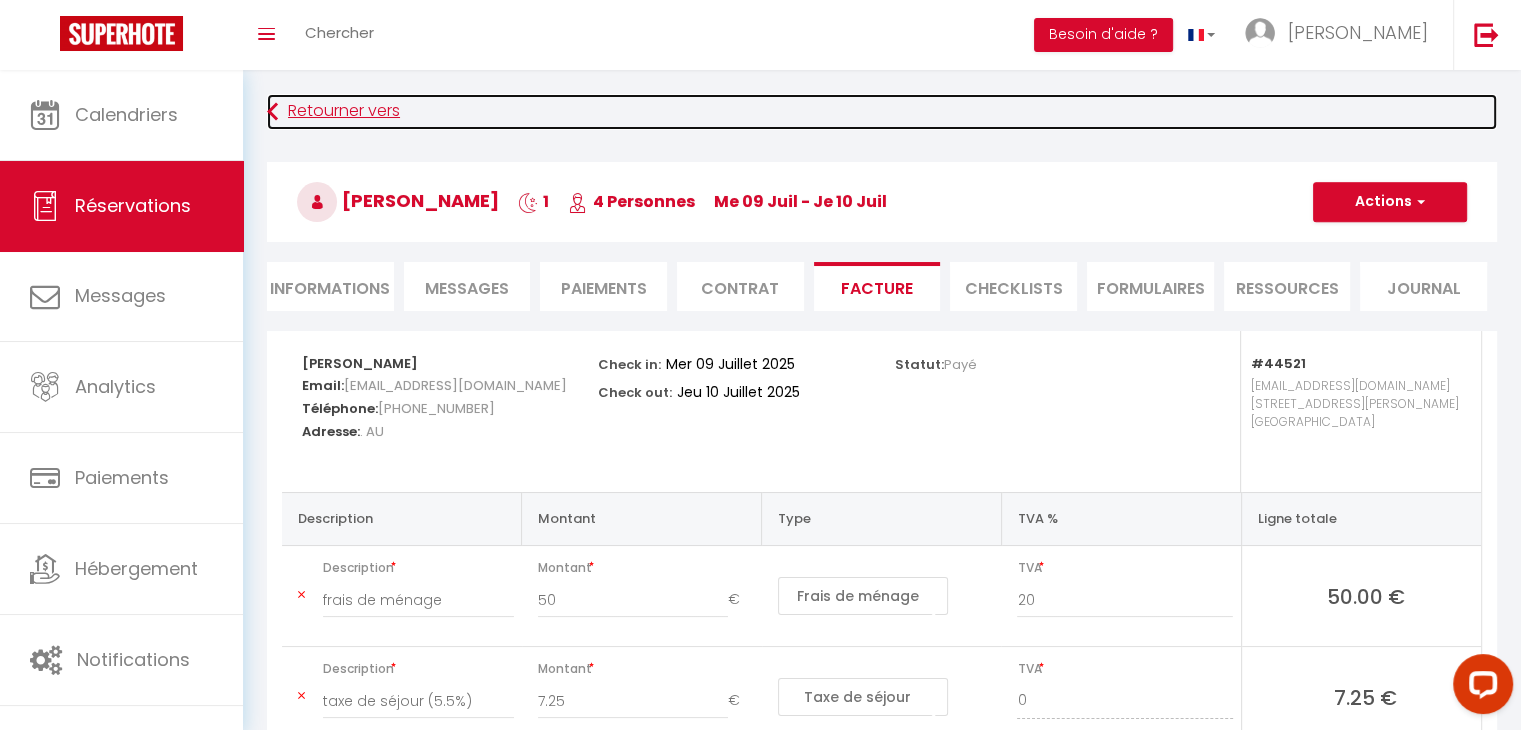 select 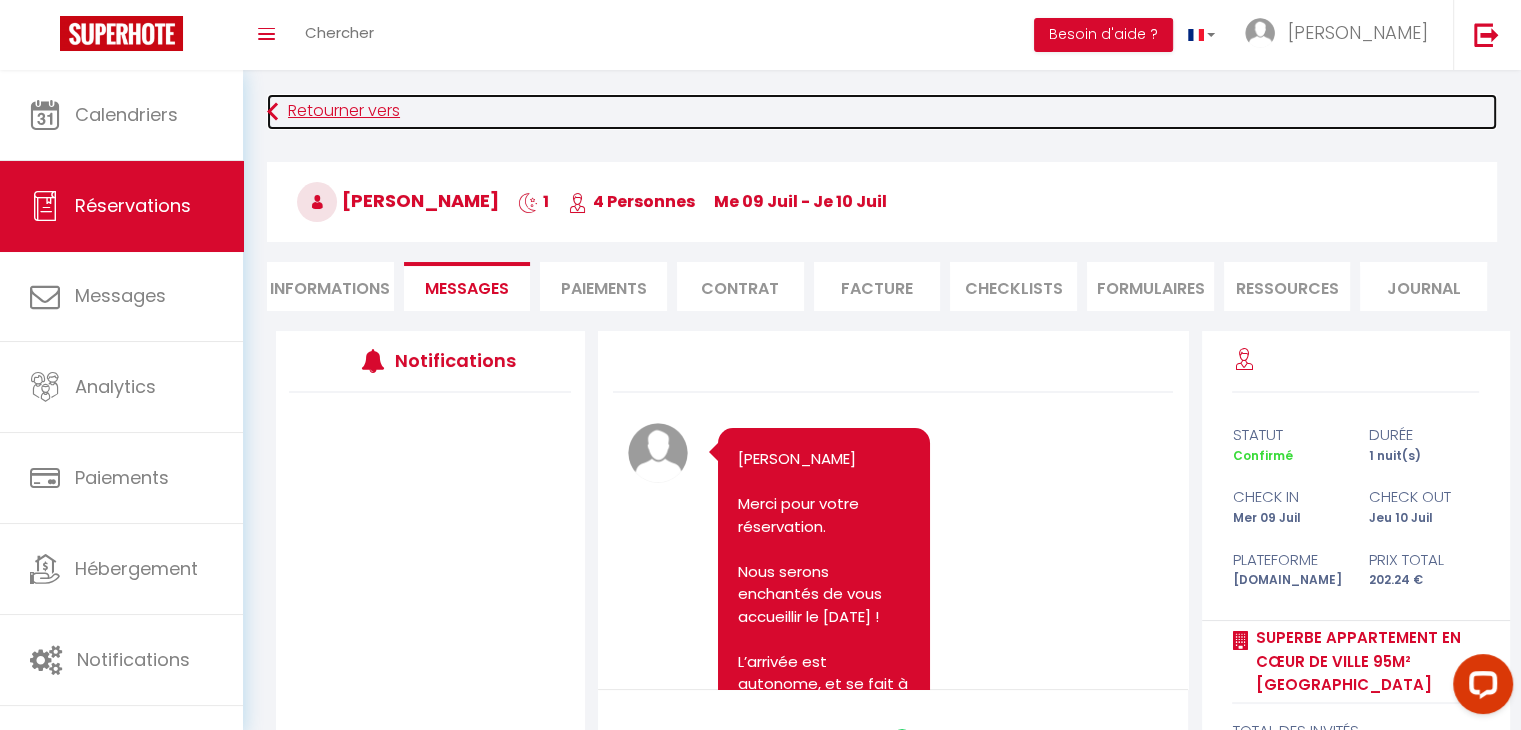 select 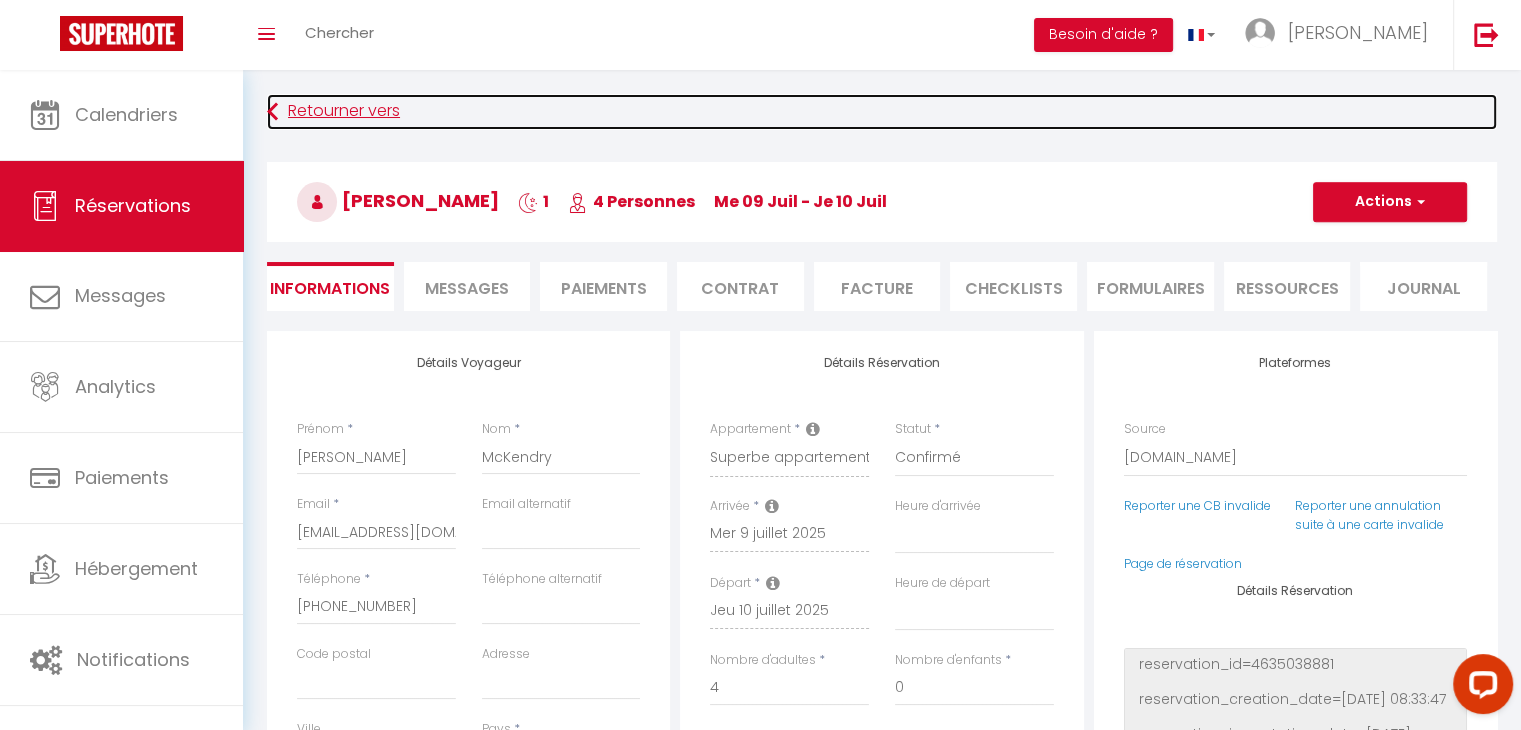 click on "Retourner vers" at bounding box center (882, 112) 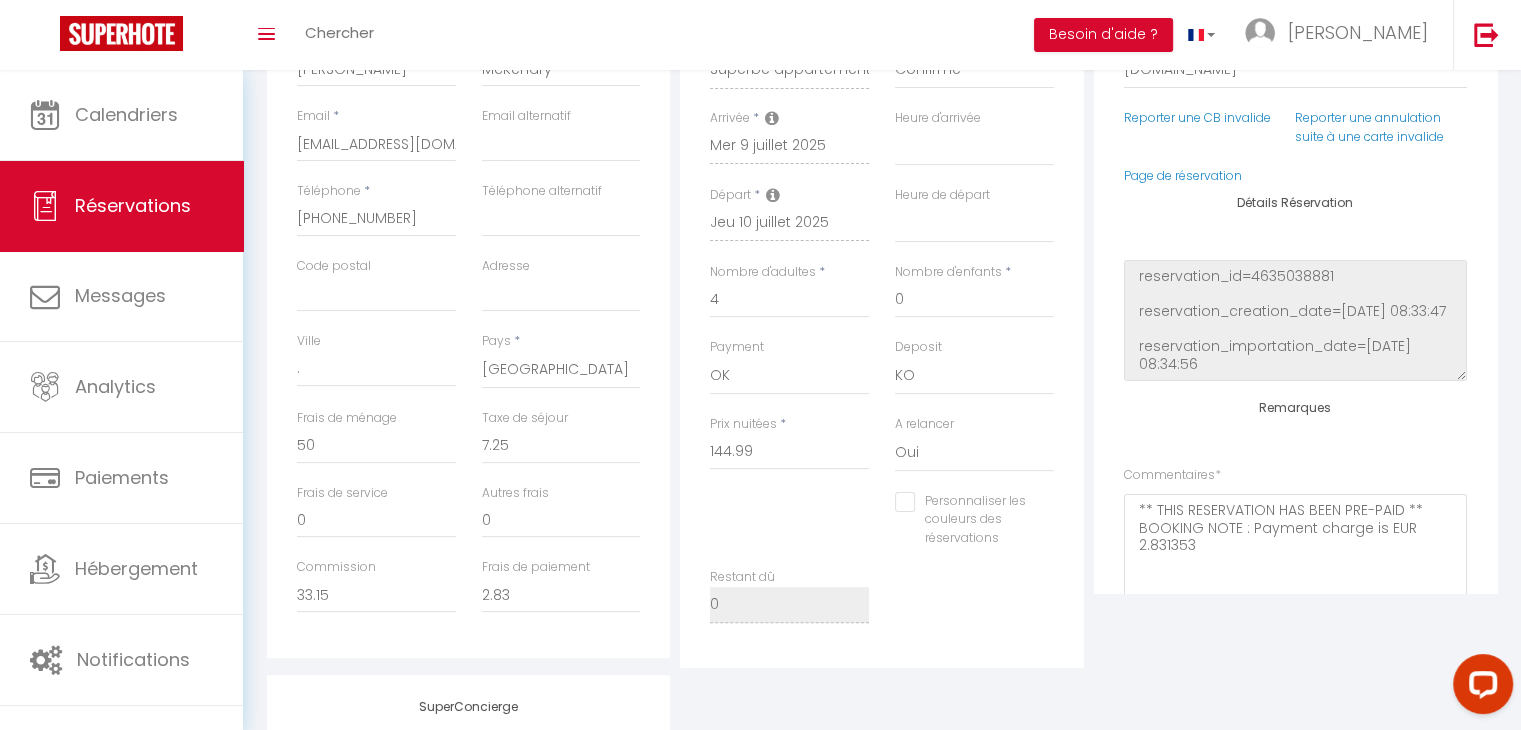 select on "not_cancelled" 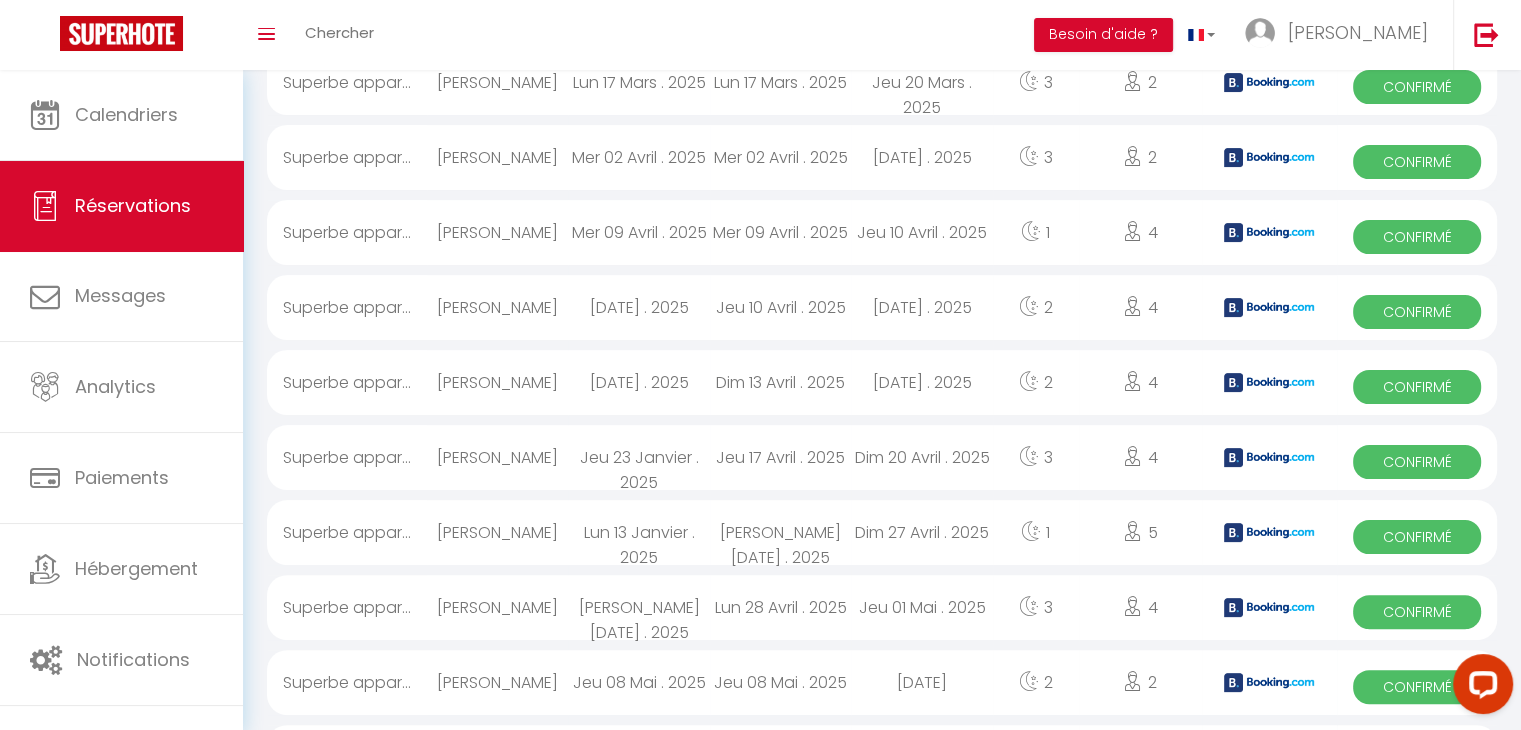 scroll, scrollTop: 496, scrollLeft: 0, axis: vertical 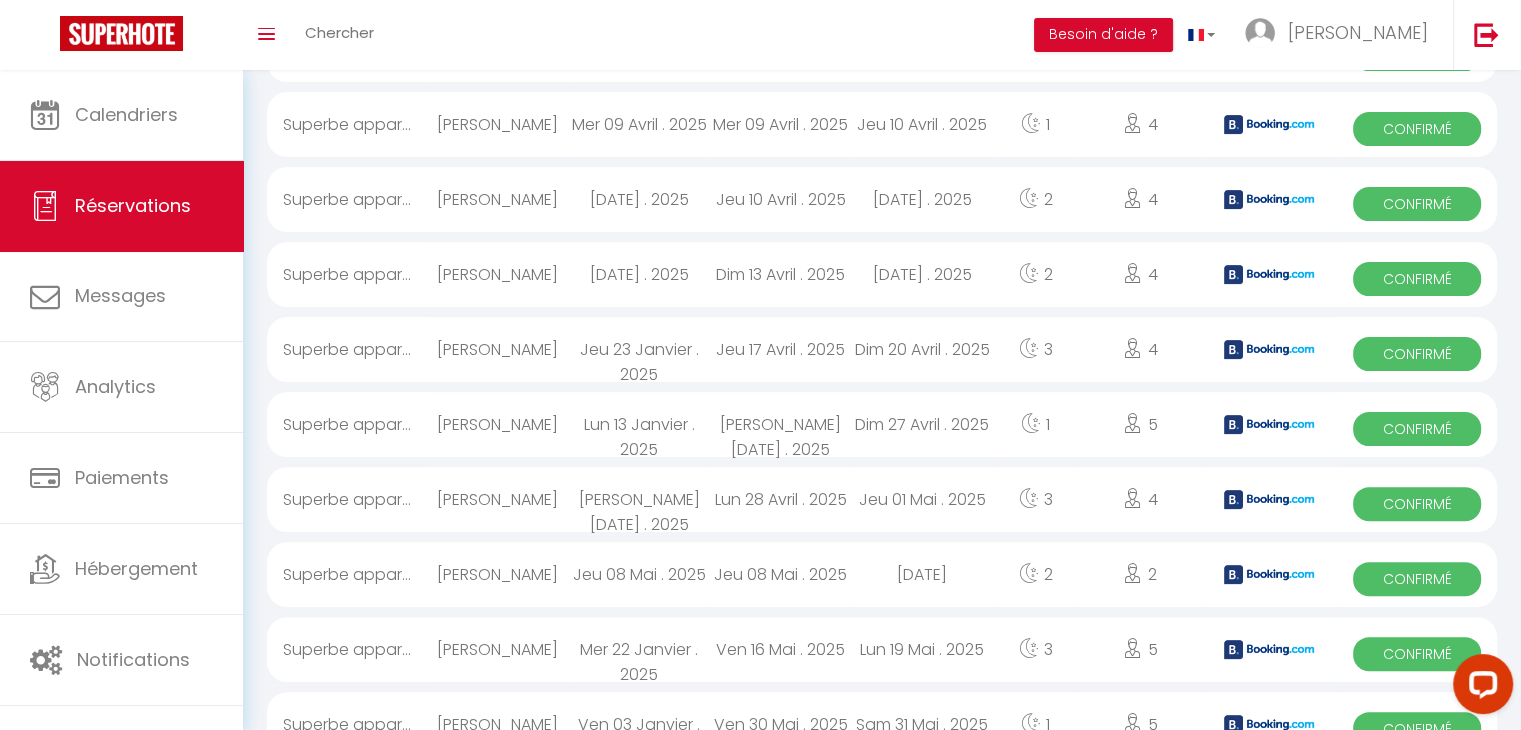 click on "Sam 12 Avril . 2025" at bounding box center [921, 199] 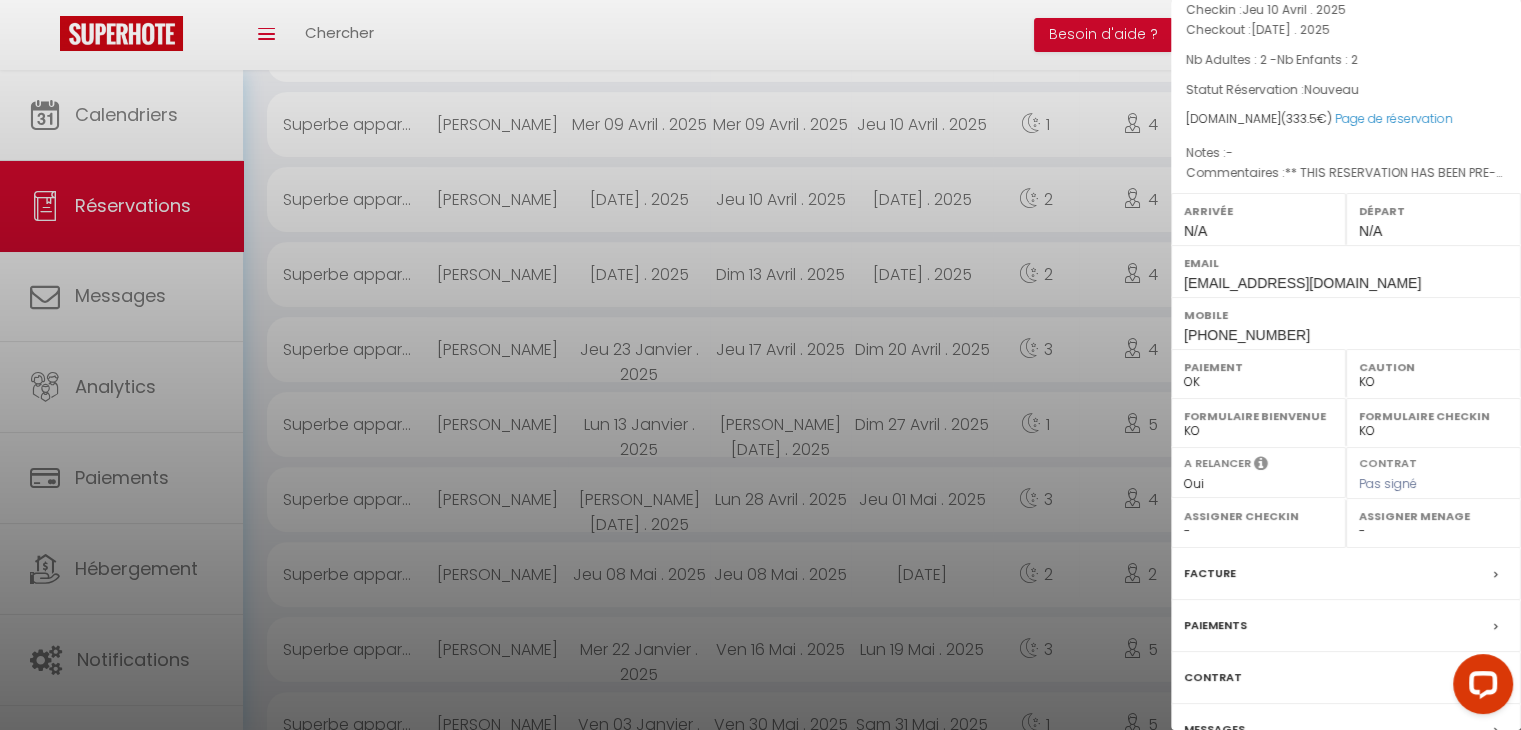 scroll, scrollTop: 248, scrollLeft: 0, axis: vertical 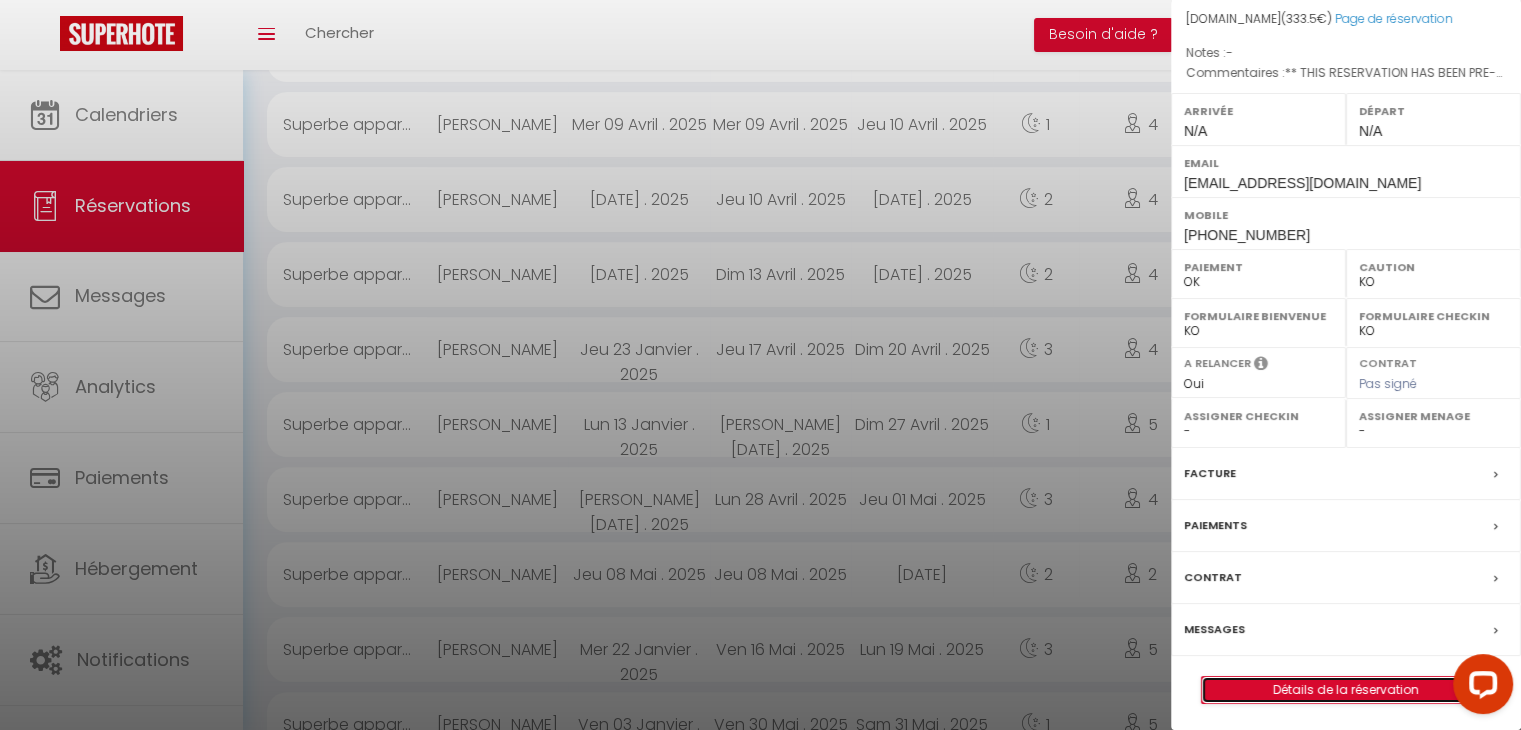 click on "Détails de la réservation" at bounding box center [1346, 690] 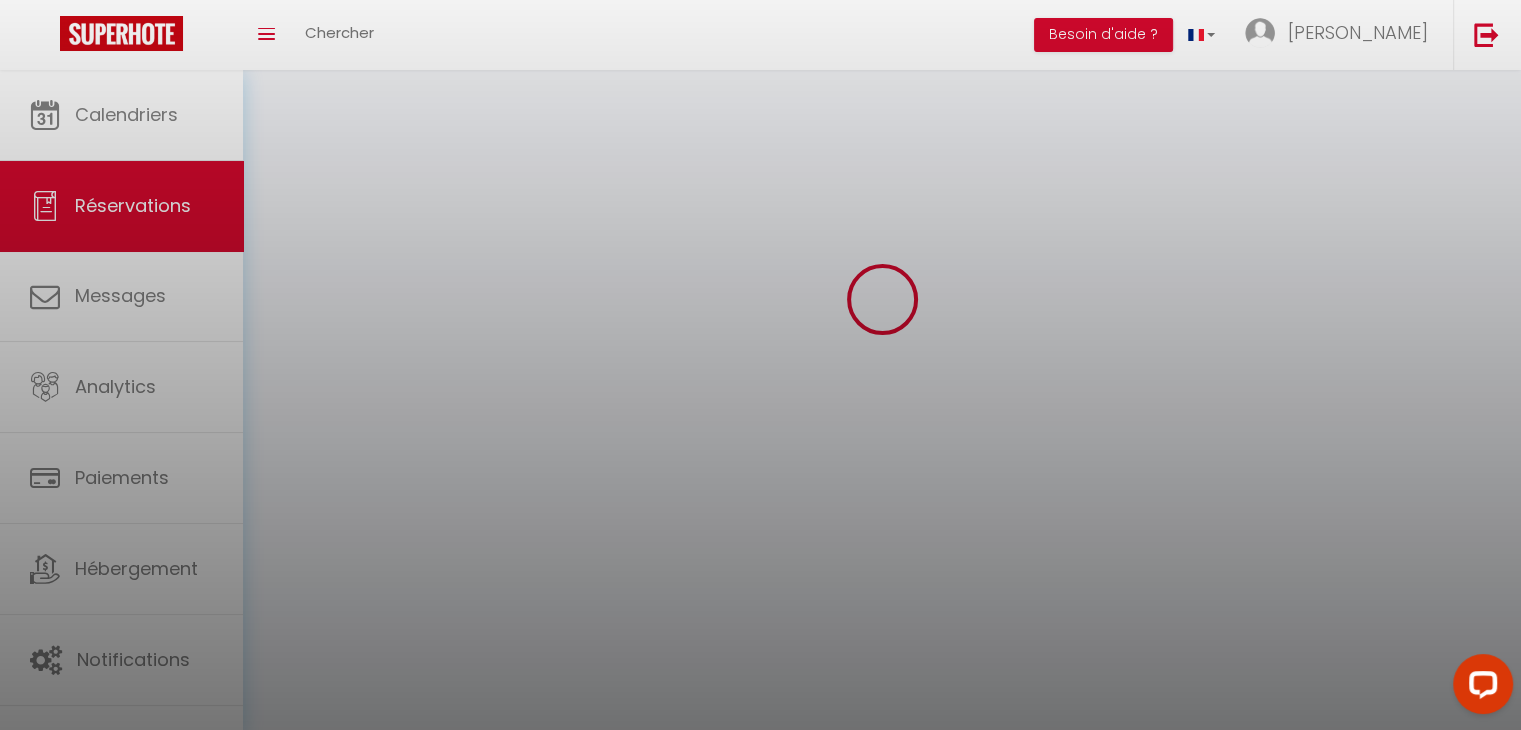 scroll, scrollTop: 0, scrollLeft: 0, axis: both 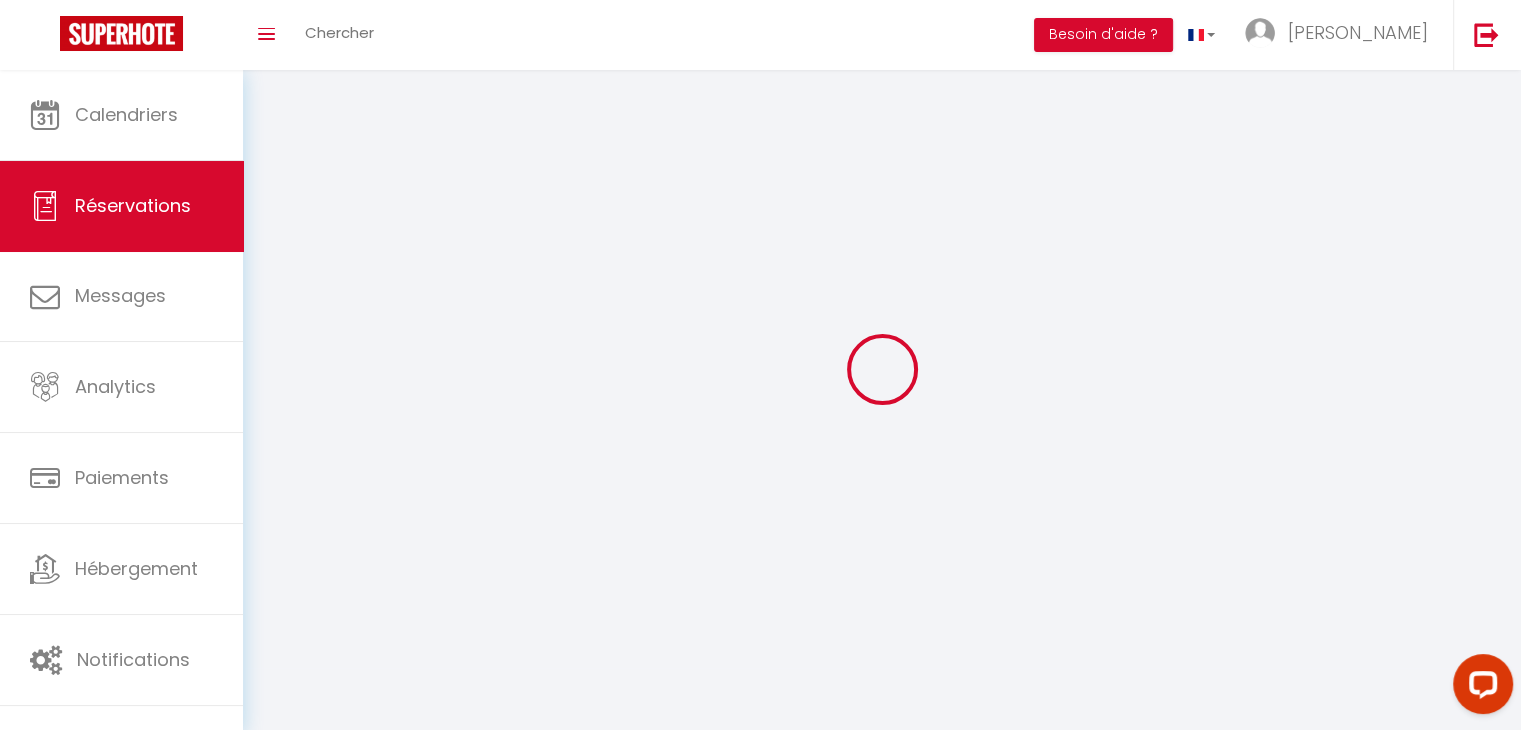 select 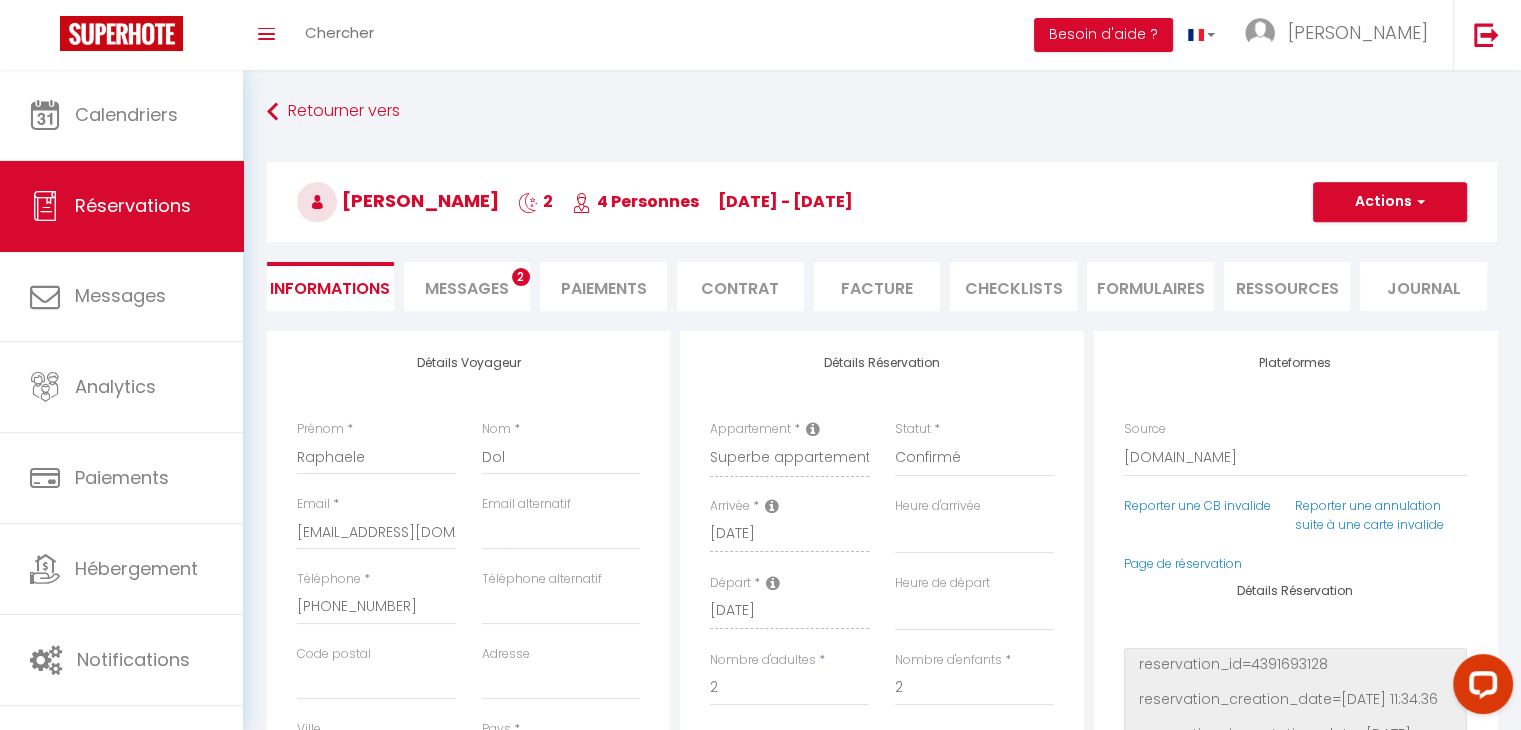 checkbox on "false" 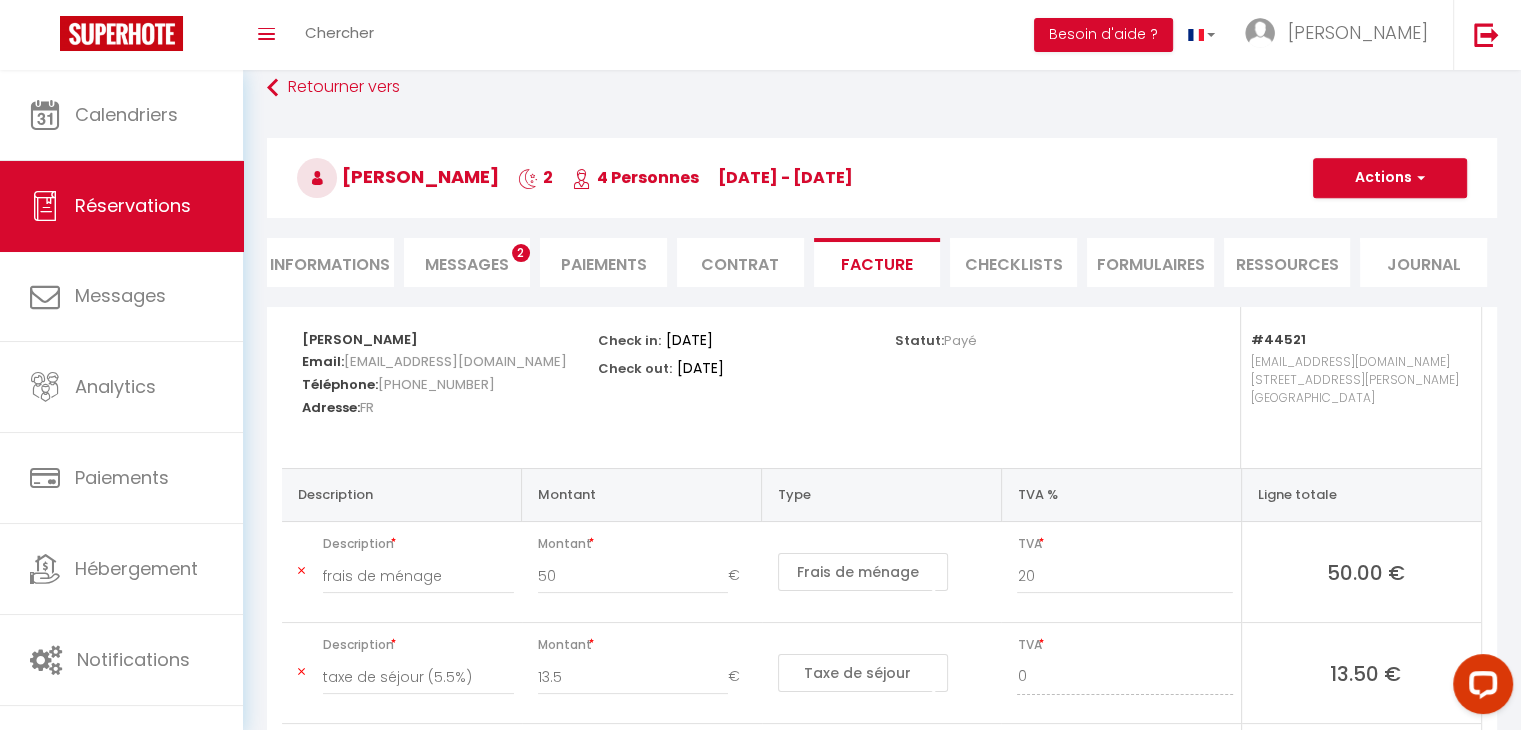 scroll, scrollTop: 0, scrollLeft: 0, axis: both 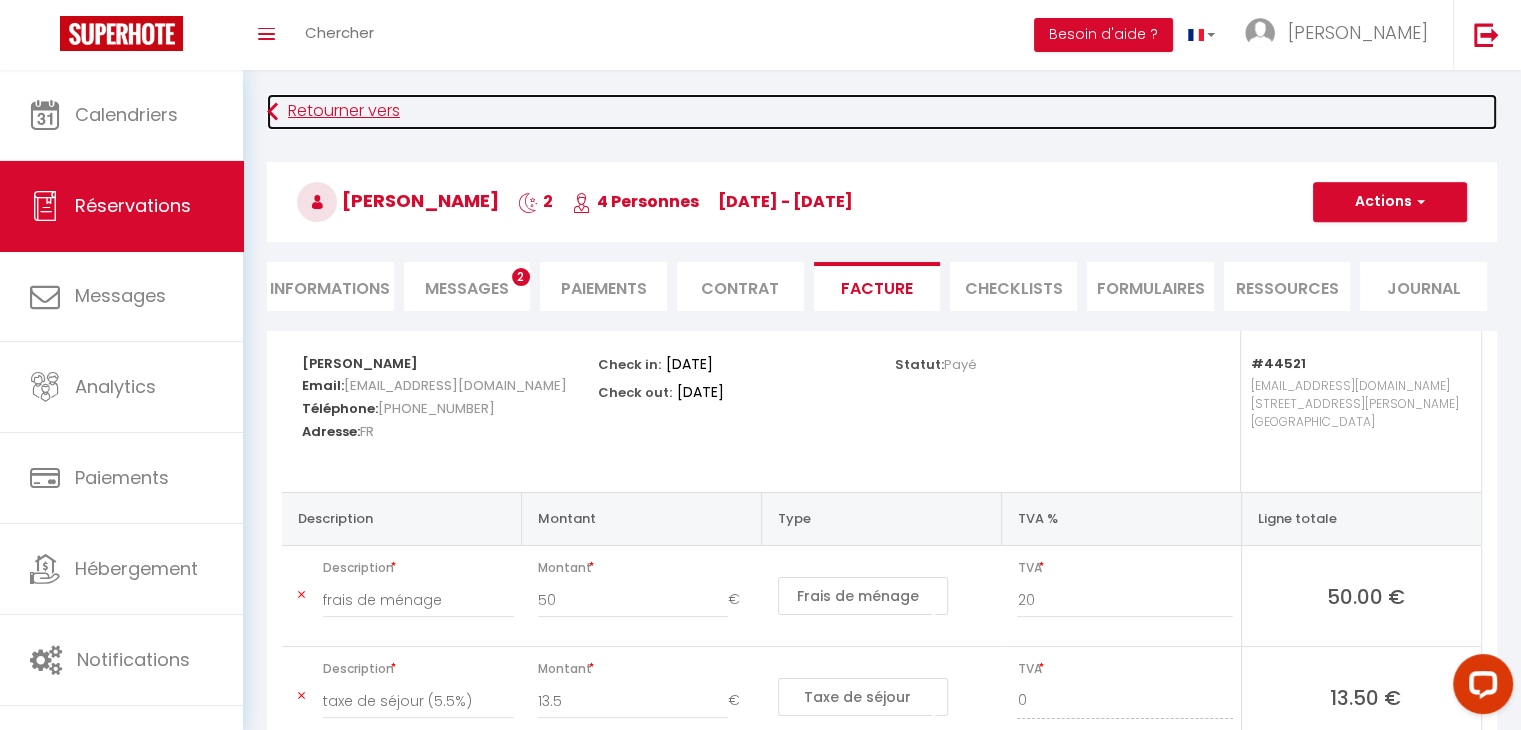 click on "Retourner vers" at bounding box center (882, 112) 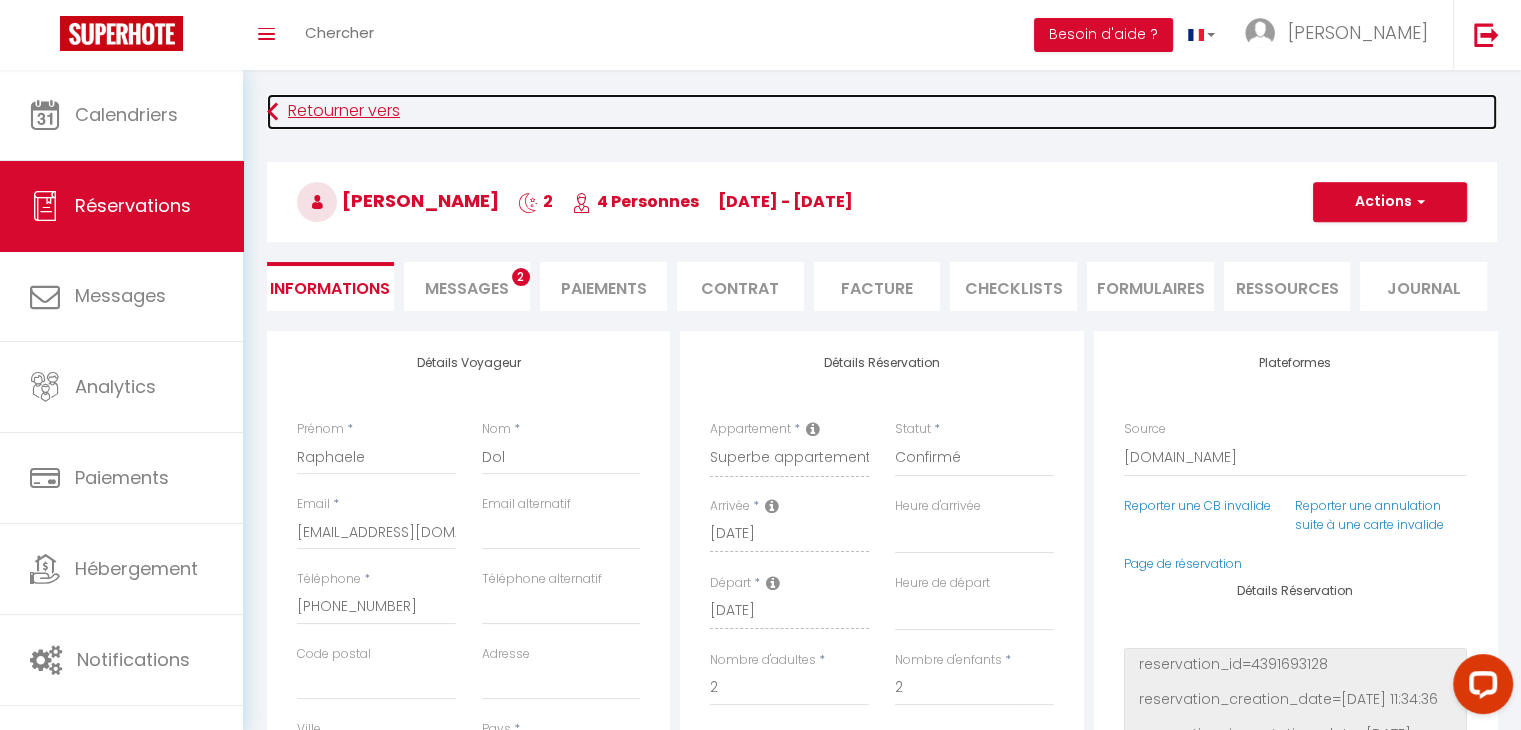 click on "Retourner vers" at bounding box center [882, 112] 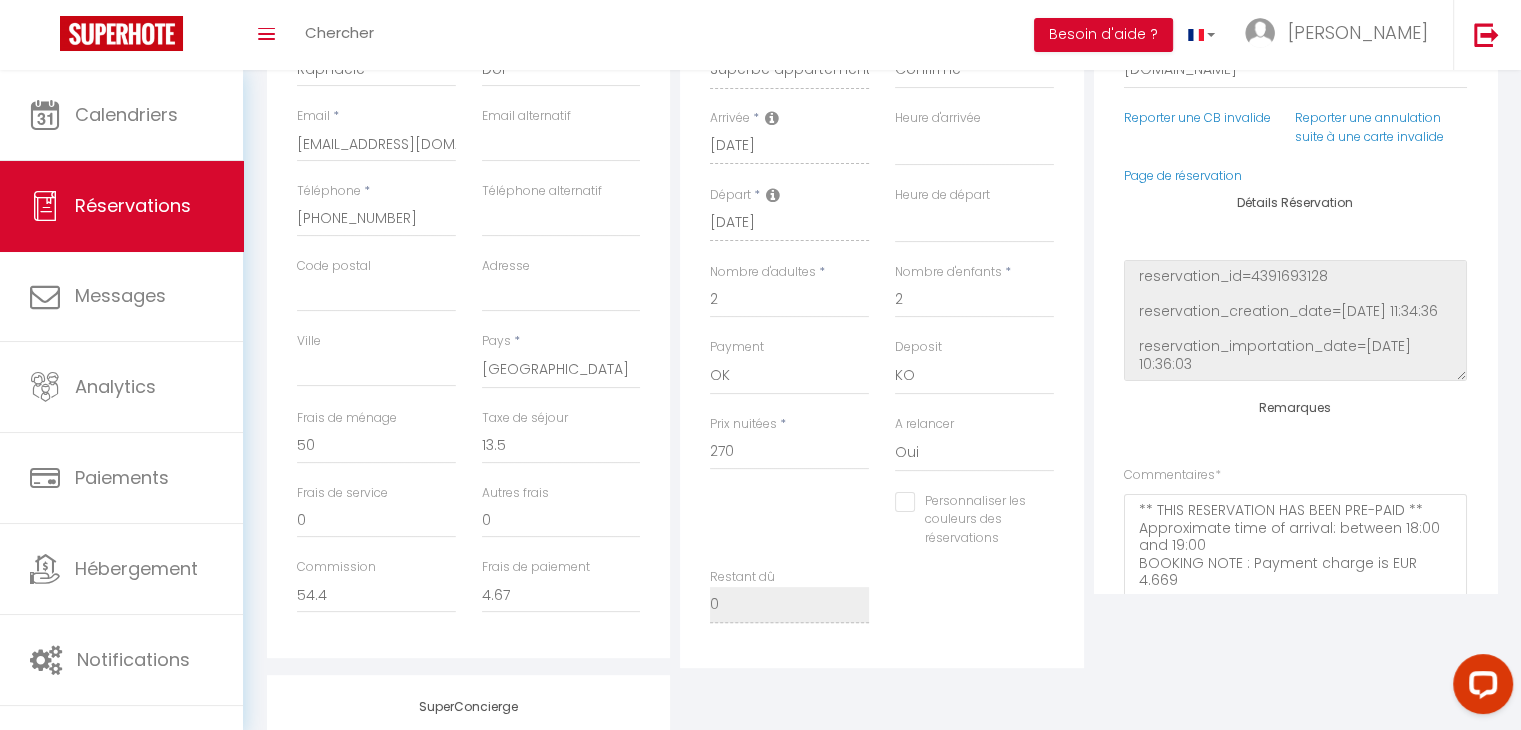 select on "not_cancelled" 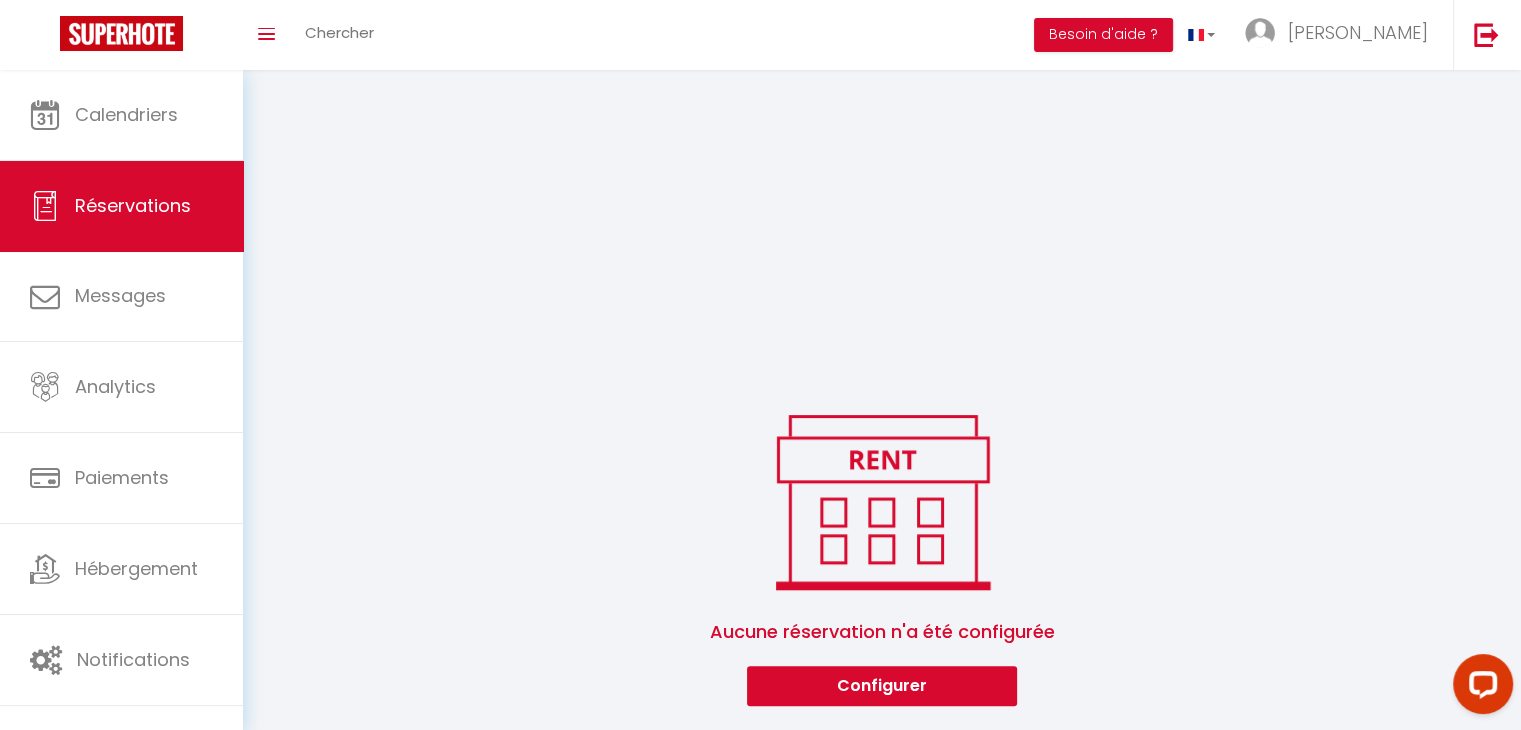 scroll, scrollTop: 496, scrollLeft: 0, axis: vertical 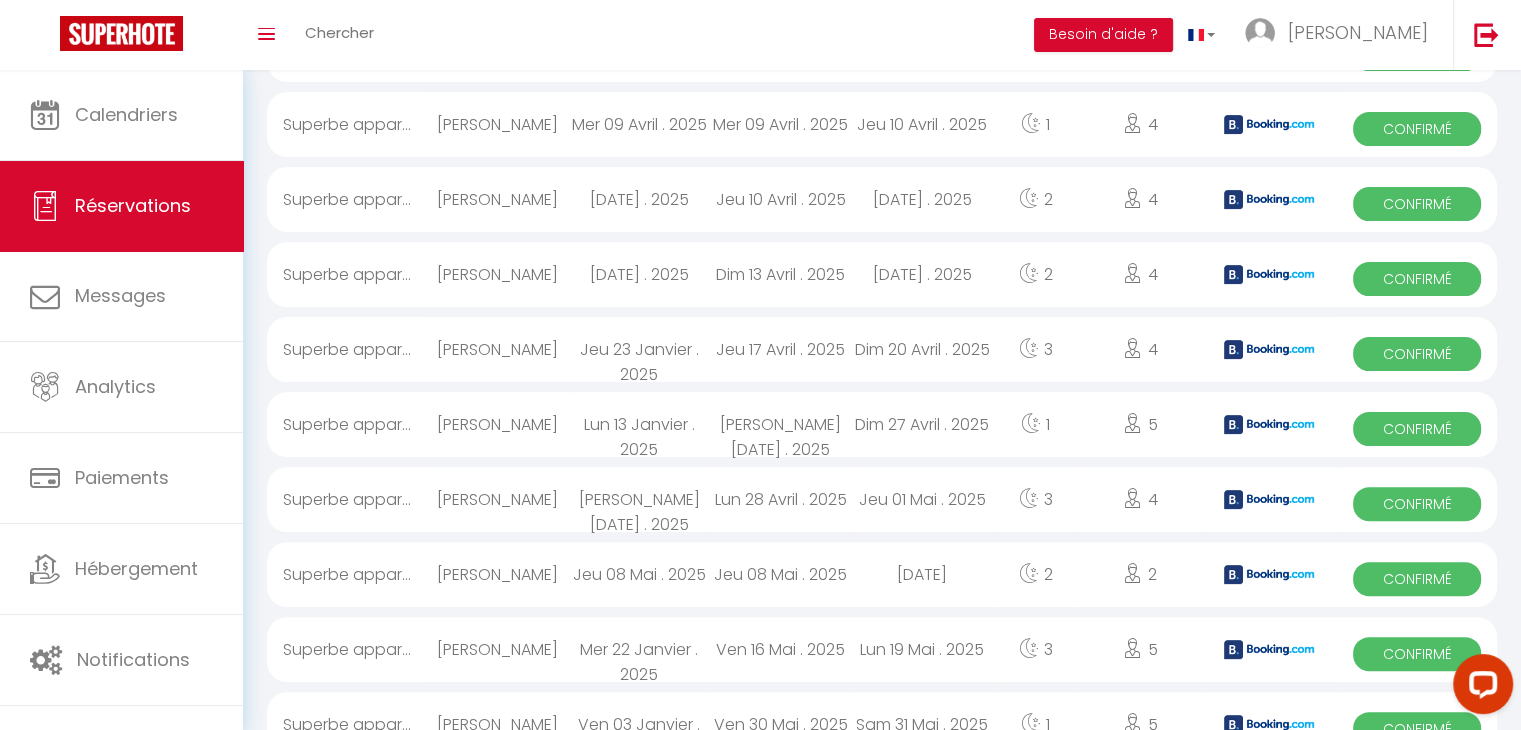 click on "Mer 09 Avril . 2025" at bounding box center (780, 124) 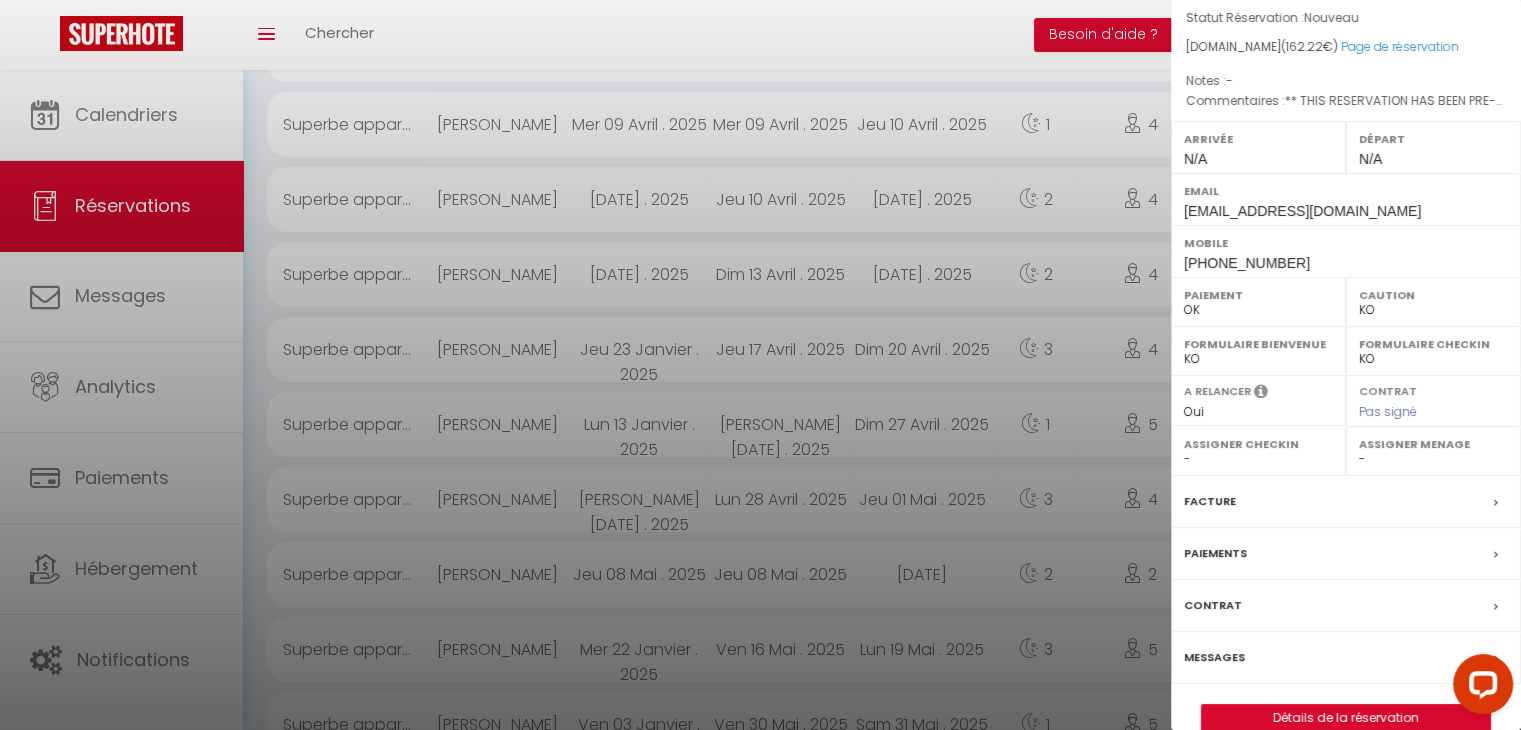scroll, scrollTop: 248, scrollLeft: 0, axis: vertical 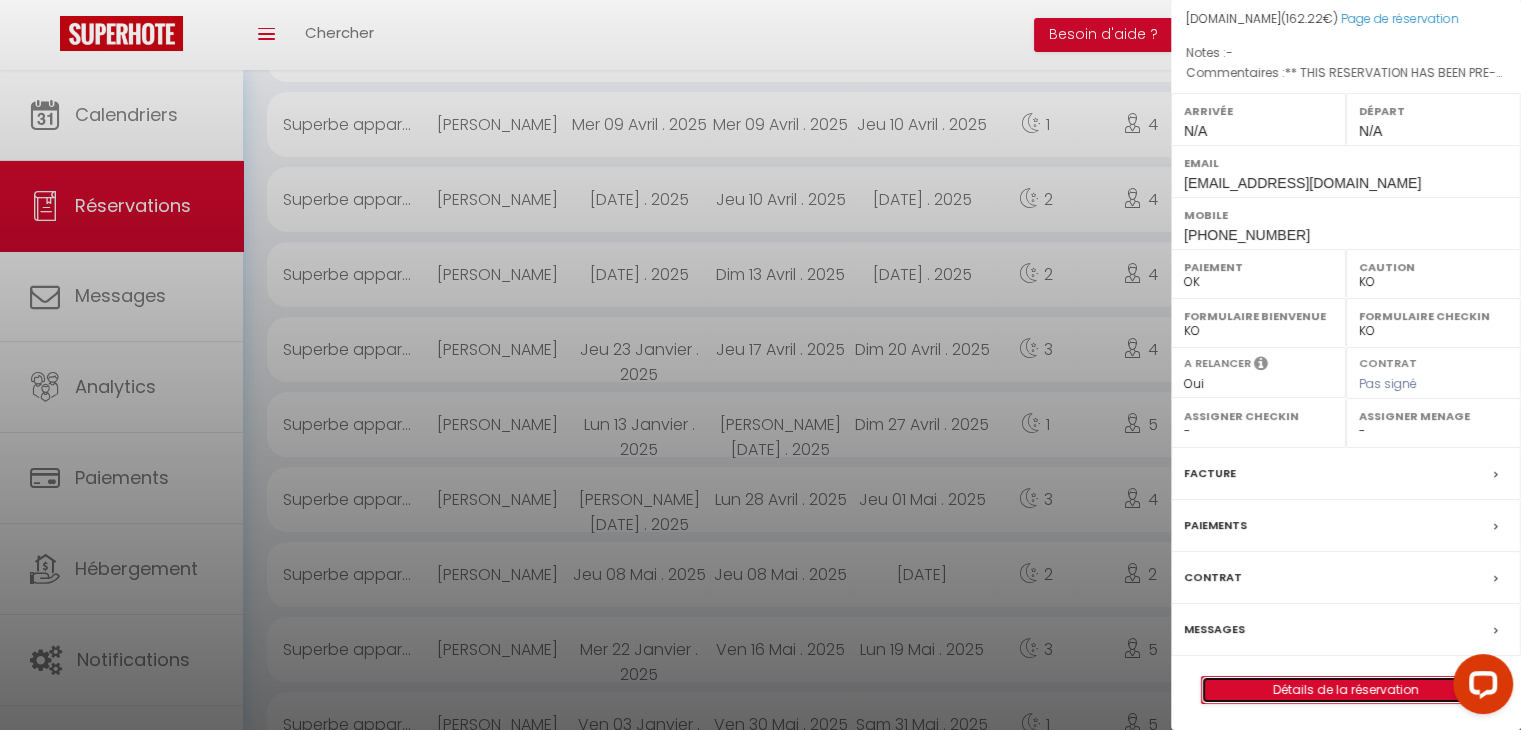 click on "Détails de la réservation" at bounding box center (1346, 690) 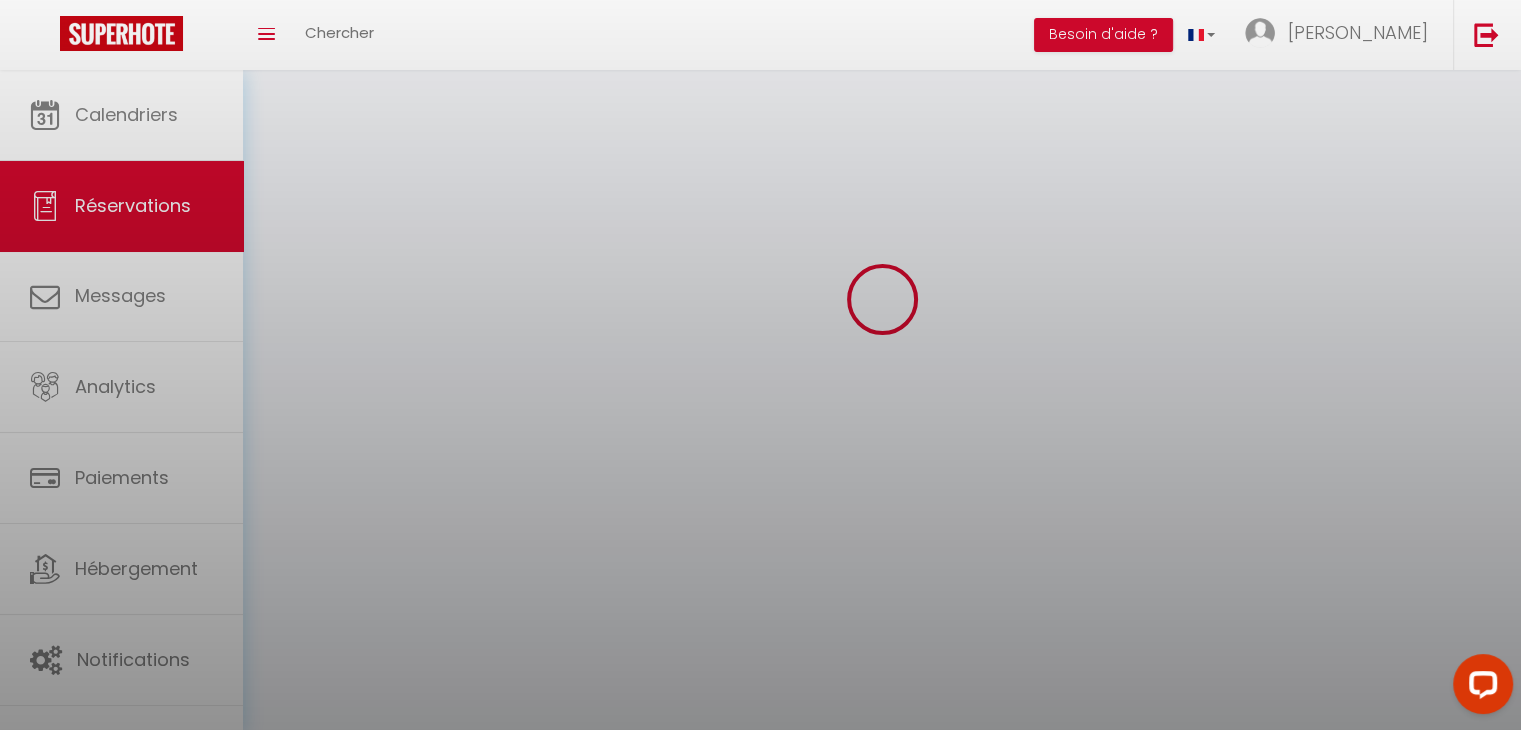 scroll, scrollTop: 0, scrollLeft: 0, axis: both 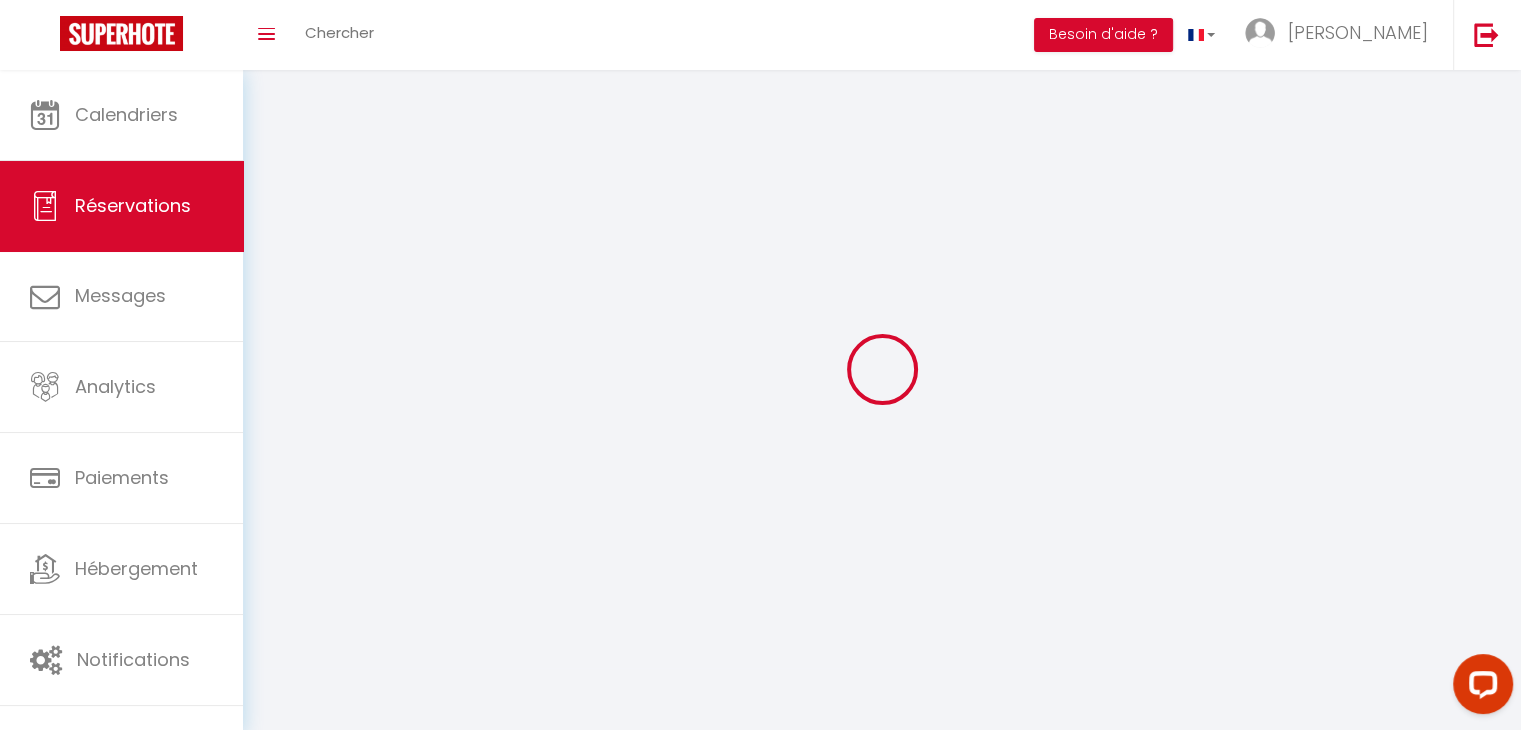 type on "[PERSON_NAME]" 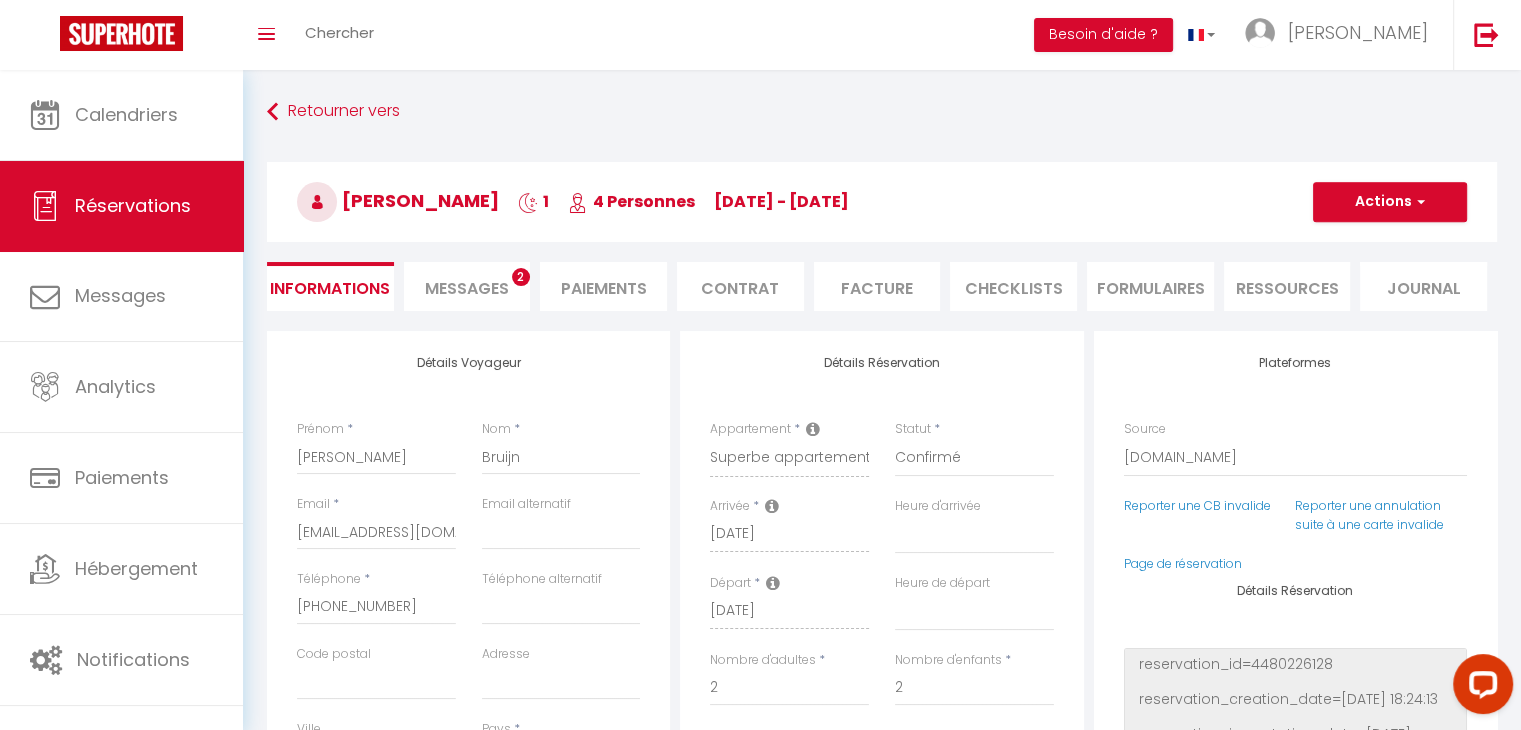 checkbox on "false" 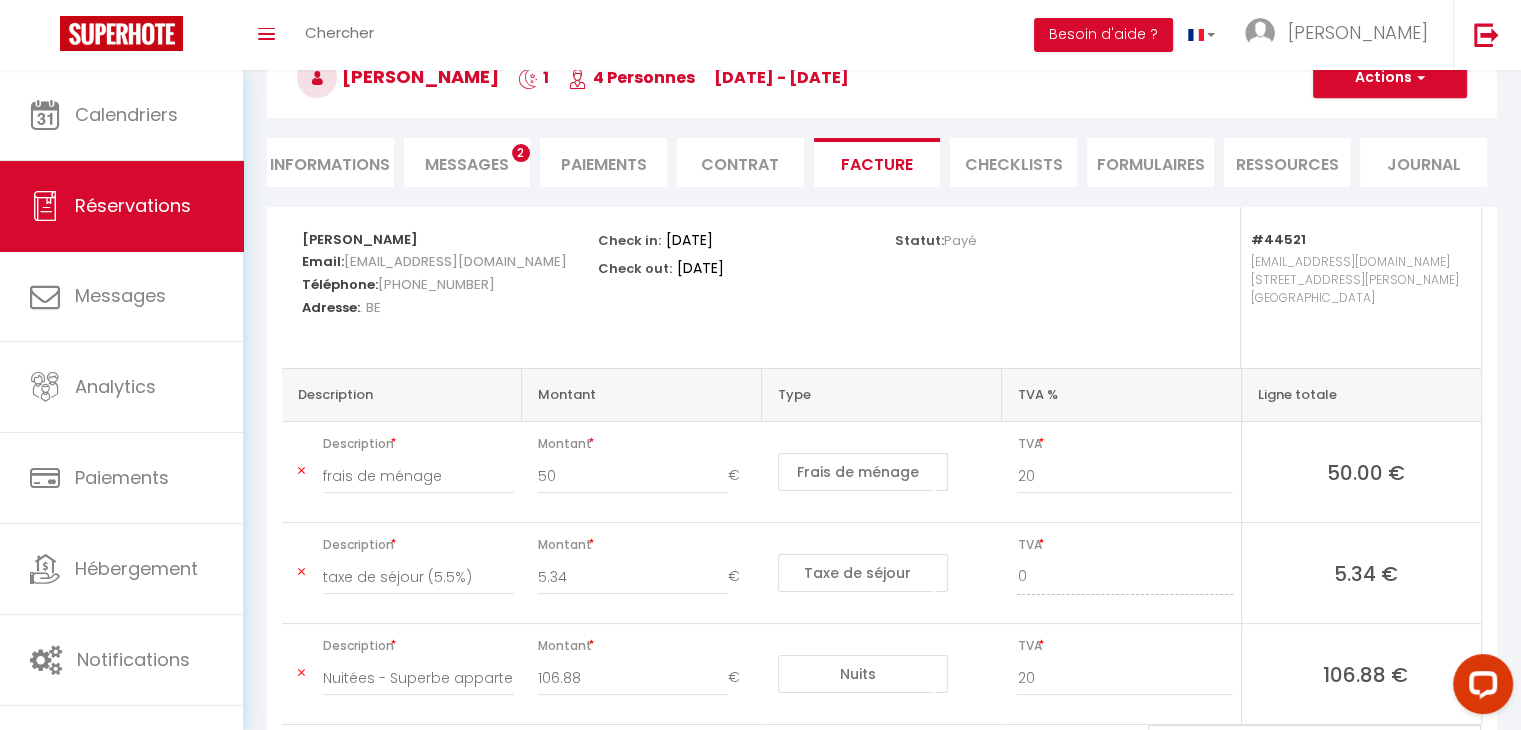 scroll, scrollTop: 123, scrollLeft: 0, axis: vertical 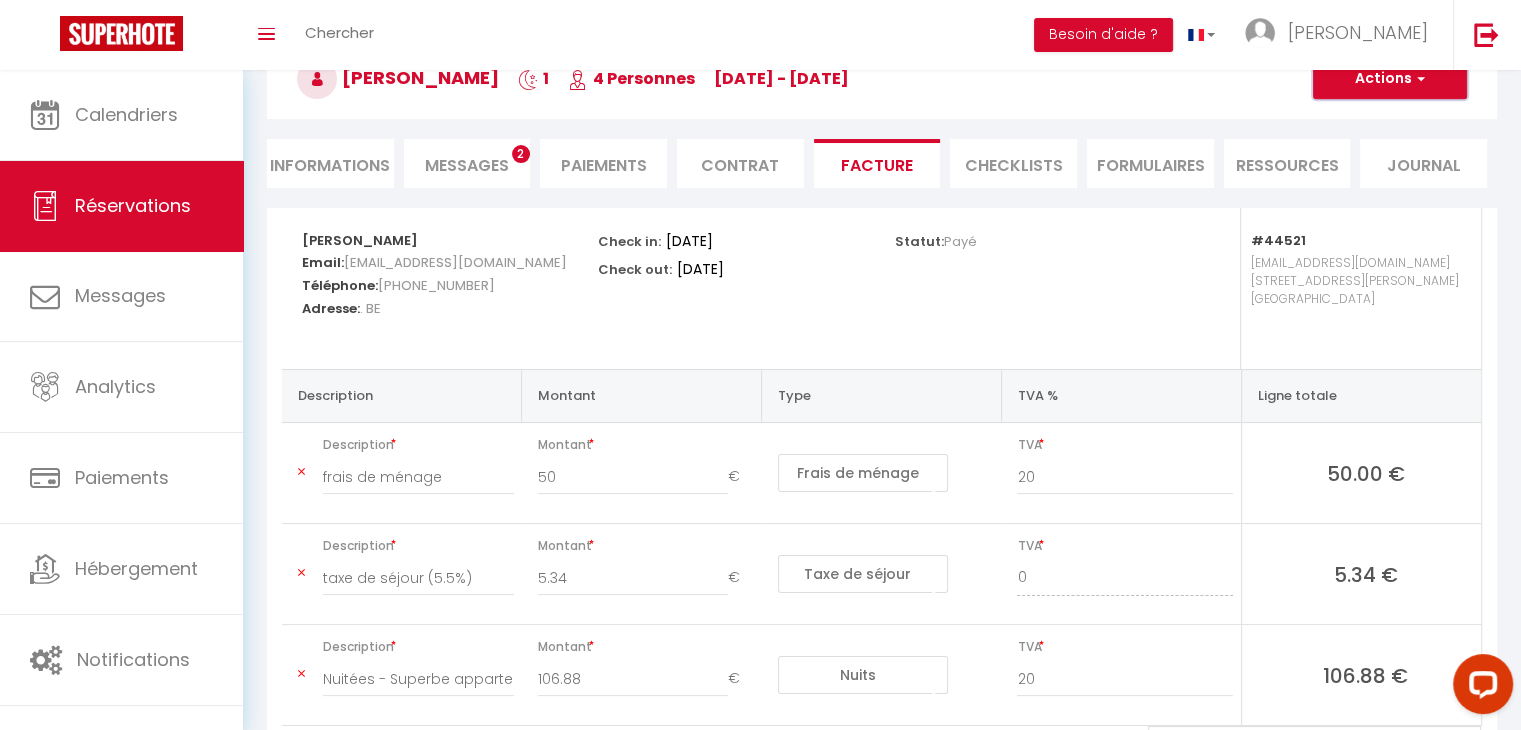 click on "Actions" at bounding box center (1390, 79) 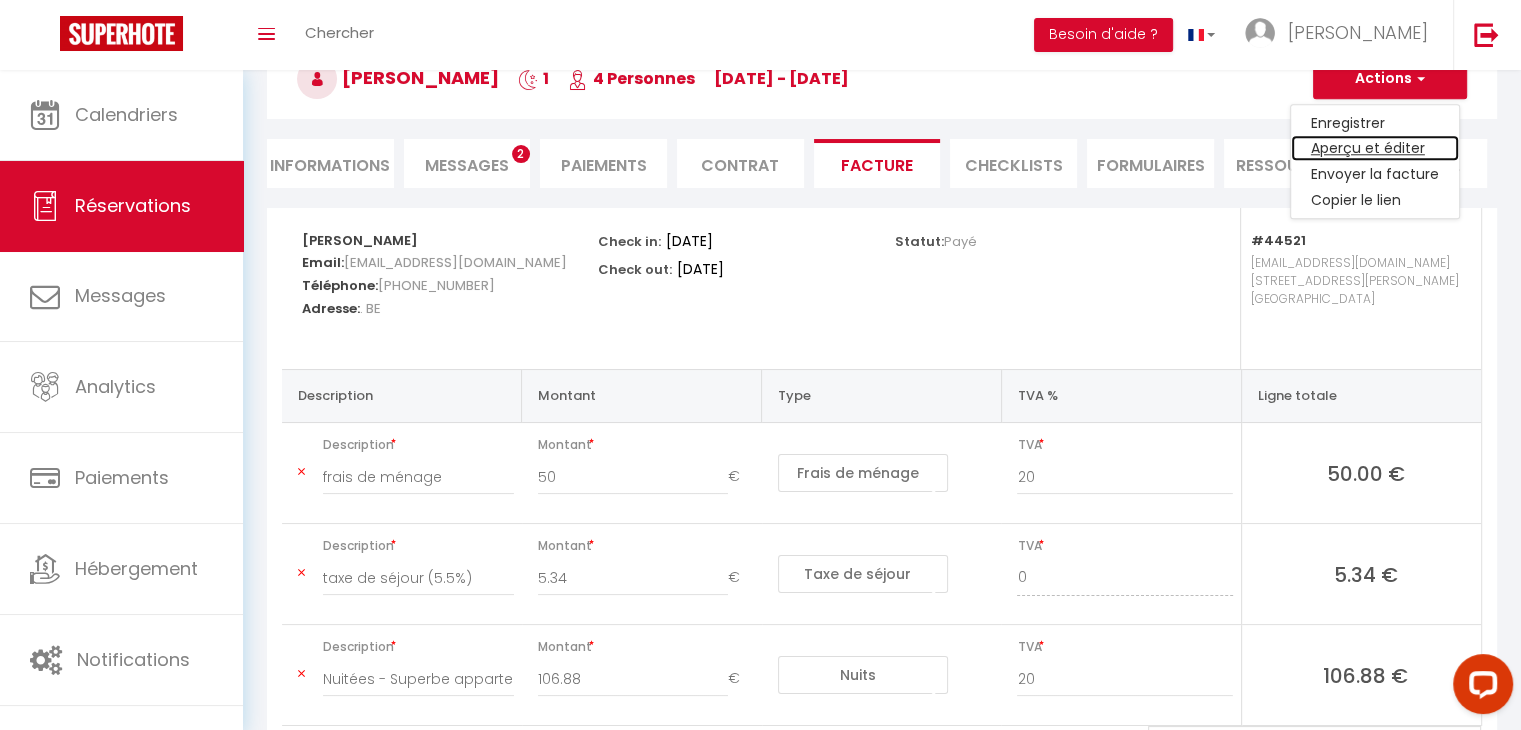 click on "Aperçu et éditer" at bounding box center [1375, 149] 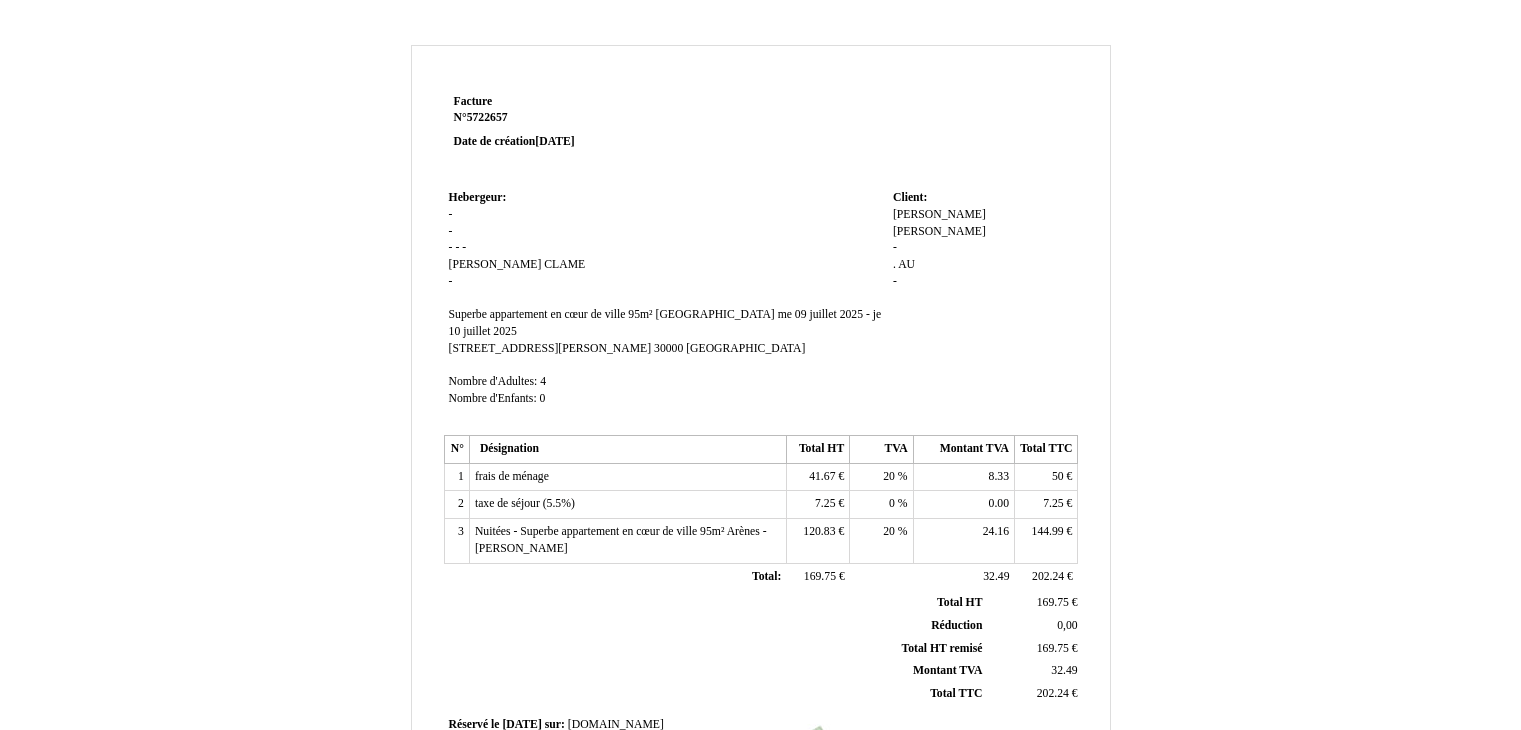 scroll, scrollTop: 0, scrollLeft: 0, axis: both 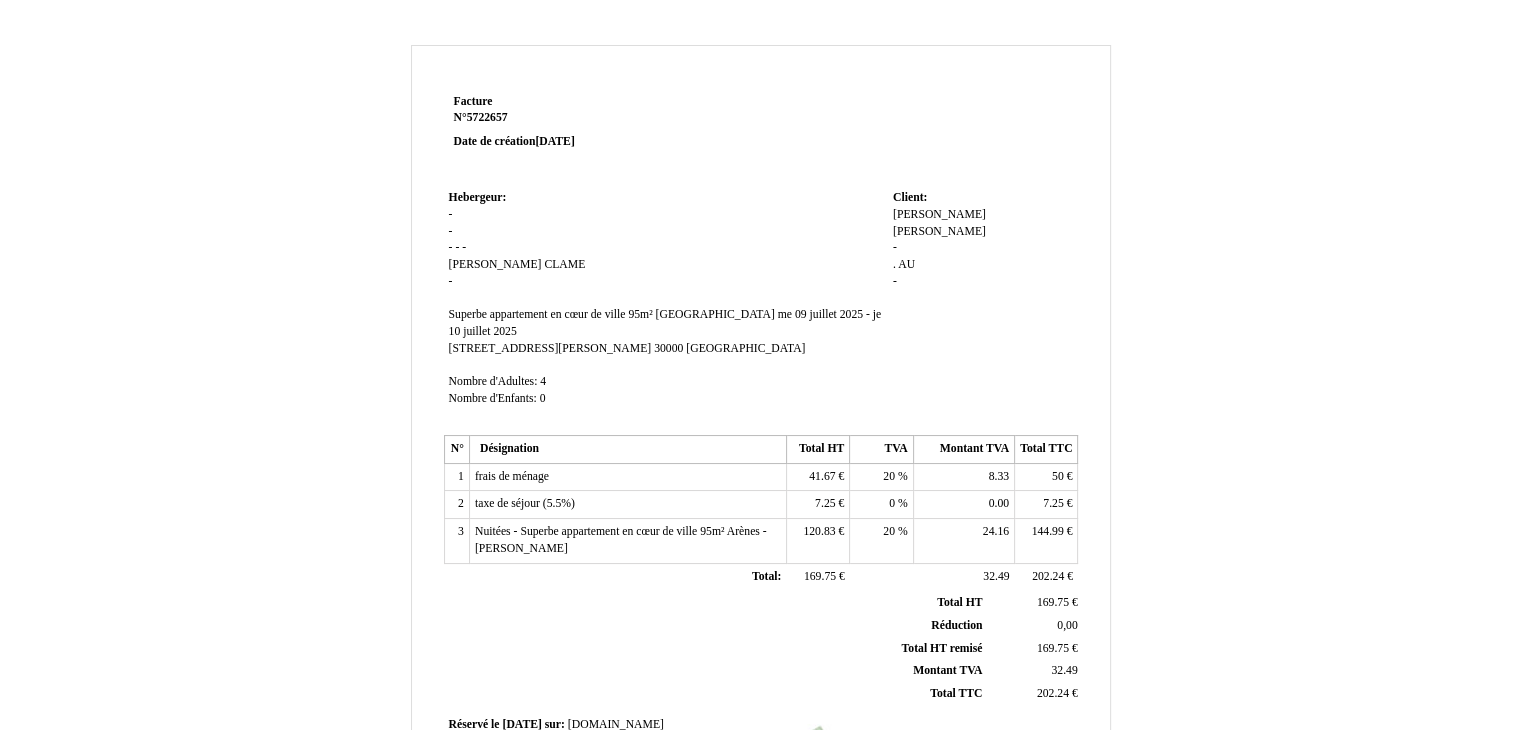 click on "me 09 juillet 2025 - je 10 juillet 2025" at bounding box center (665, 323) 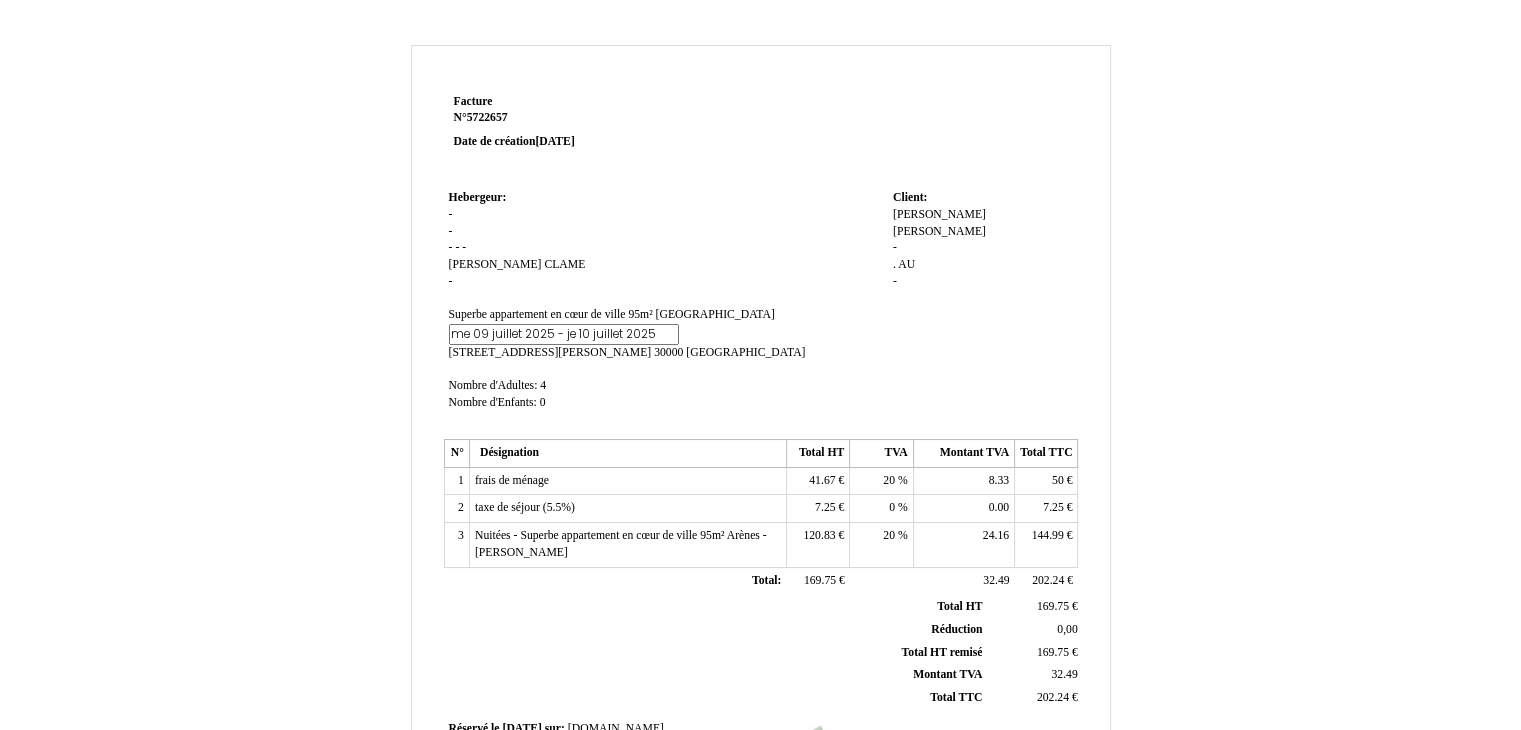 scroll, scrollTop: 0, scrollLeft: 57, axis: horizontal 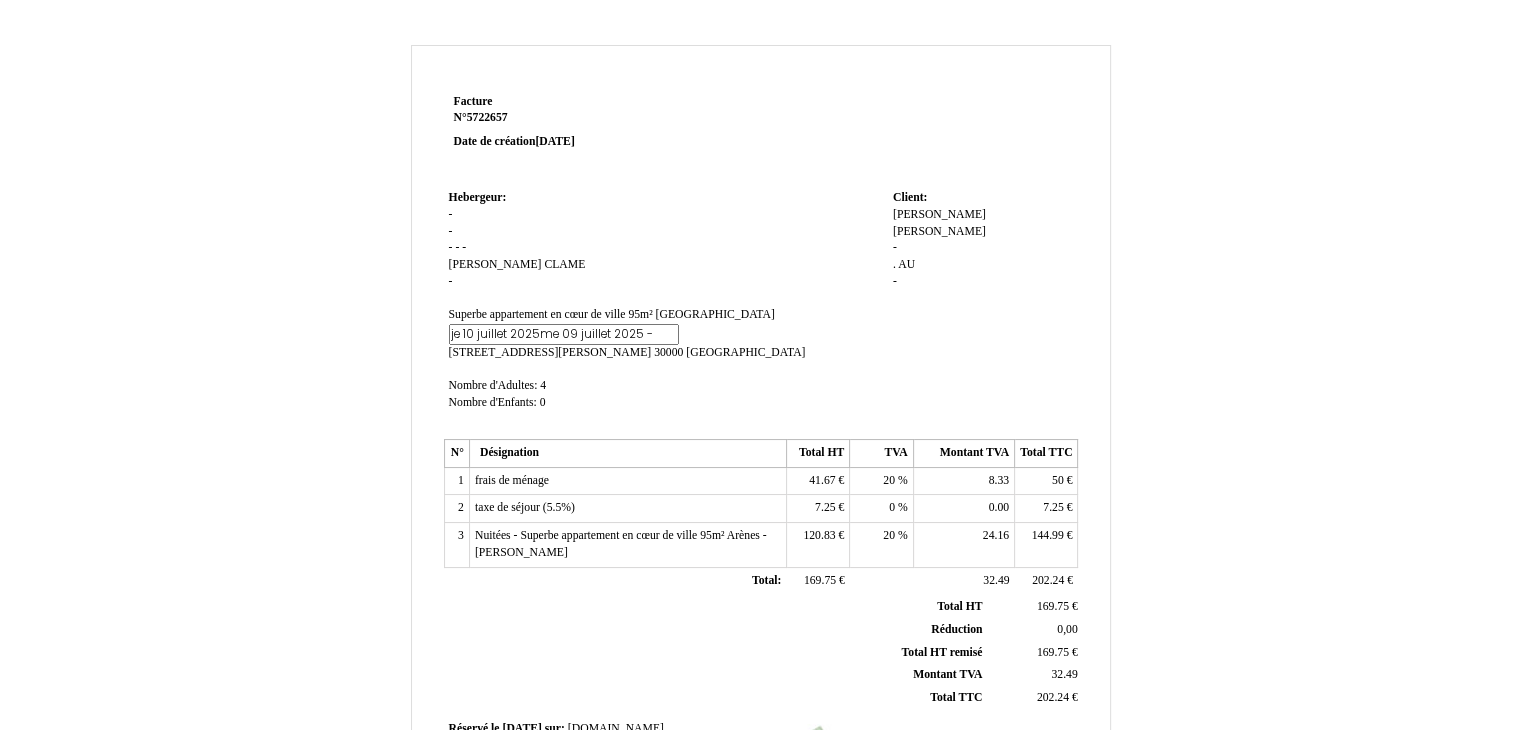 click on "je 10 juillet 2025me 09 juillet 2025 -" at bounding box center [564, 334] 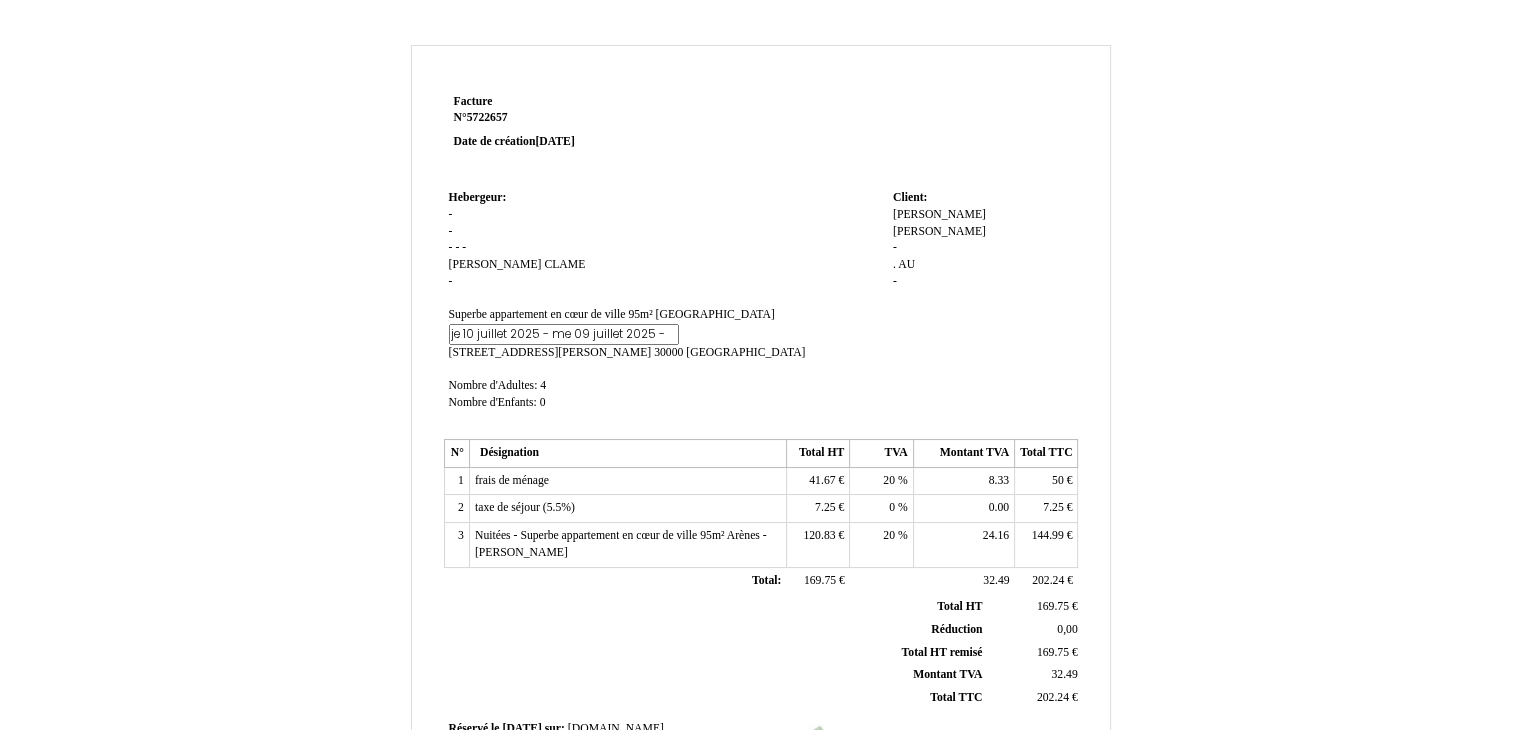click on "je 10 juillet 2025 - me 09 juillet 2025 -" at bounding box center [564, 334] 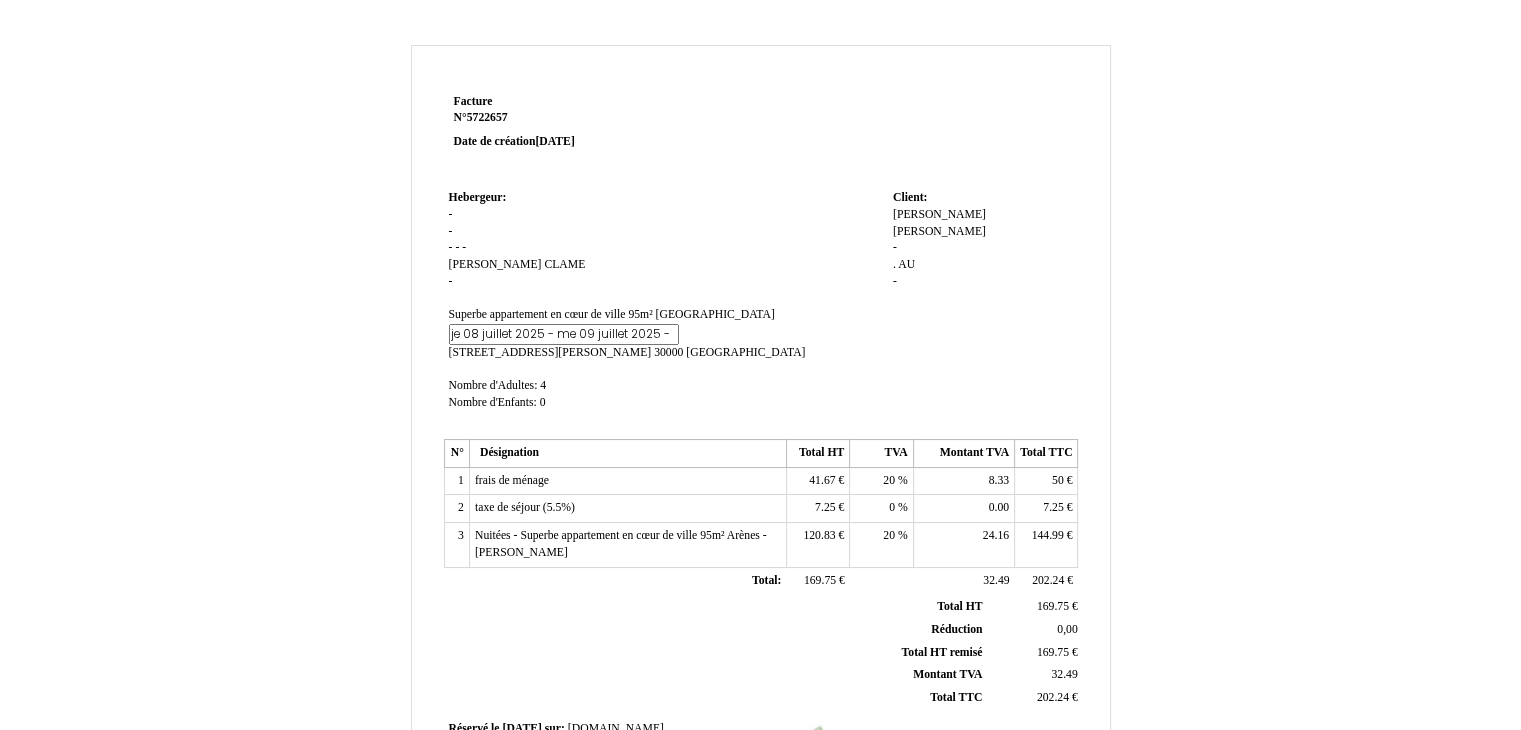 click on "je 08 juillet 2025 - me 09 juillet 2025 -" at bounding box center [564, 334] 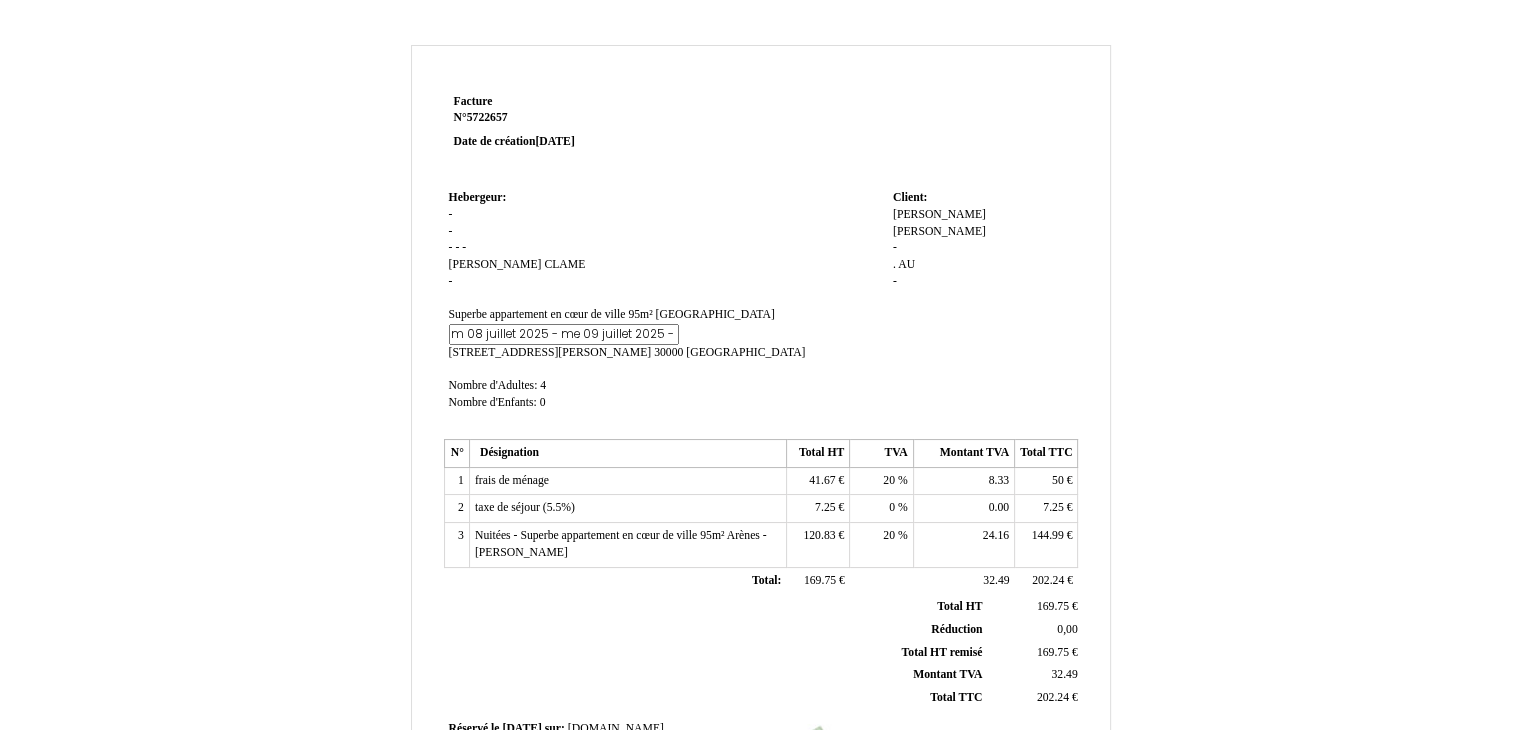 type on "ma 08 juillet 2025 - me 09 juillet 2025 -" 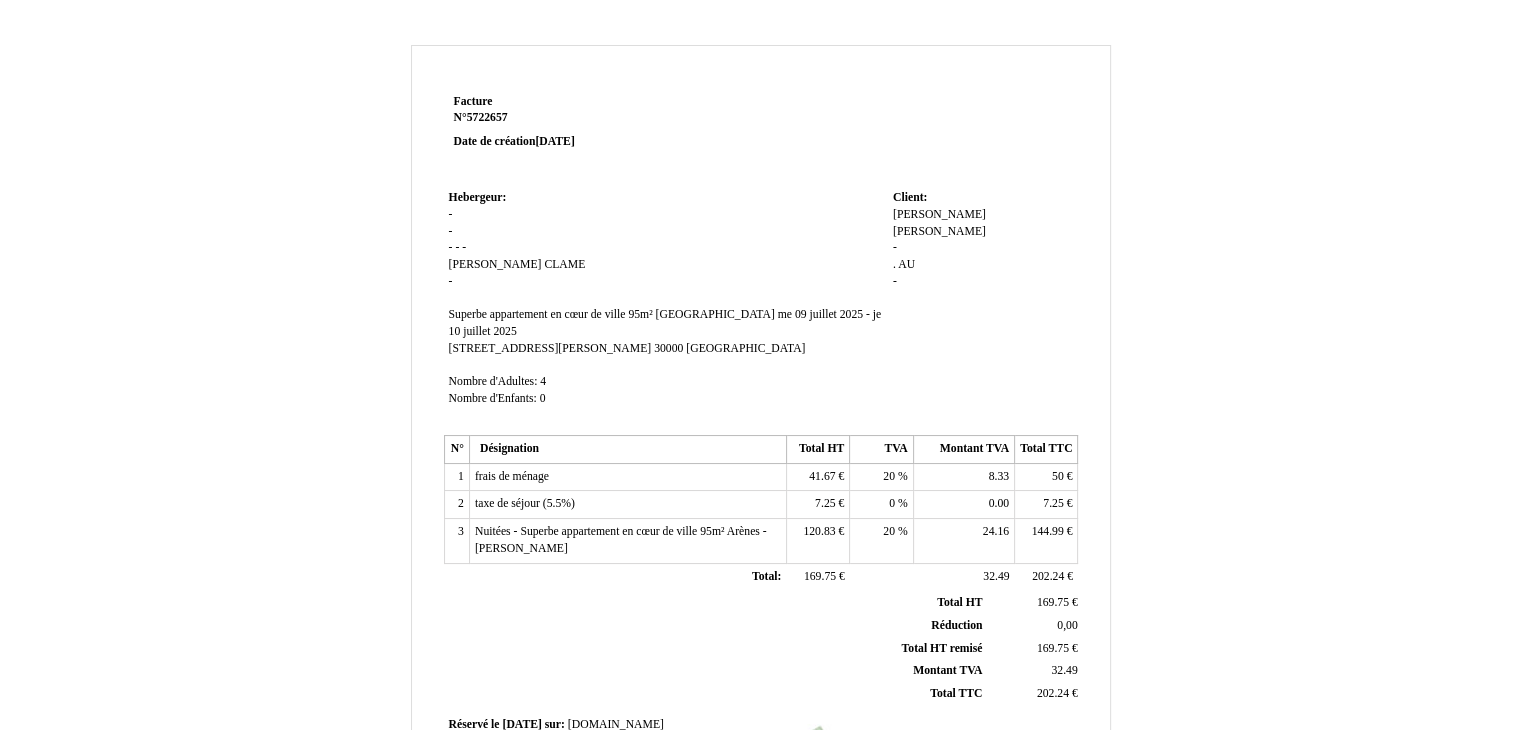 click on "Hebergeur:    Hebergeur:       -          -          -        -        -          Elodie    Elodie     CLAME    CLAME
-
SIRET
Superbe appartement en cœur de ville 95m² Arènes    Superbe appartement en cœur de ville 95m² Arènes
me 09 juillet 2025 - je 10 juillet 2025    me 09 juillet 2025 - je 10 juillet 2025      3 Rue Auguste Pellet    3 Rue Auguste Pellet
30000
30000
Nîmes
Nîmes
Nombre d'Adultes:     Nombre d'Adultes:     4    4       Nombre d'Enfants:     Nombre d'Enfants:     0    0" at bounding box center (666, 307) 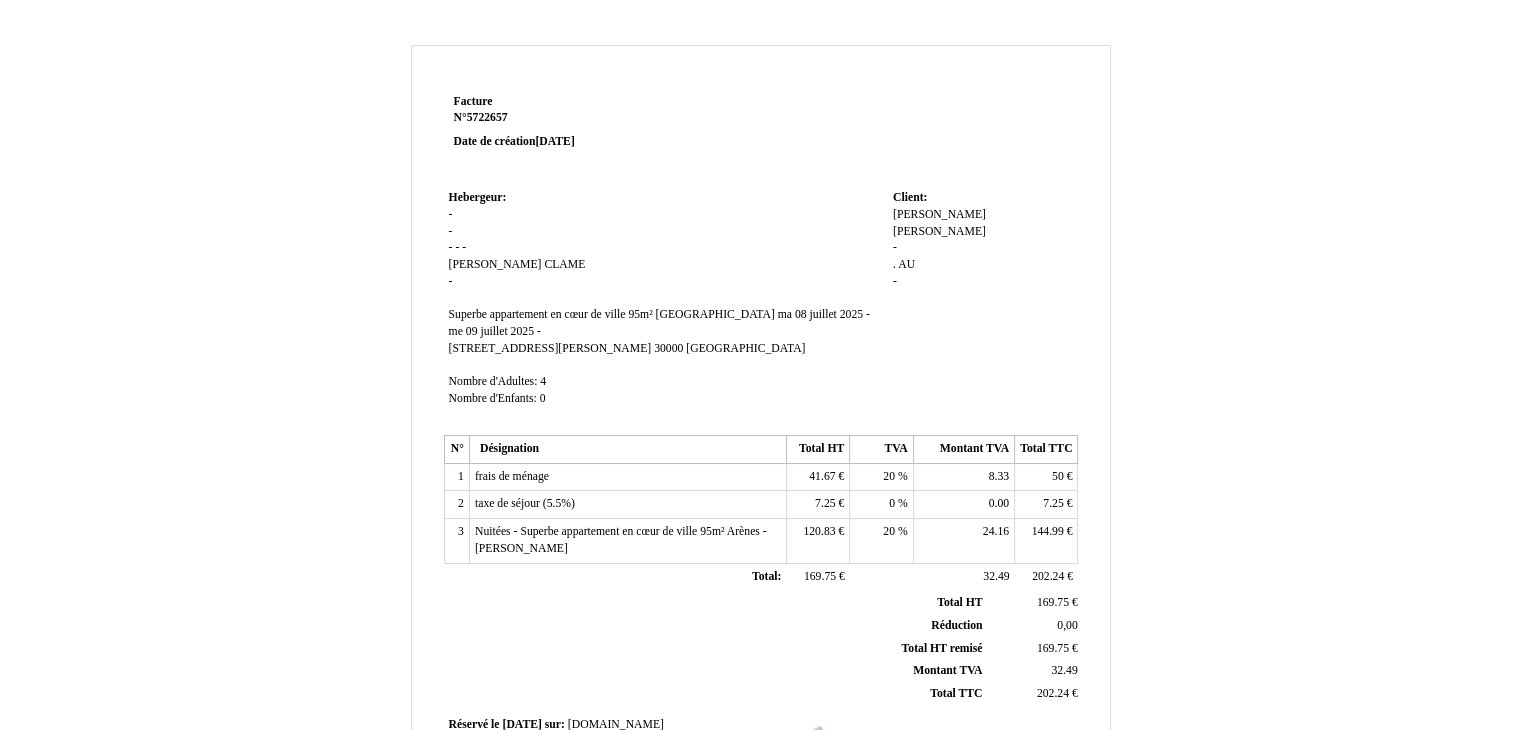 click on "Deborah    Deborah     McKendry    McKendry       -          .    .     AU    AU       -" at bounding box center [983, 257] 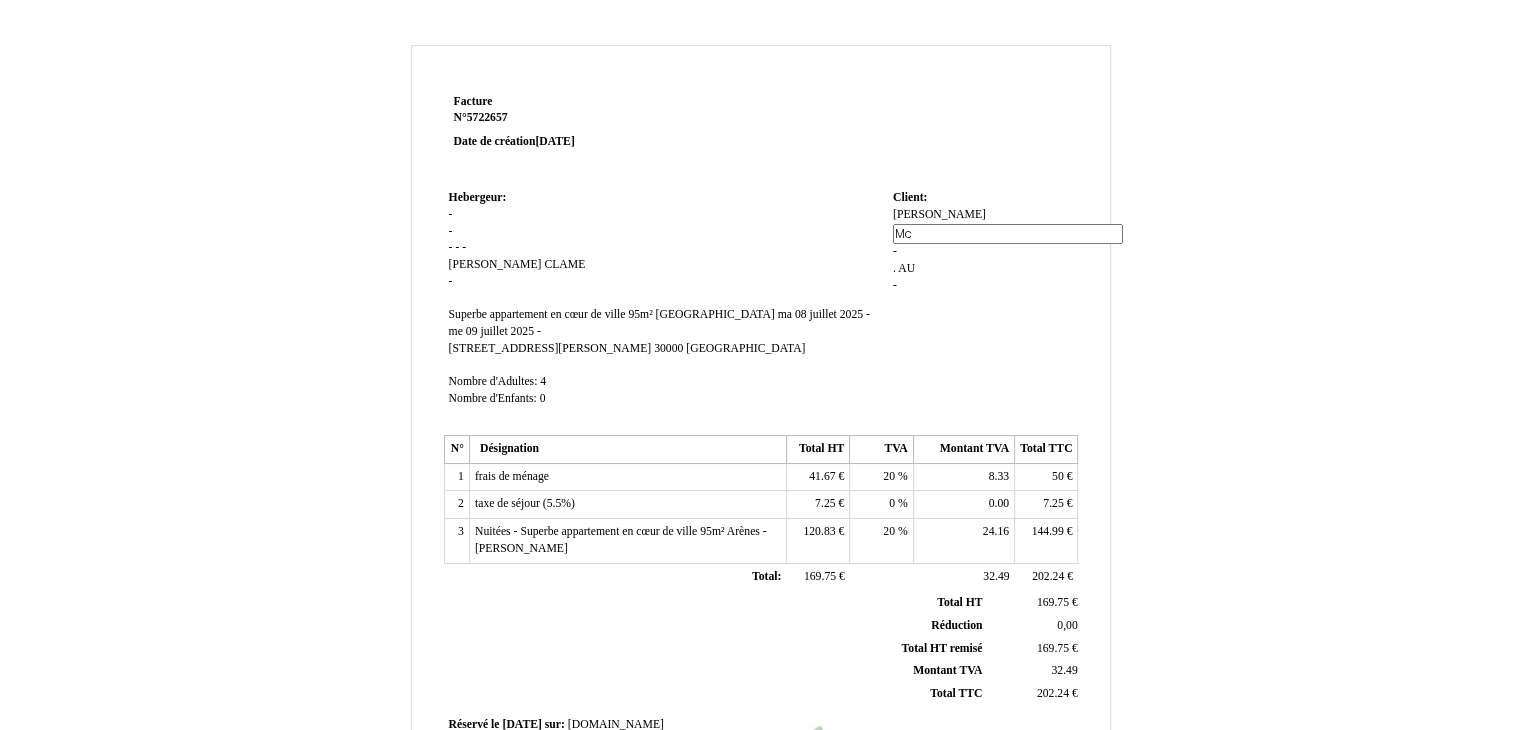 type on "M" 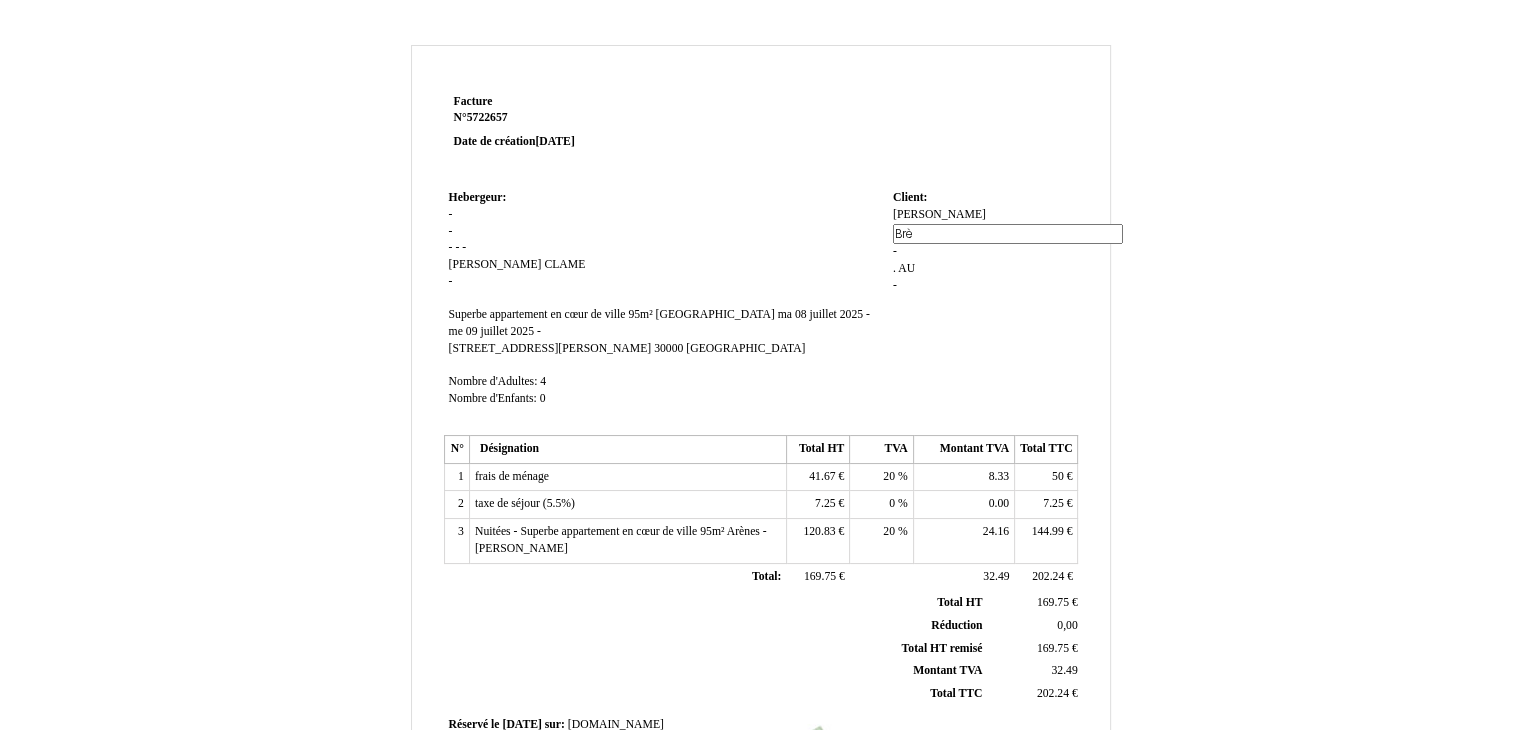 type on "Brès" 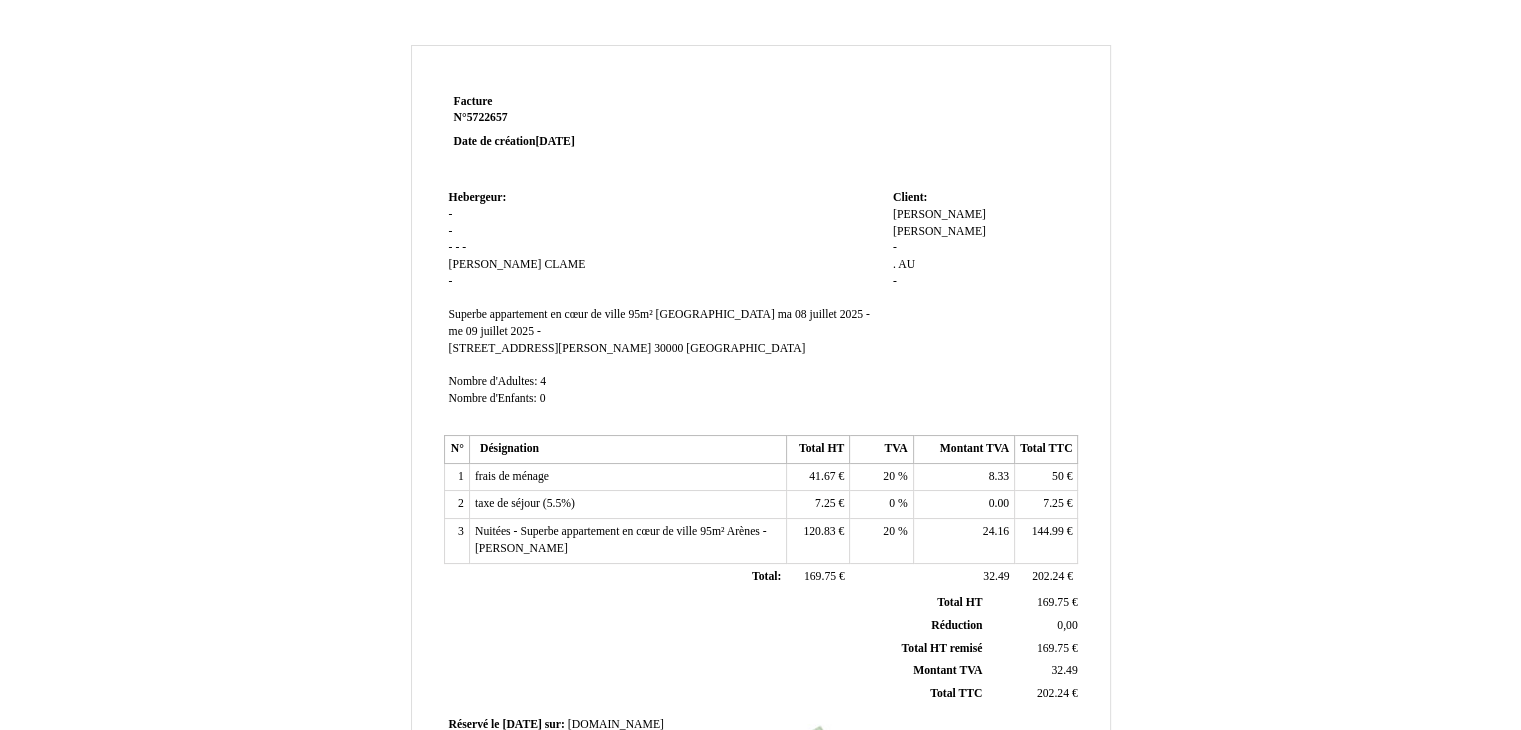 click on "Deborah" at bounding box center (939, 214) 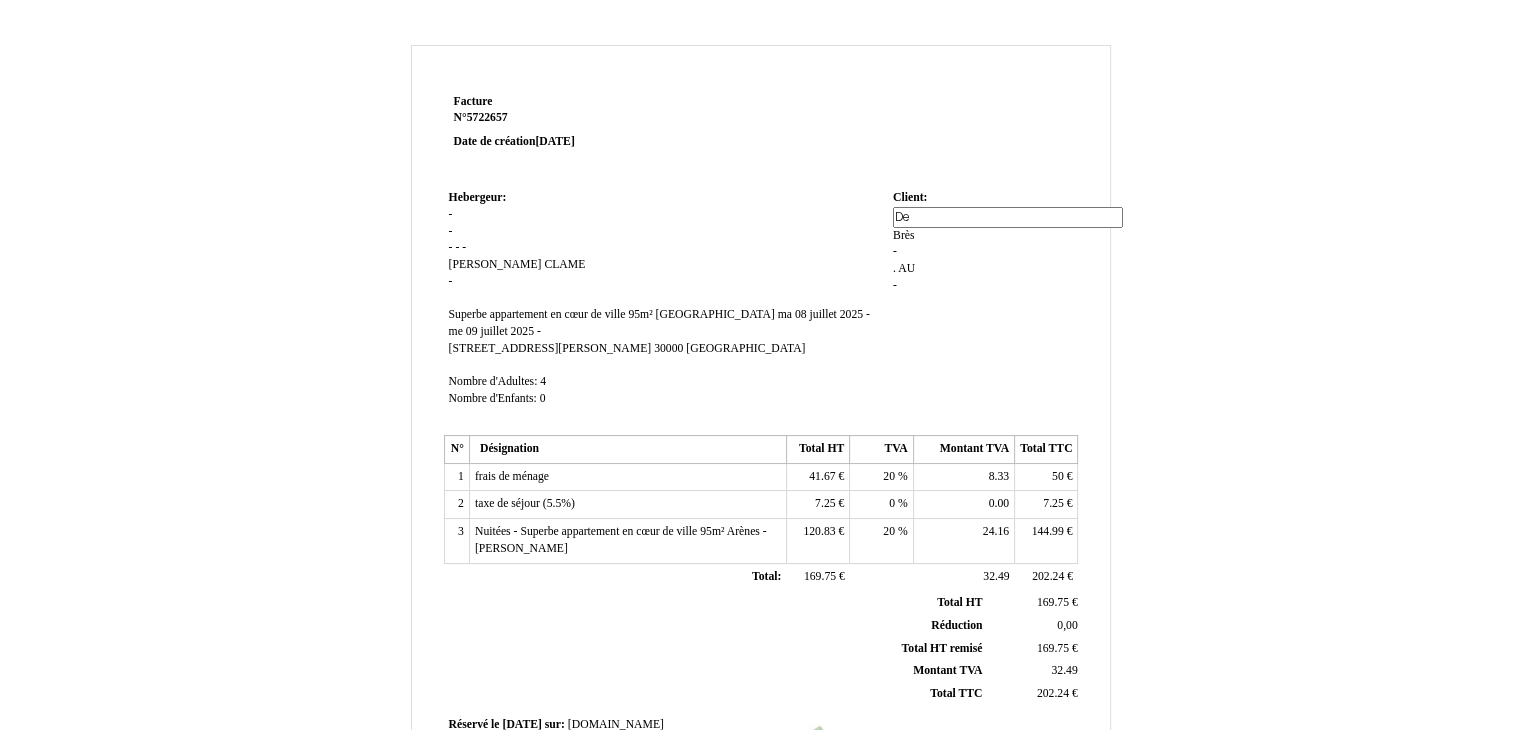 type on "D" 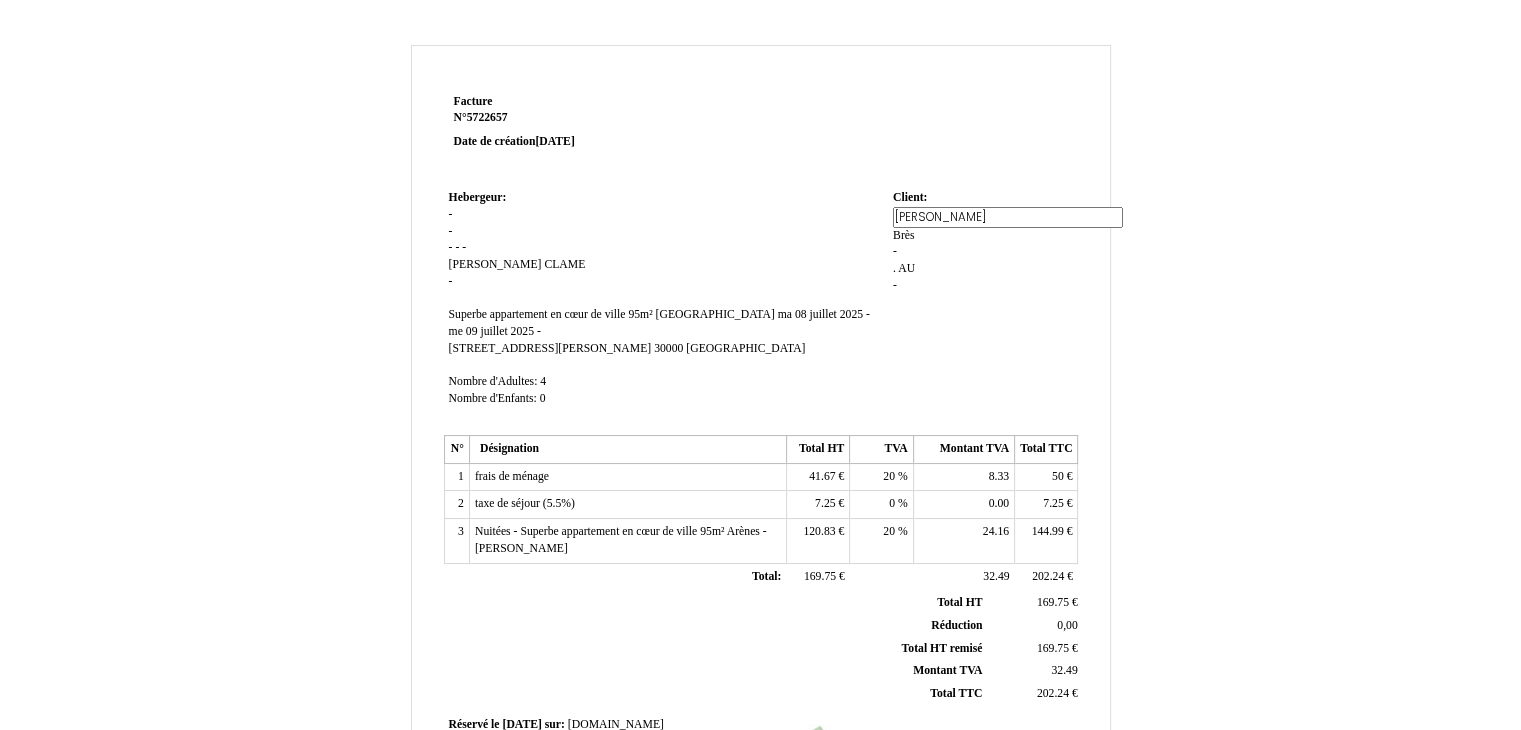 type on "Aurélien" 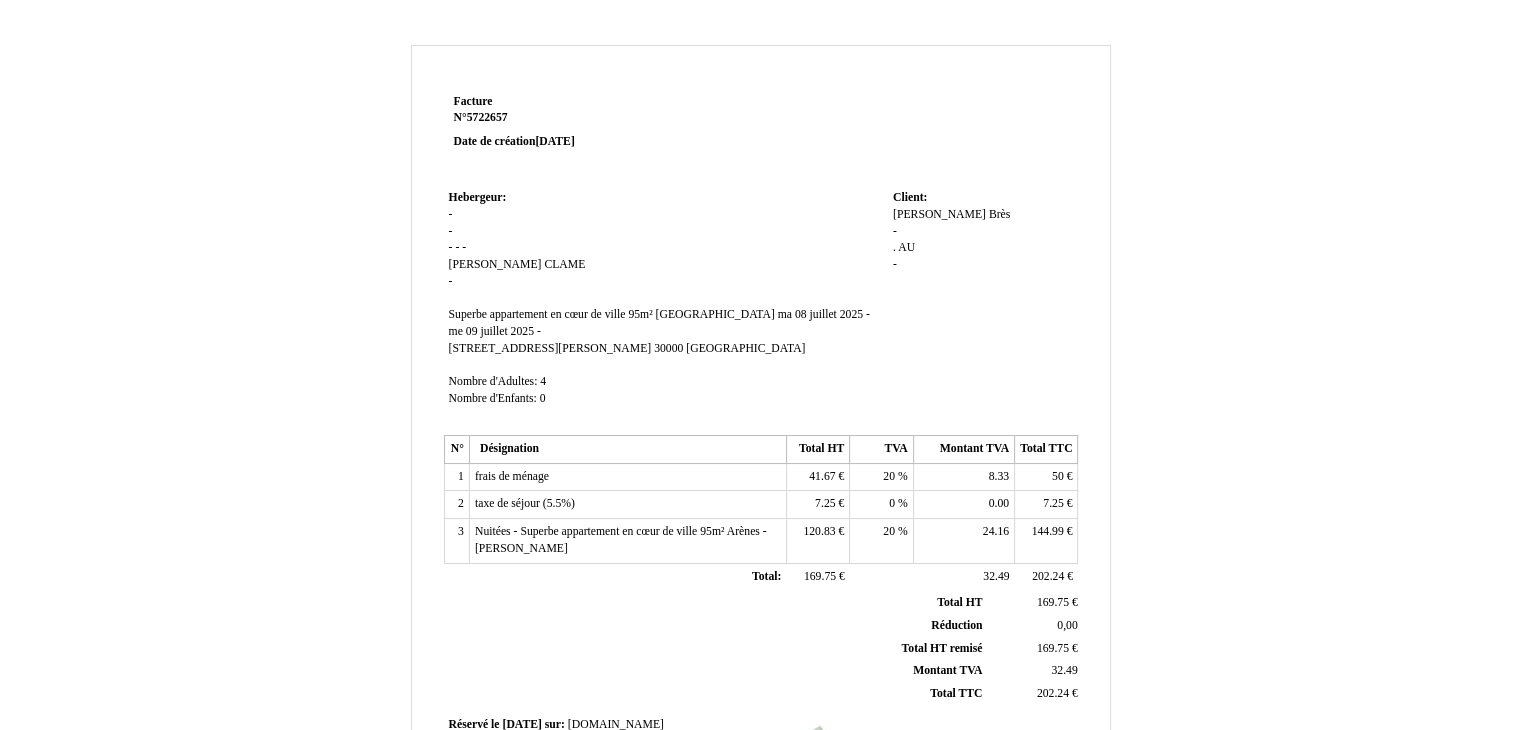 click on "Hebergeur:    Hebergeur:       -          -          -        -        -          Elodie    Elodie     CLAME    CLAME
-
SIRET
Superbe appartement en cœur de ville 95m² Arènes    Superbe appartement en cœur de ville 95m² Arènes
ma 08 juillet 2025 - me 09 juillet 2025 -    ma 08 juillet 2025 - me 09 juillet 2025 -      3 Rue Auguste Pellet    3 Rue Auguste Pellet
30000
30000
Nîmes
Nîmes
Nombre d'Adultes:     Nombre d'Adultes:     4    4       Nombre d'Enfants:     Nombre d'Enfants:     0    0" at bounding box center [666, 307] 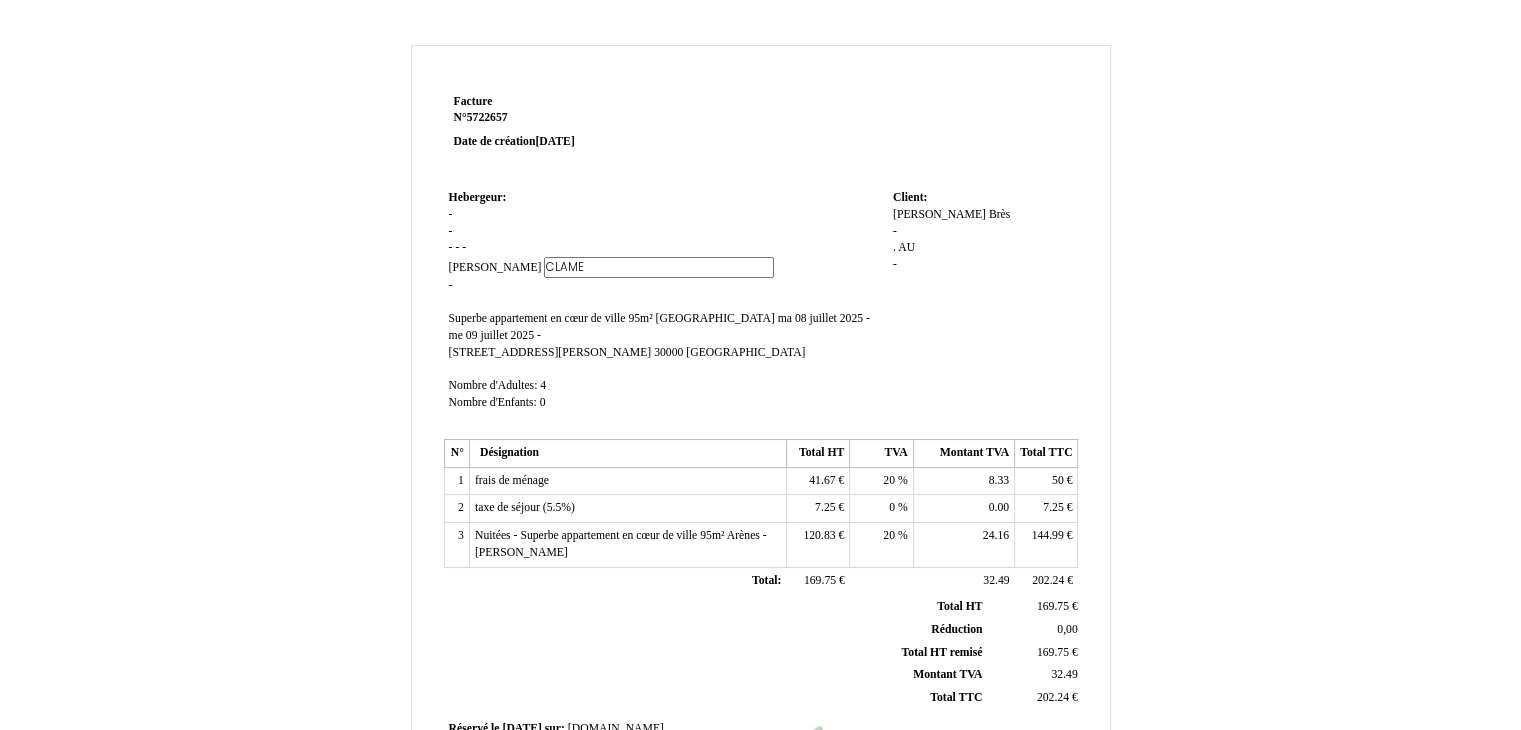 drag, startPoint x: 528, startPoint y: 267, endPoint x: 480, endPoint y: 267, distance: 48 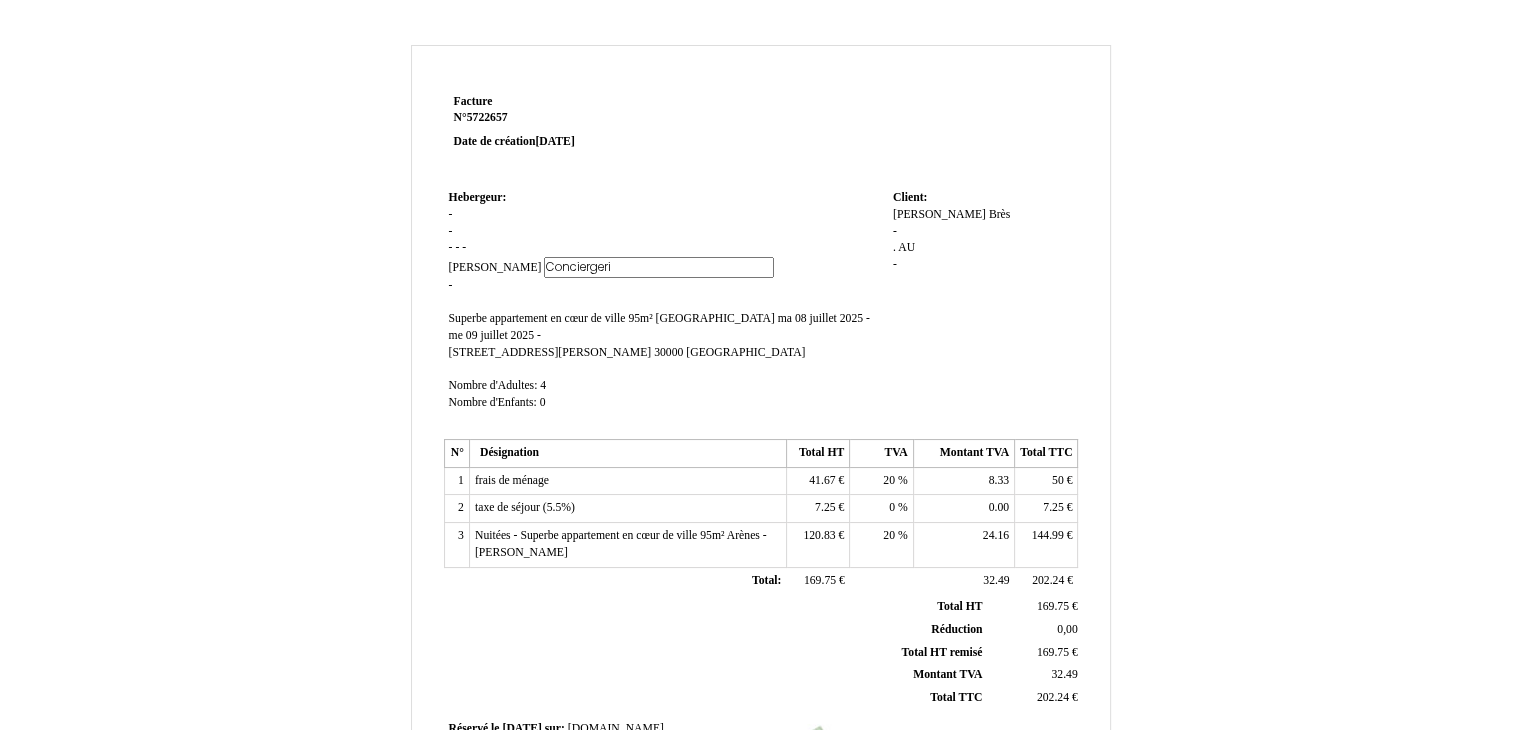 type on "Conciergerie" 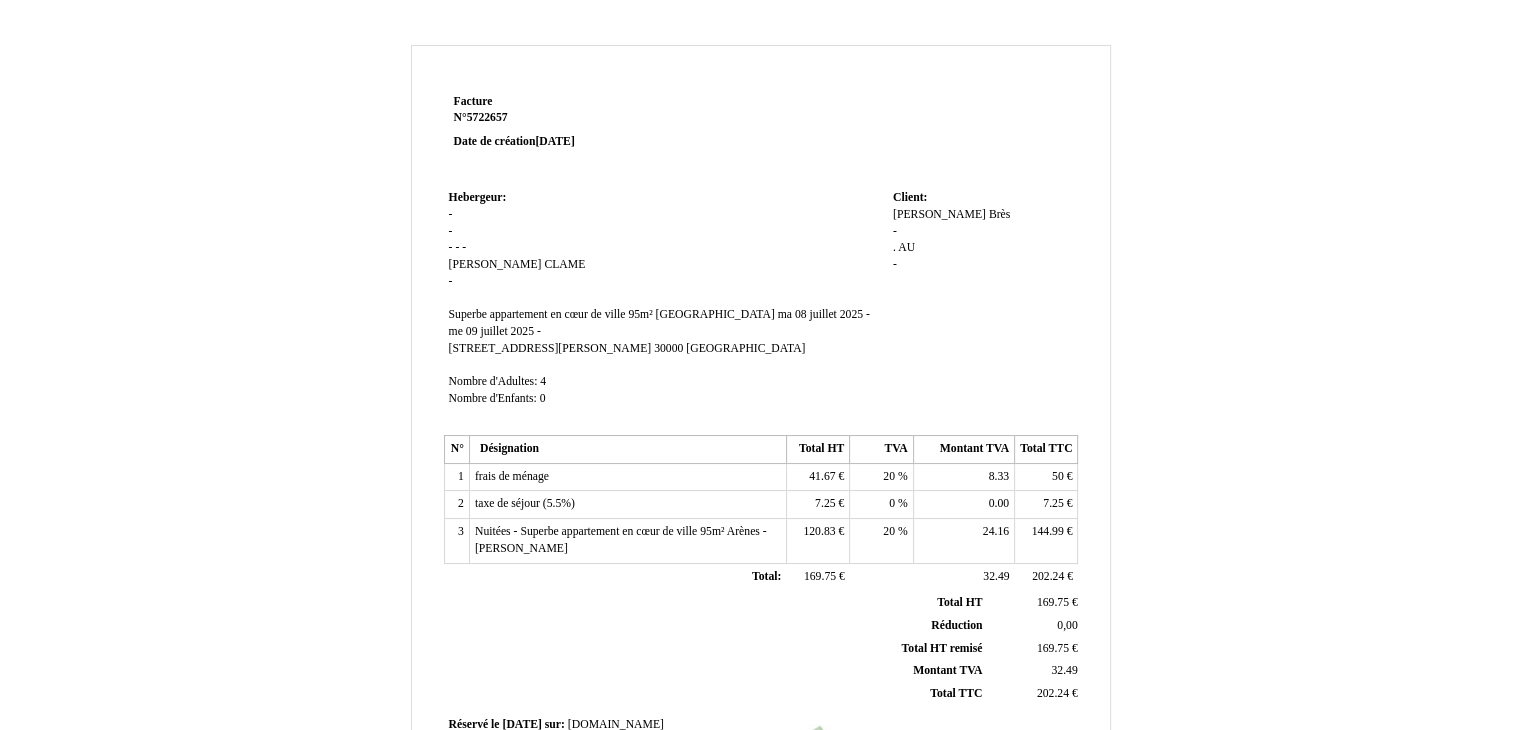 click on "[PERSON_NAME]" at bounding box center (495, 264) 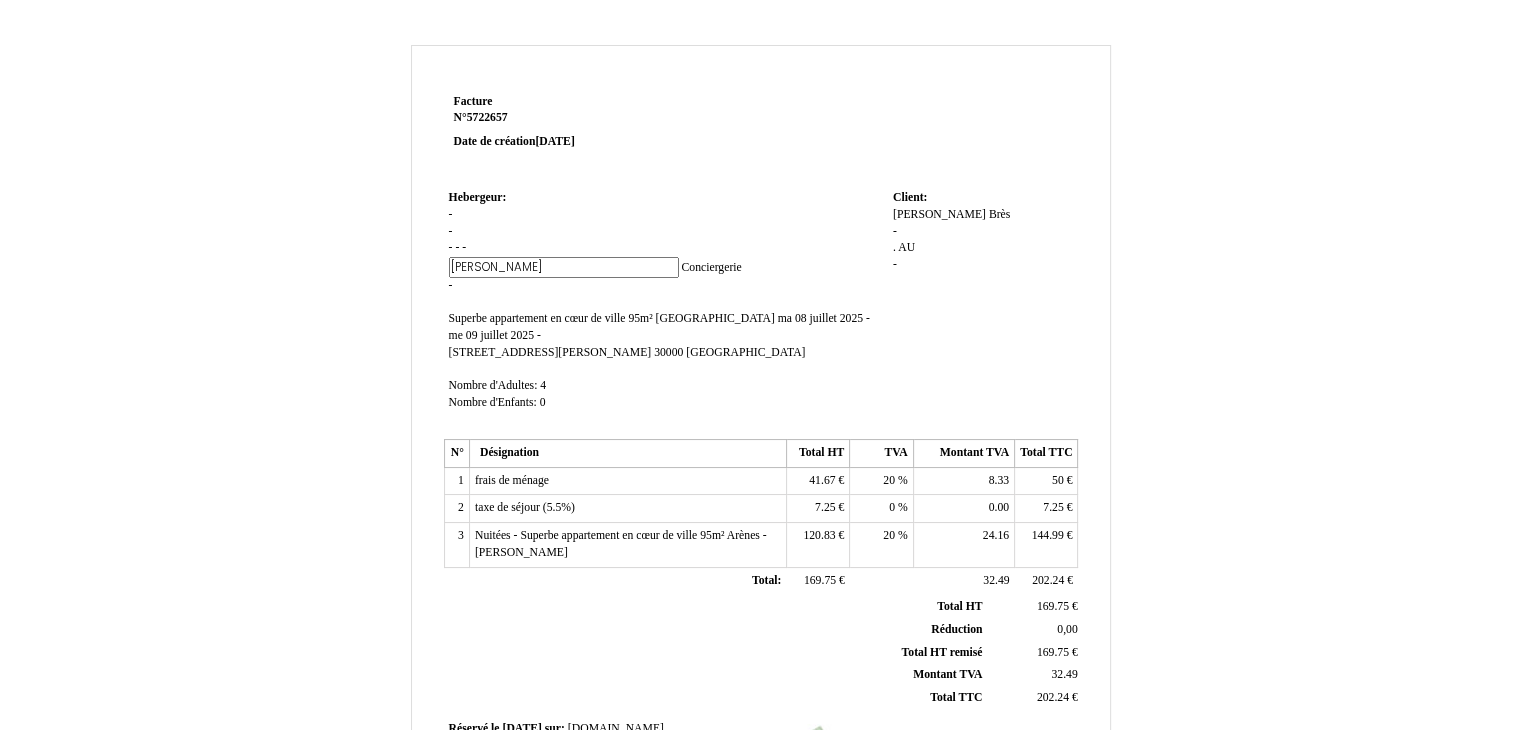 drag, startPoint x: 489, startPoint y: 264, endPoint x: 417, endPoint y: 262, distance: 72.02777 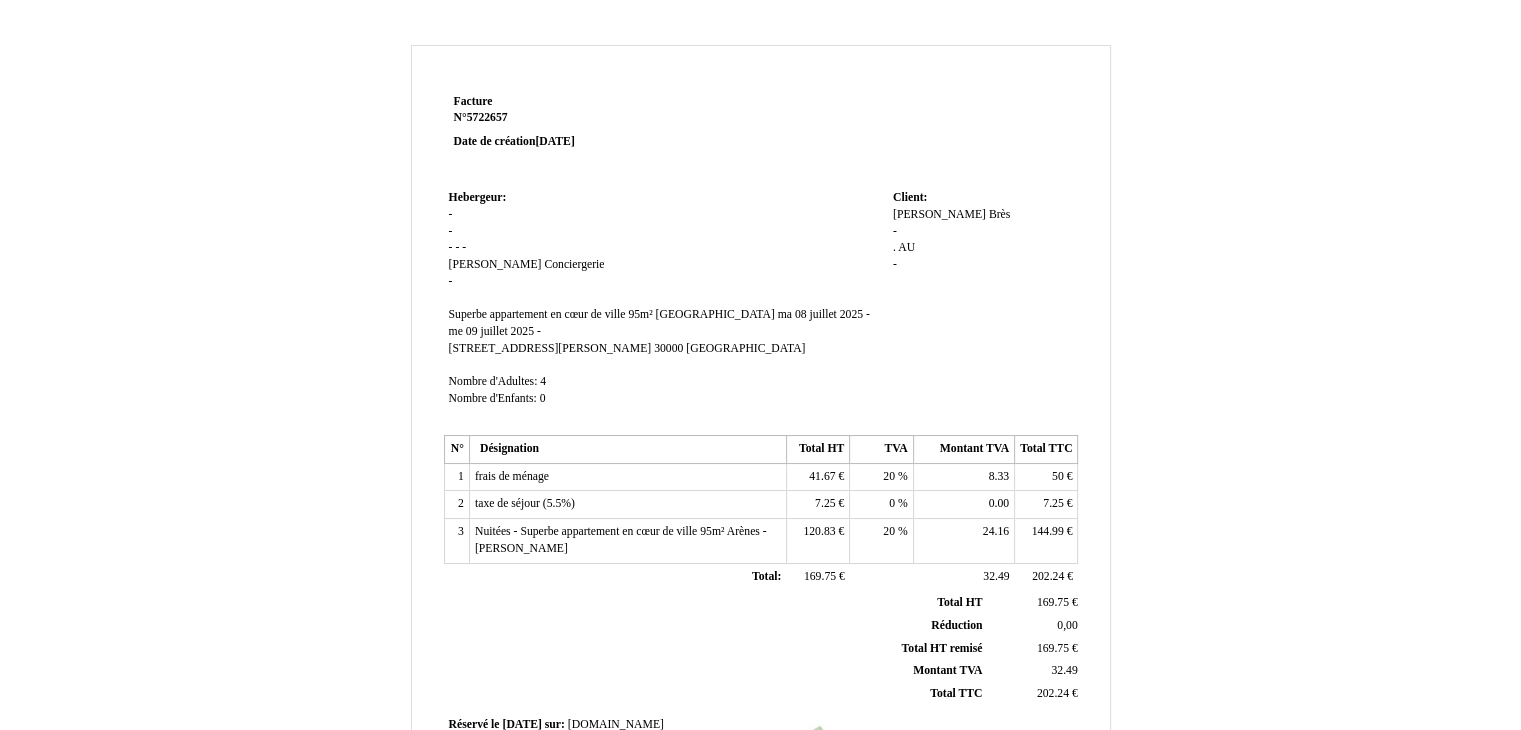 click on "[PERSON_NAME]" at bounding box center (495, 264) 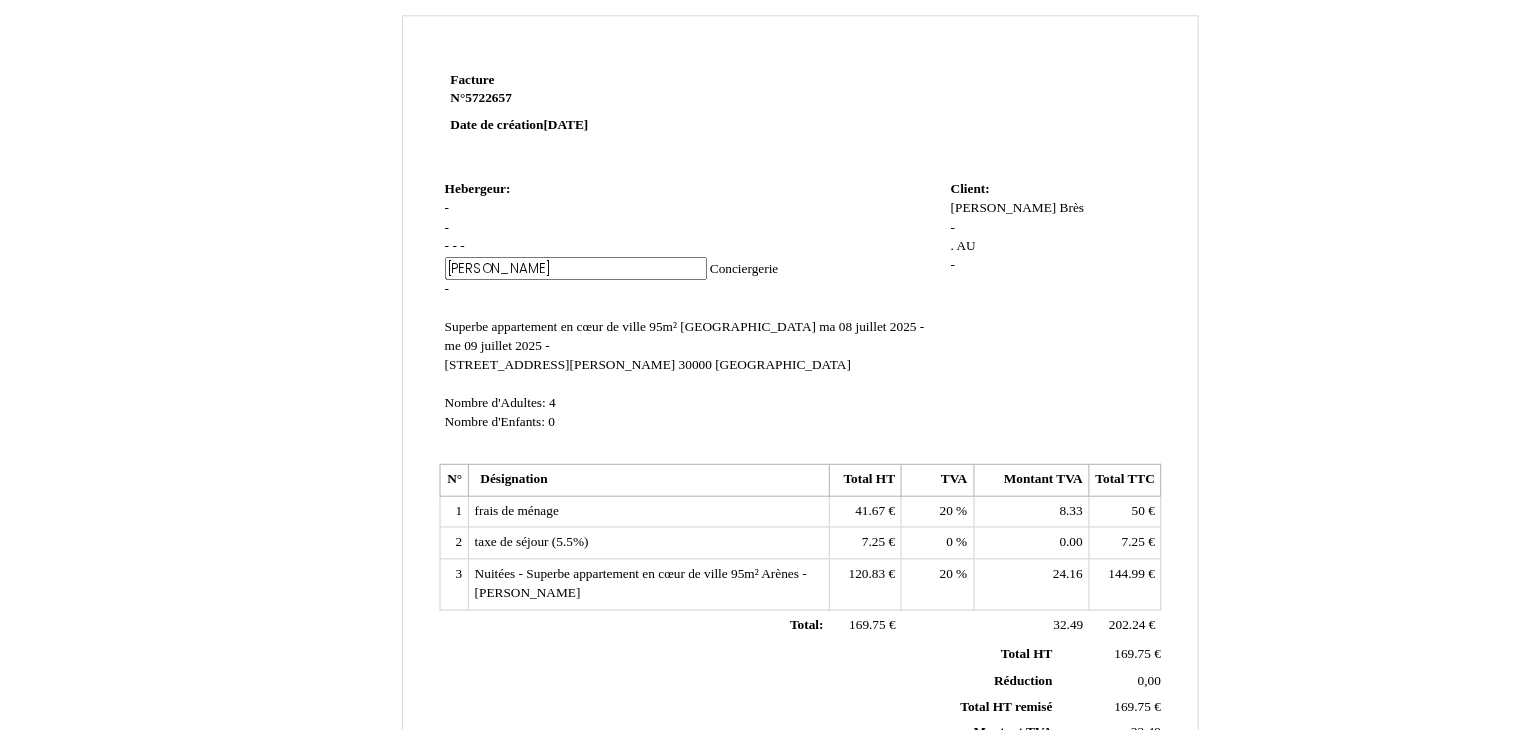 drag, startPoint x: 515, startPoint y: 262, endPoint x: 426, endPoint y: 266, distance: 89.08984 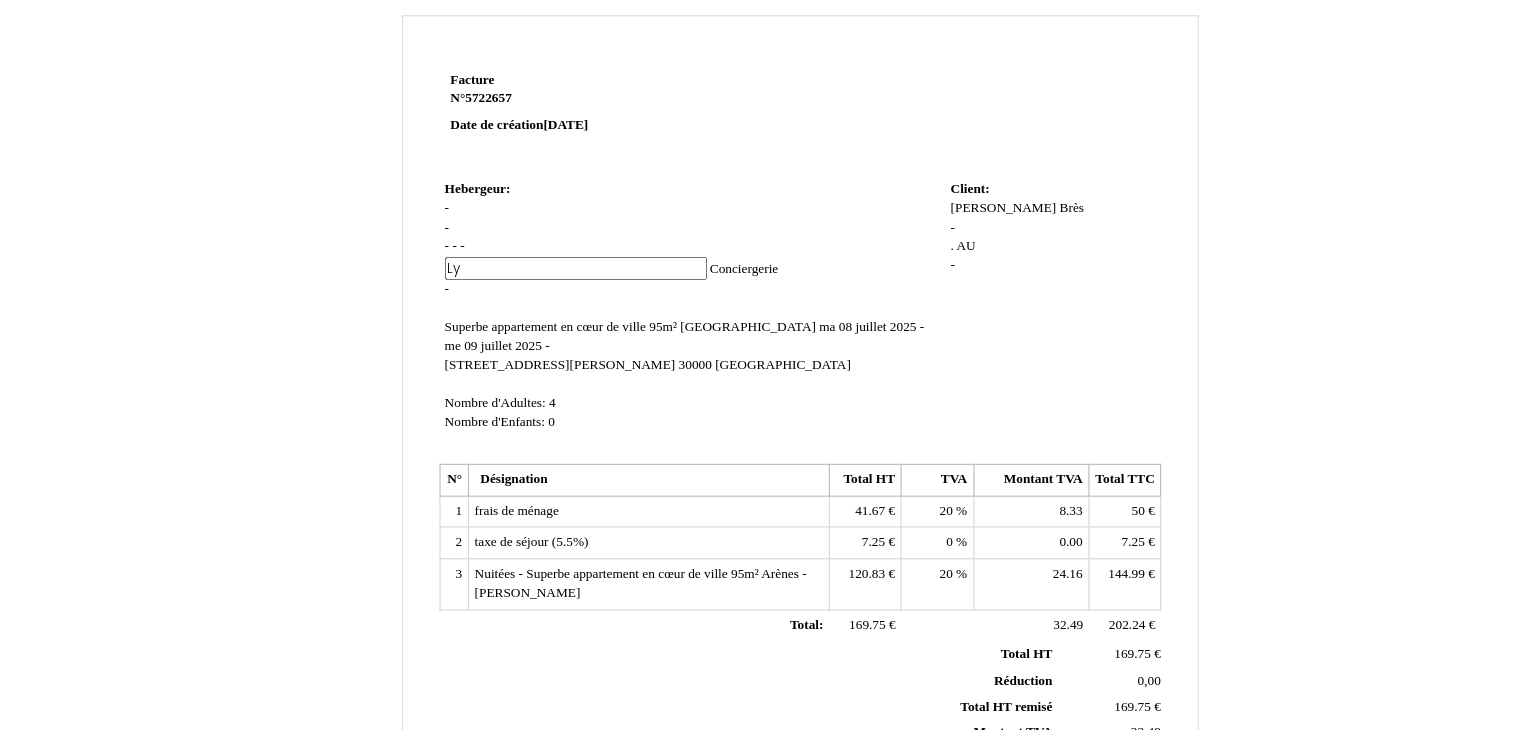 type on "Lys" 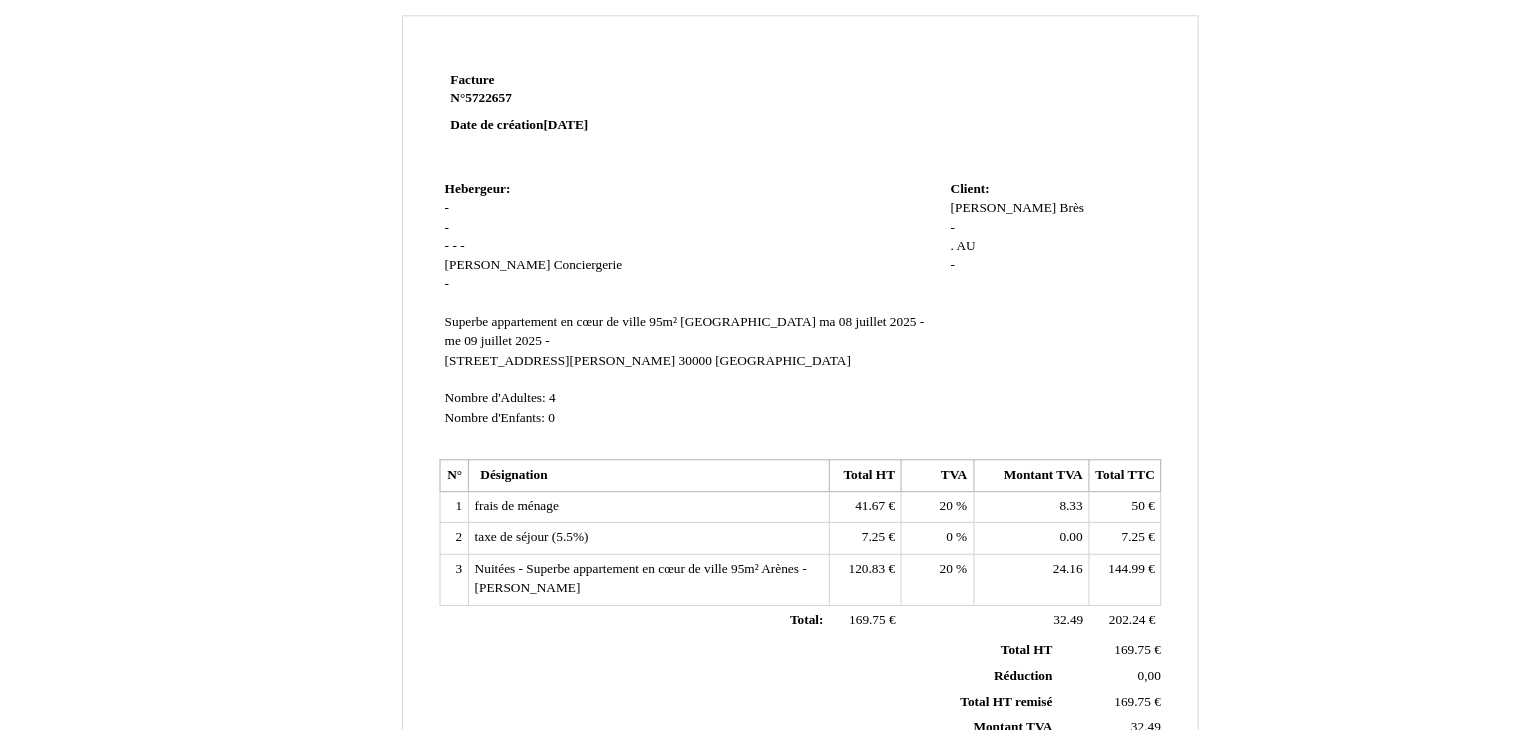 click on "Hebergeur:    Hebergeur:       -          -          -        -        -          Elodie    Lys     Conciergerie    Conciergerie
-
SIRET
Superbe appartement en cœur de ville 95m² Arènes    Superbe appartement en cœur de ville 95m² Arènes
ma 08 juillet 2025 - me 09 juillet 2025 -    ma 08 juillet 2025 - me 09 juillet 2025 -      3 Rue Auguste Pellet    3 Rue Auguste Pellet
30000
30000
Nîmes
Nîmes
Nombre d'Adultes:     Nombre d'Adultes:     4    4       Nombre d'Enfants:     Nombre d'Enfants:     0    0" at bounding box center [666, 307] 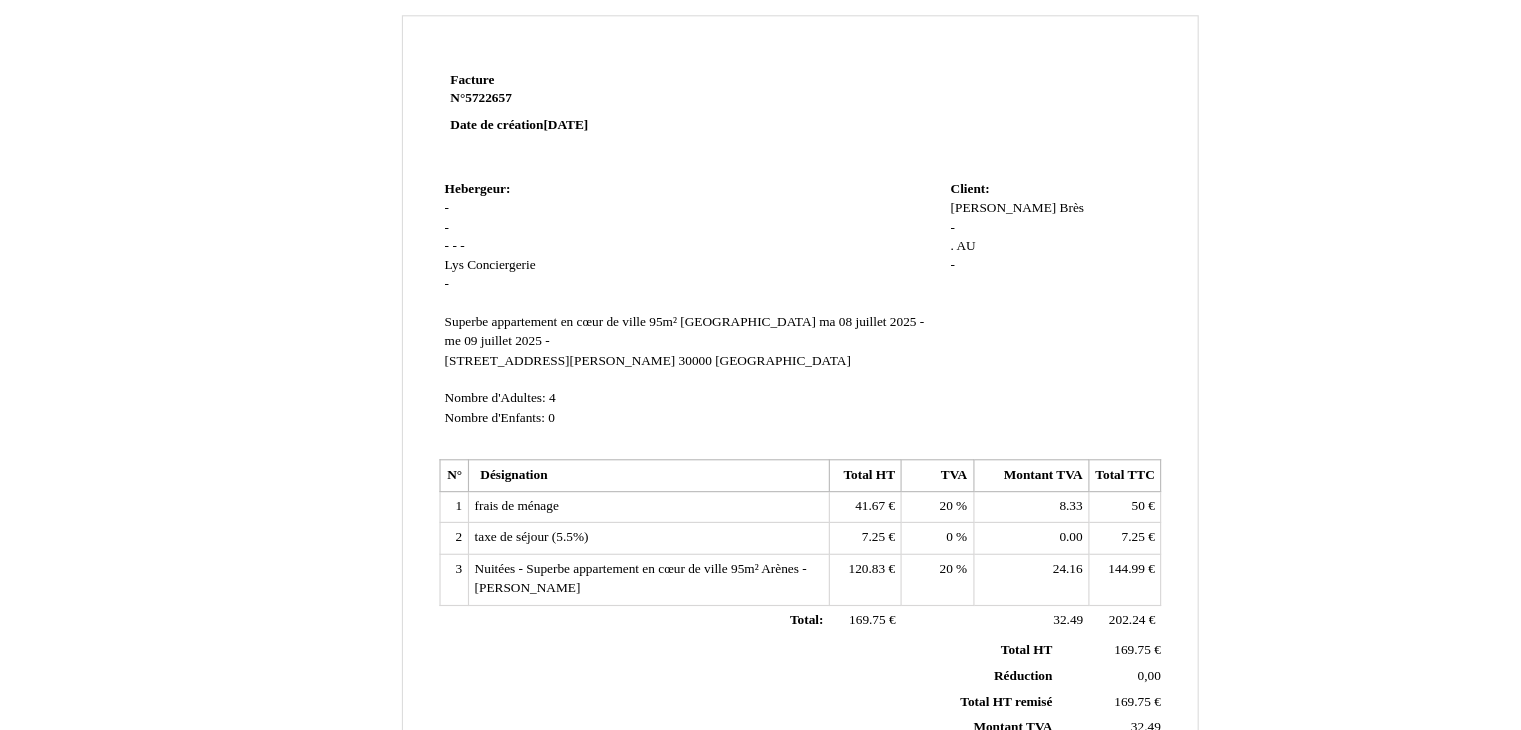 click on "Hebergeur:    Hebergeur:       -          -          -        -        -          Lys    Lys     Conciergerie    Conciergerie
-
SIRET
Superbe appartement en cœur de ville 95m² Arènes    Superbe appartement en cœur de ville 95m² Arènes
ma 08 juillet 2025 - me 09 juillet 2025 -    ma 08 juillet 2025 - me 09 juillet 2025 -      3 Rue Auguste Pellet    3 Rue Auguste Pellet
30000
30000
Nîmes
Nîmes
Nombre d'Adultes:     Nombre d'Adultes:     4    4       Nombre d'Enfants:     Nombre d'Enfants:     0    0" at bounding box center [666, 307] 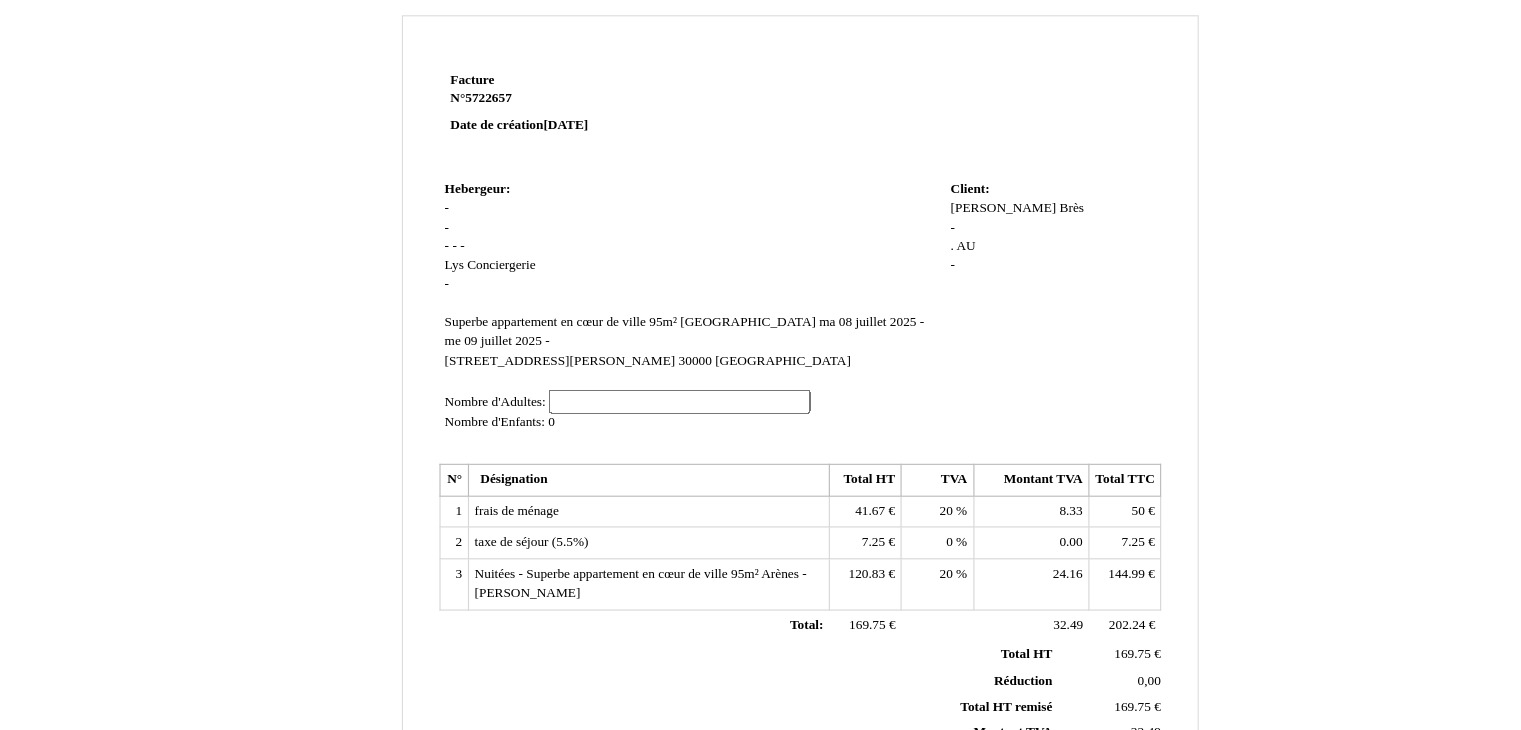 type on "2" 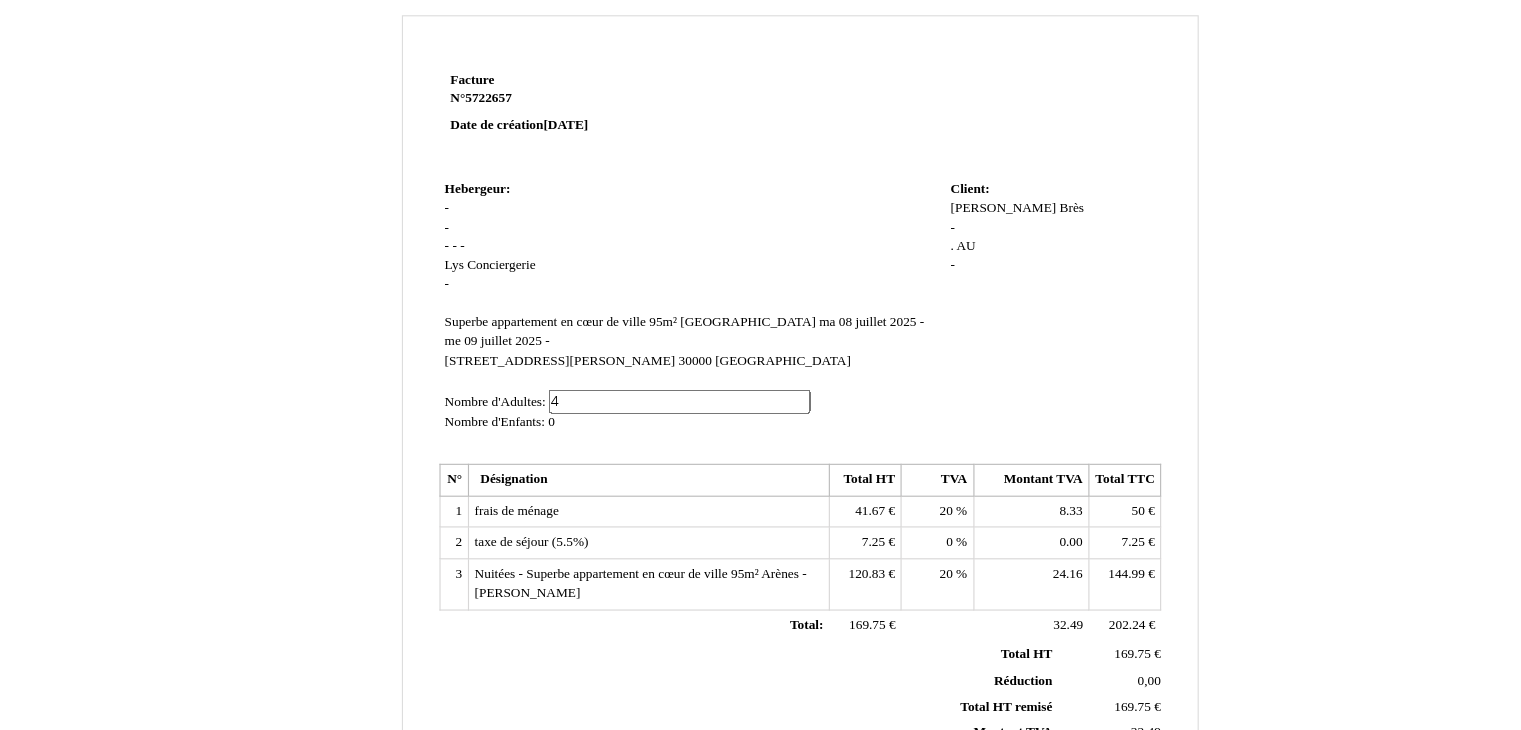 click on "0" at bounding box center [543, 402] 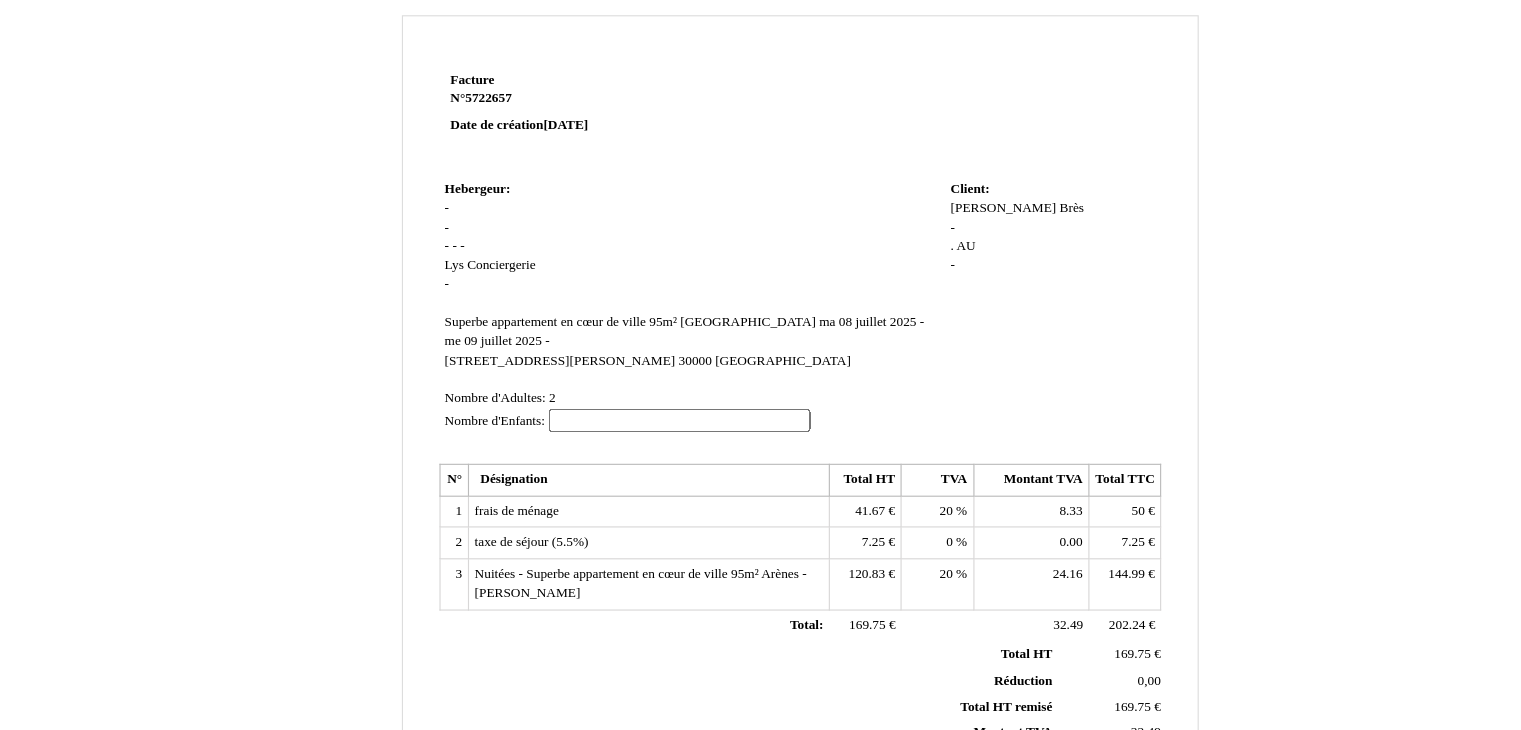 type on "2" 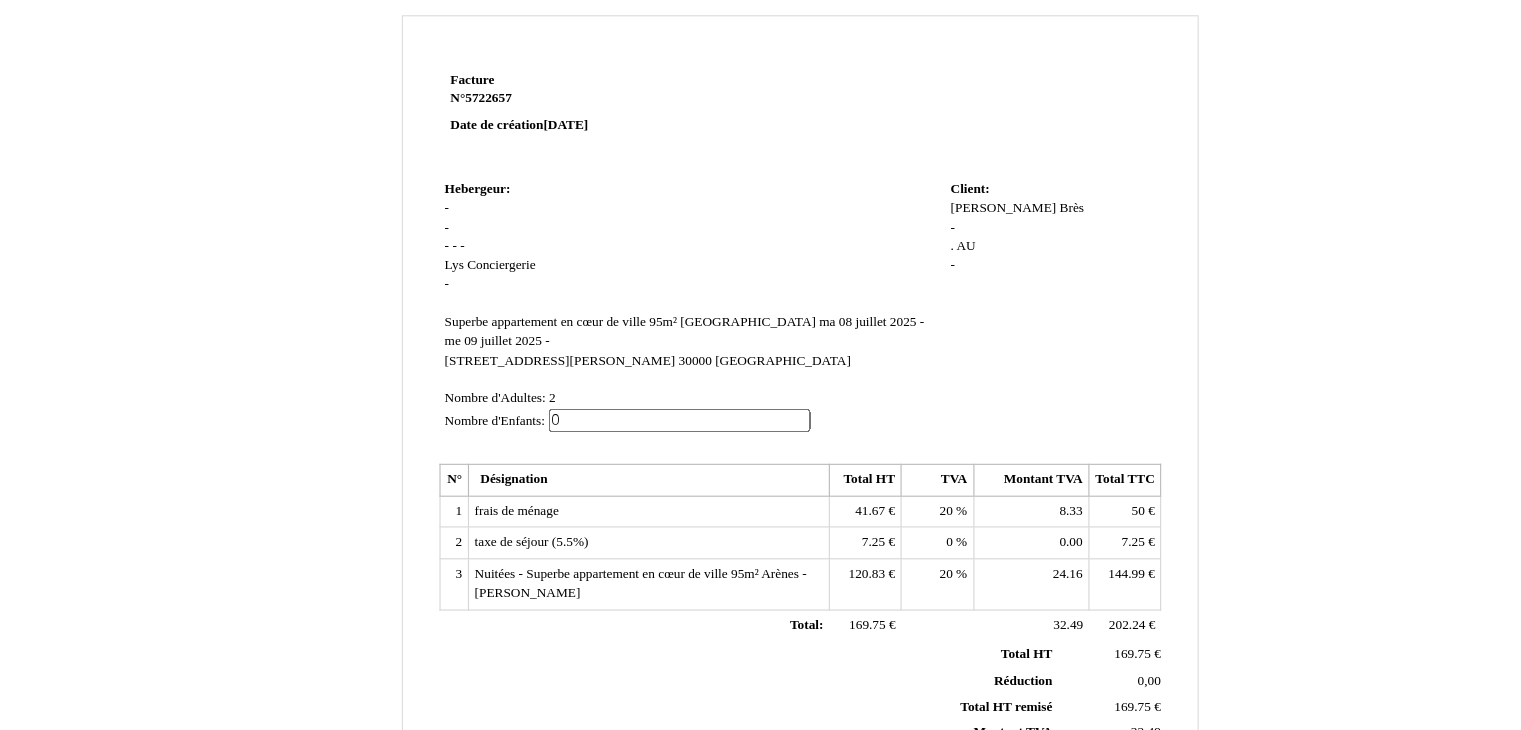 click on "Hebergeur:    Hebergeur:       -          -          -        -        -          Lys    Lys     Conciergerie    Conciergerie
-
SIRET
Superbe appartement en cœur de ville 95m² Arènes    Superbe appartement en cœur de ville 95m² Arènes
ma 08 juillet 2025 - me 09 juillet 2025 -    ma 08 juillet 2025 - me 09 juillet 2025 -      3 Rue Auguste Pellet    3 Rue Auguste Pellet
30000
30000
Nîmes
Nîmes
Nombre d'Adultes:     Nombre d'Adultes:     2    2       Nombre d'Enfants:     Nombre d'Enfants:     0    0" at bounding box center (666, 309) 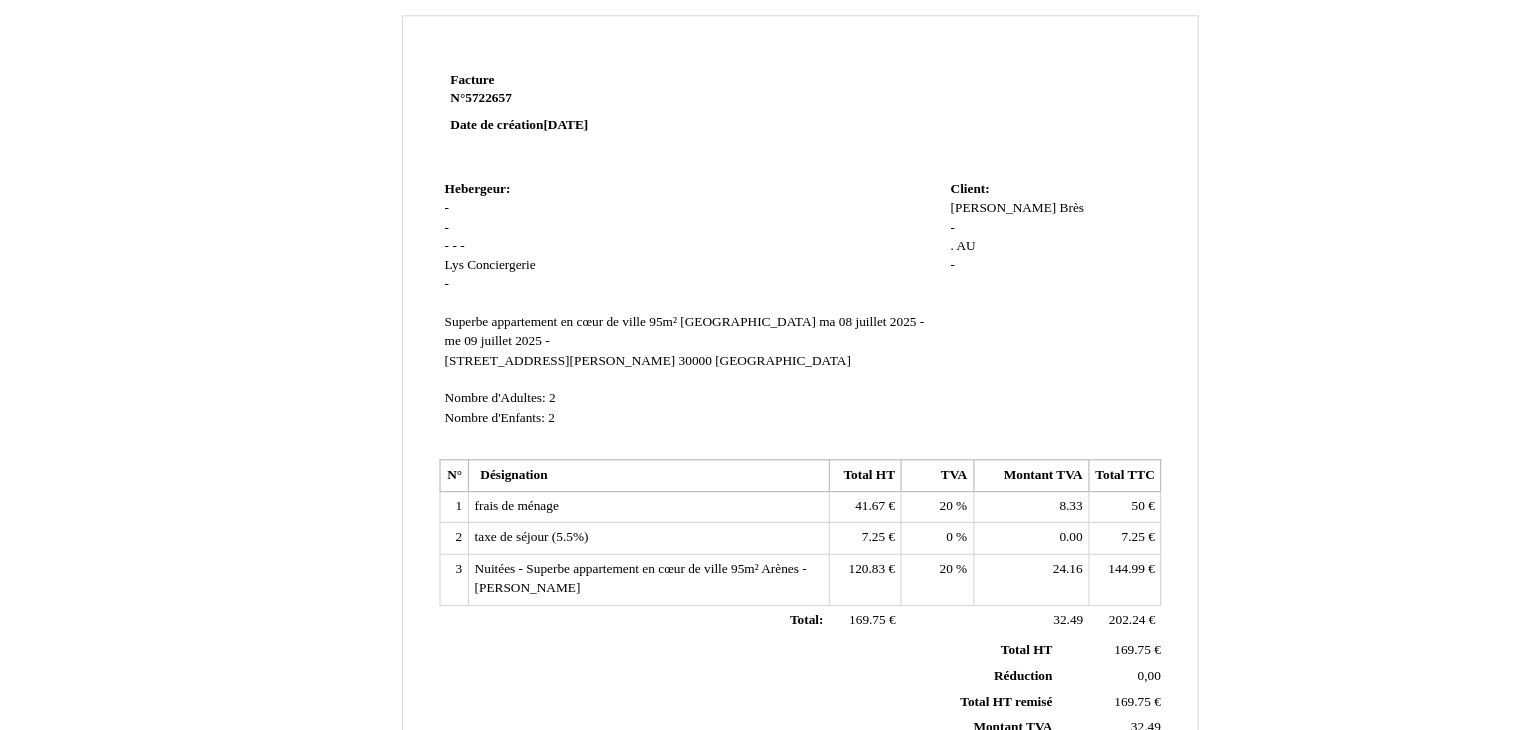 click on "7.25" at bounding box center (825, 503) 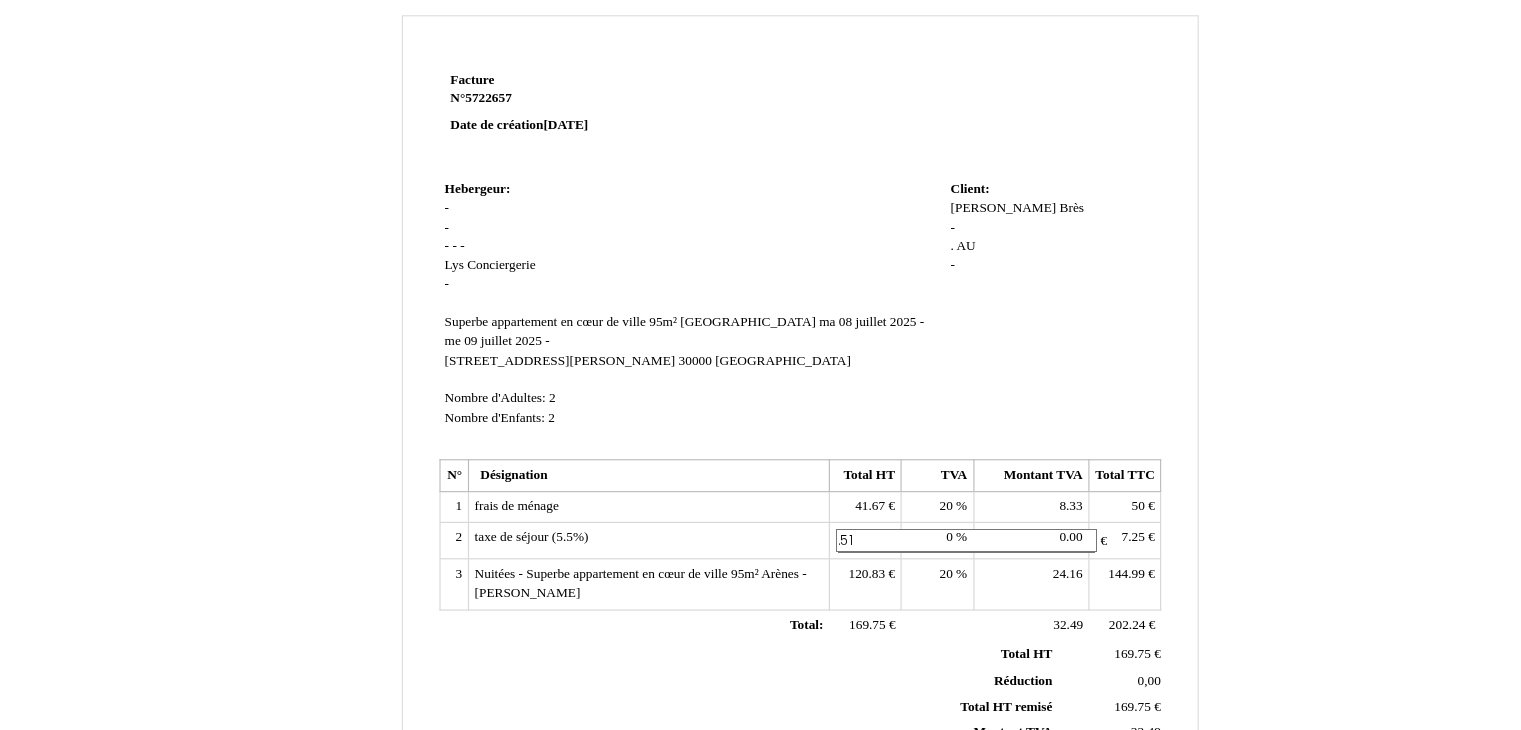 type on "3.51" 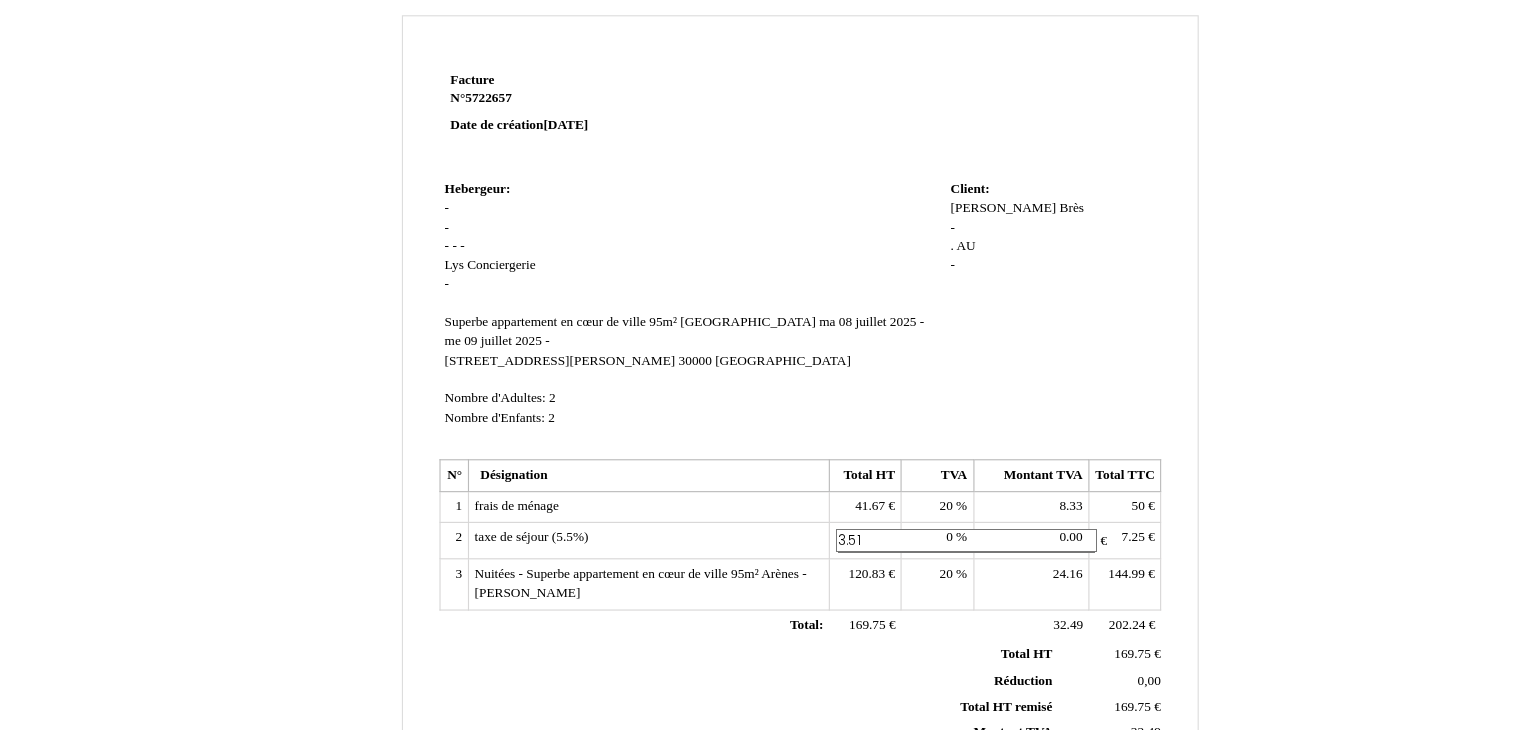 click on "Facture    Facture
N°
5722657    5722657
Date de création
11 May 2025           Hebergeur:    Hebergeur:       -          -          -        -        -          Lys    Lys     Conciergerie    Conciergerie
-
SIRET
Superbe appartement en cœur de ville 95m² Arènes    Superbe appartement en cœur de ville 95m² Arènes
ma 08 juillet 2025 - me 09 juillet 2025 -    ma 08 juillet 2025 - me 09 juillet 2025 -      3 Rue Auguste Pellet    3 Rue Auguste Pellet
30000
30000     Nîmes" at bounding box center [760, 616] 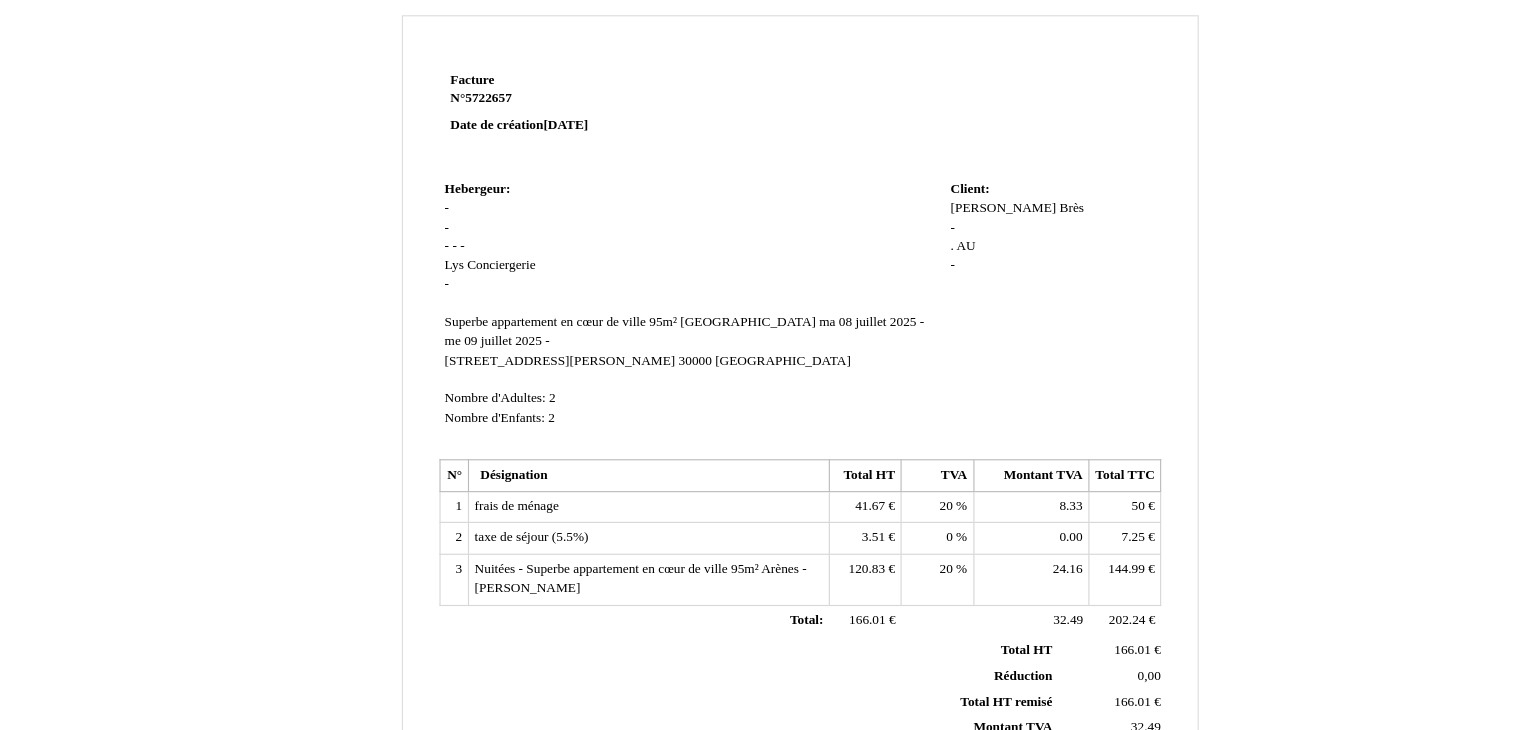 click on "7.25" at bounding box center [1053, 503] 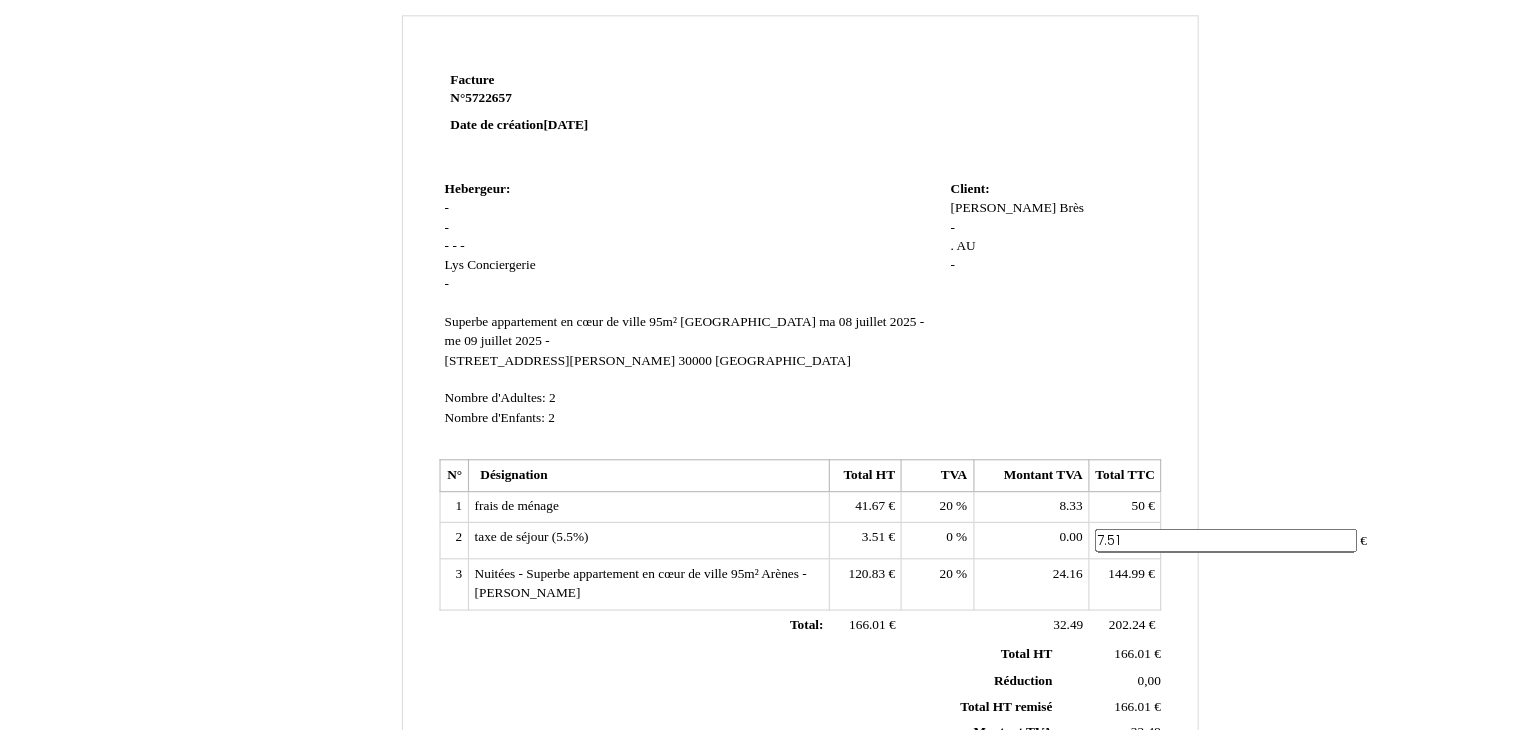 click on "7.51" at bounding box center (1135, 506) 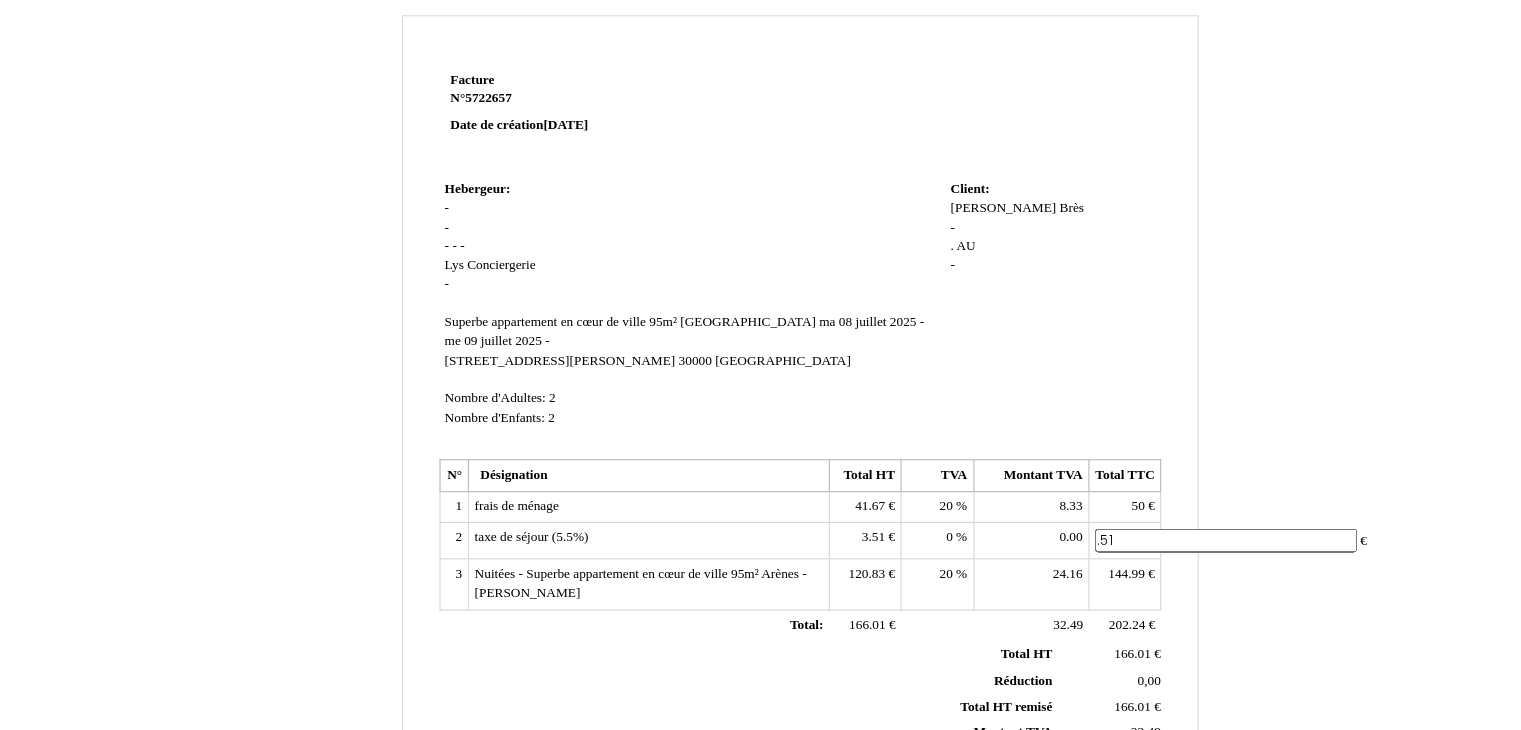 type on "3.51" 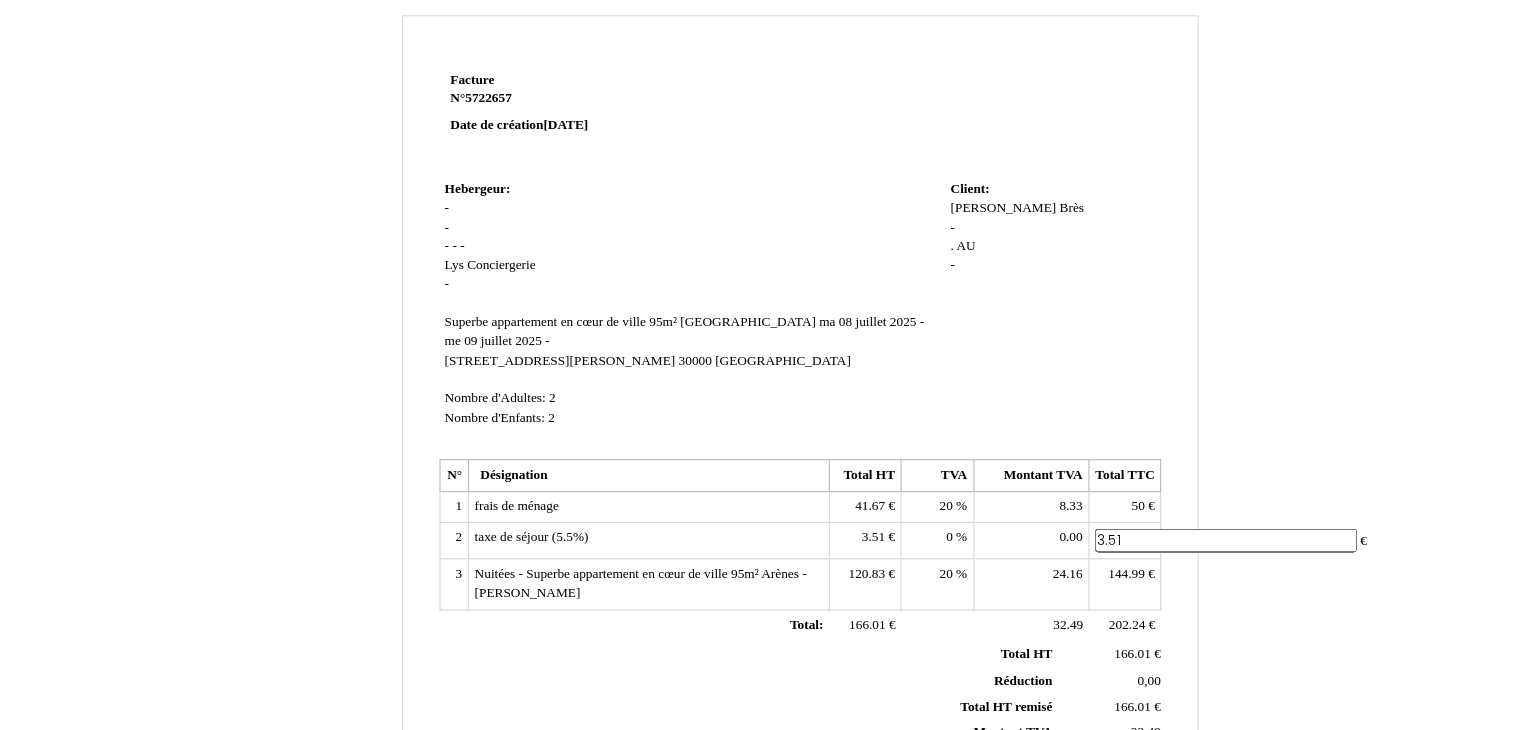click on "Facture    Facture
N°
5722657    5722657
Date de création
11 May 2025           Hebergeur:    Hebergeur:       -          -          -        -        -          Lys    Lys     Conciergerie    Conciergerie
-
SIRET
Superbe appartement en cœur de ville 95m² Arènes    Superbe appartement en cœur de ville 95m² Arènes
ma 08 juillet 2025 - me 09 juillet 2025 -    ma 08 juillet 2025 - me 09 juillet 2025 -      3 Rue Auguste Pellet    3 Rue Auguste Pellet
30000
30000     Nîmes" at bounding box center [761, 625] 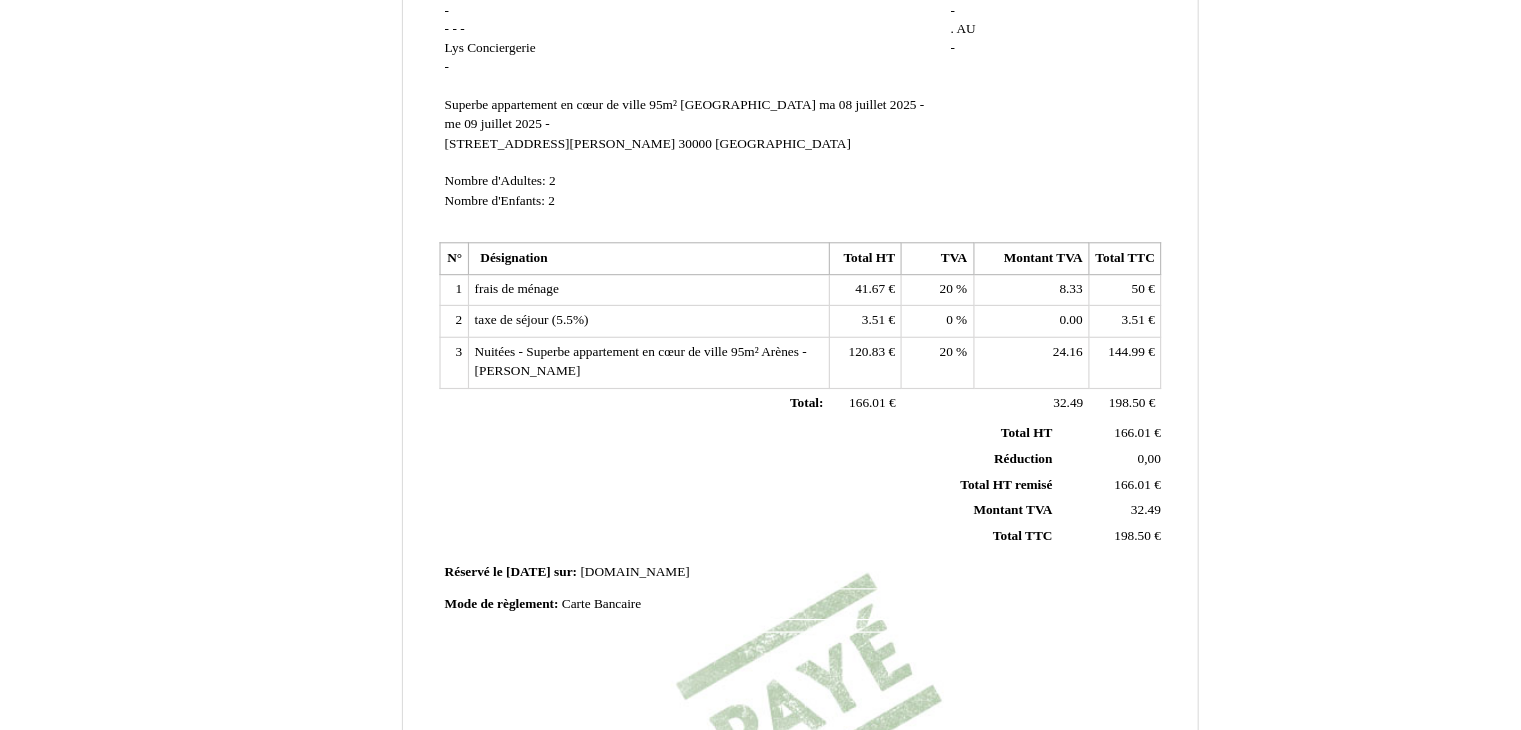scroll, scrollTop: 175, scrollLeft: 0, axis: vertical 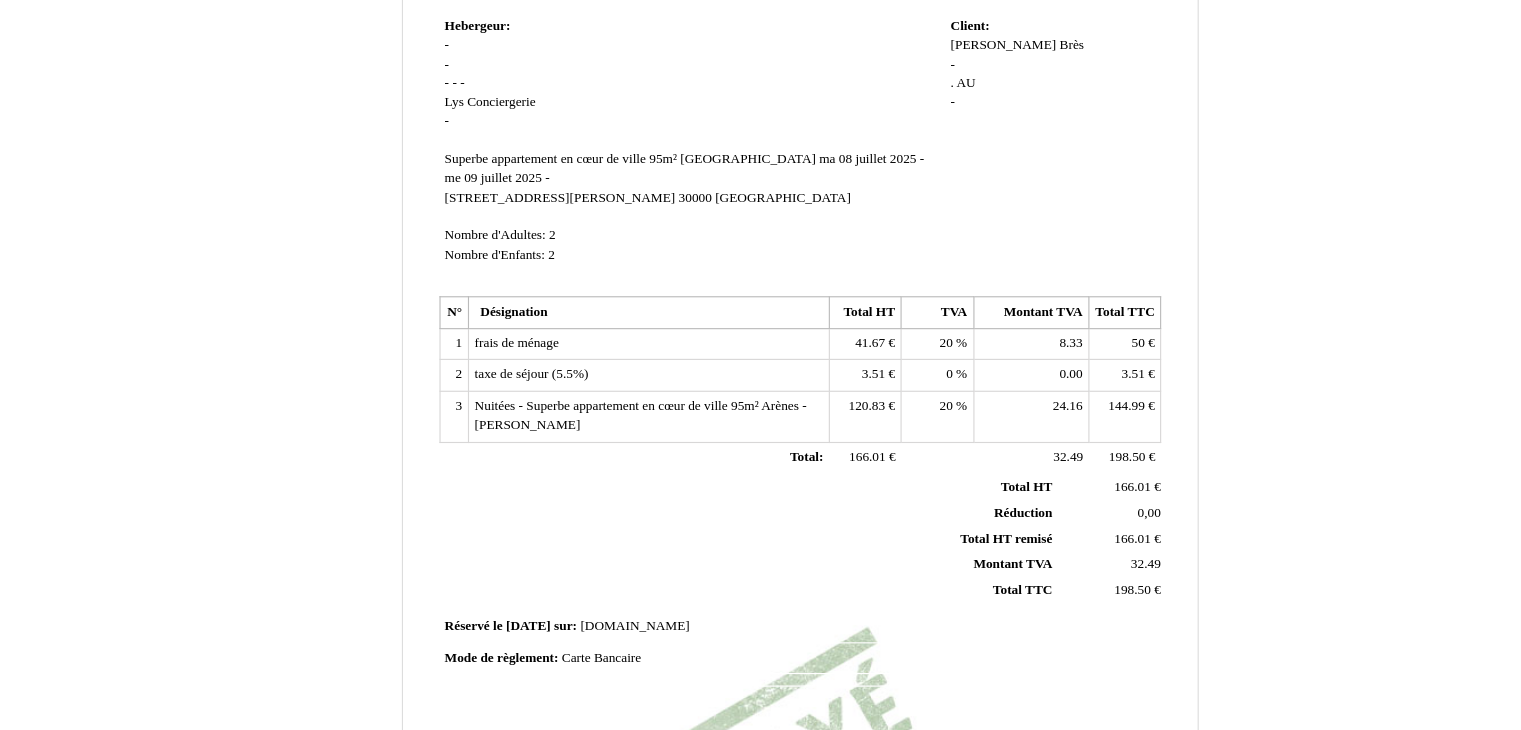 click on "120.83" at bounding box center [819, 356] 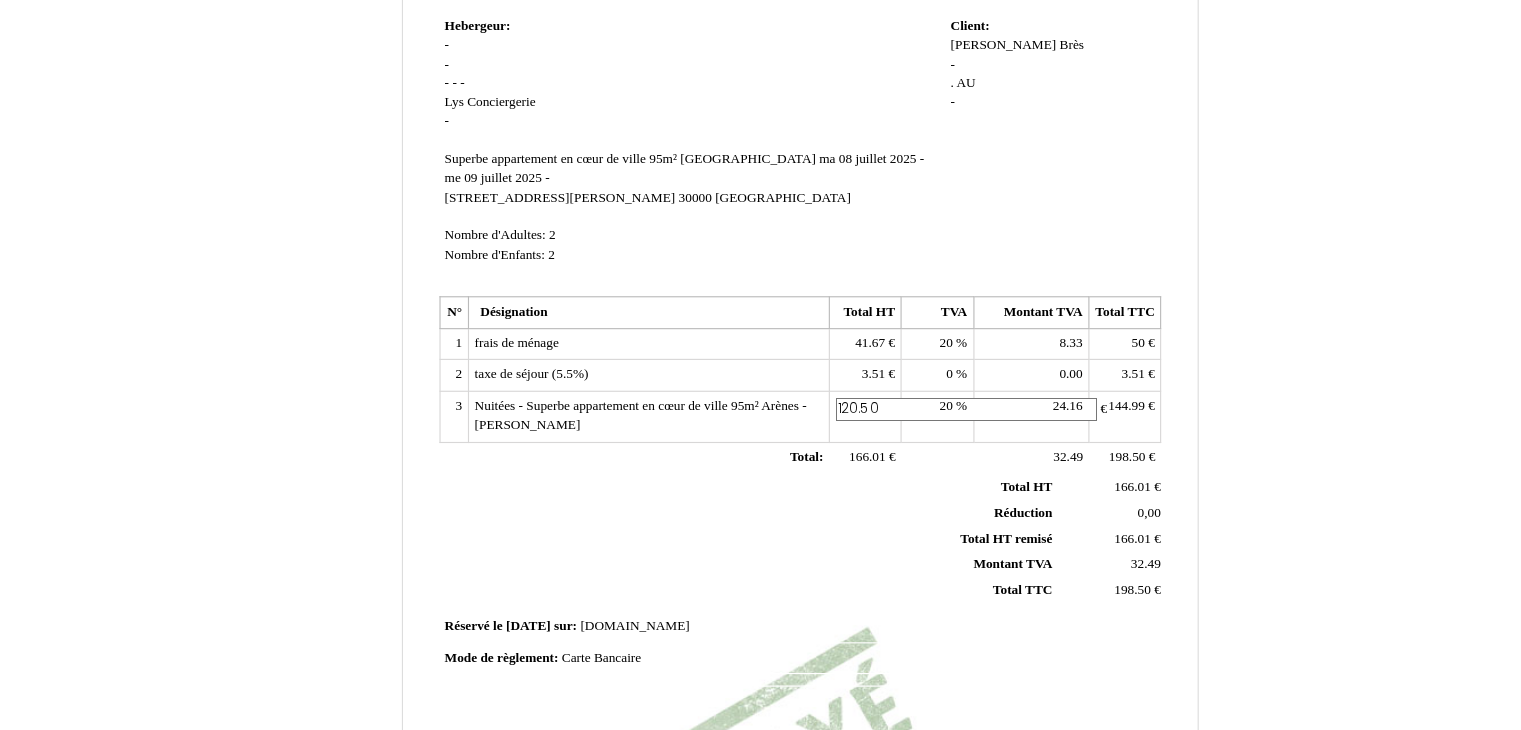 click on "120.50" at bounding box center [907, 359] 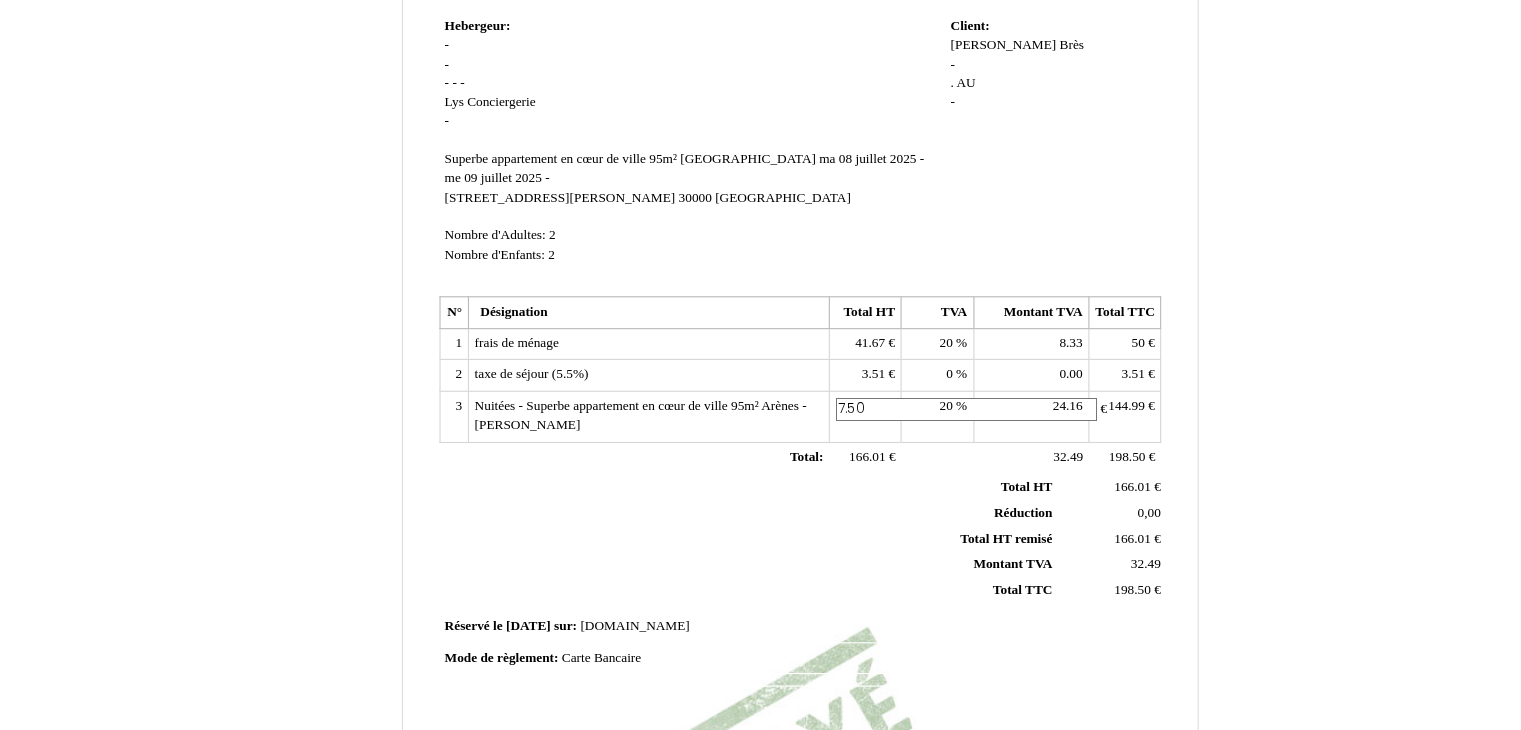 type on "76.50" 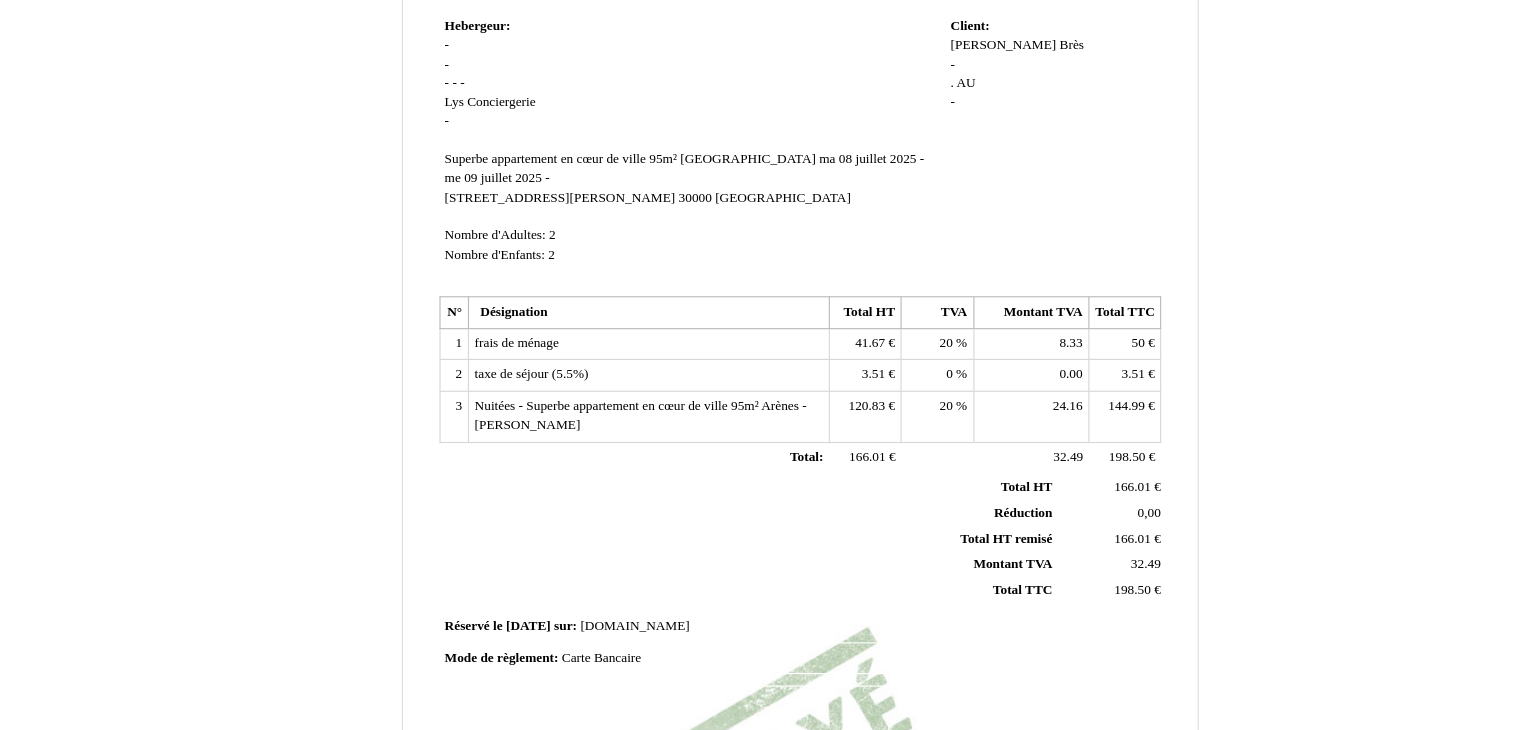 click on "Facture    Facture
N°
5722657    5722657
Date de création
11 May 2025           Hebergeur:    Hebergeur:       -          -          -        -        -          Lys    Lys     Conciergerie    Conciergerie
-
SIRET
Superbe appartement en cœur de ville 95m² Arènes    Superbe appartement en cœur de ville 95m² Arènes
ma 08 juillet 2025 - me 09 juillet 2025 -    ma 08 juillet 2025 - me 09 juillet 2025 -      3 Rue Auguste Pellet    3 Rue Auguste Pellet
30000
30000     Nîmes" at bounding box center [761, 450] 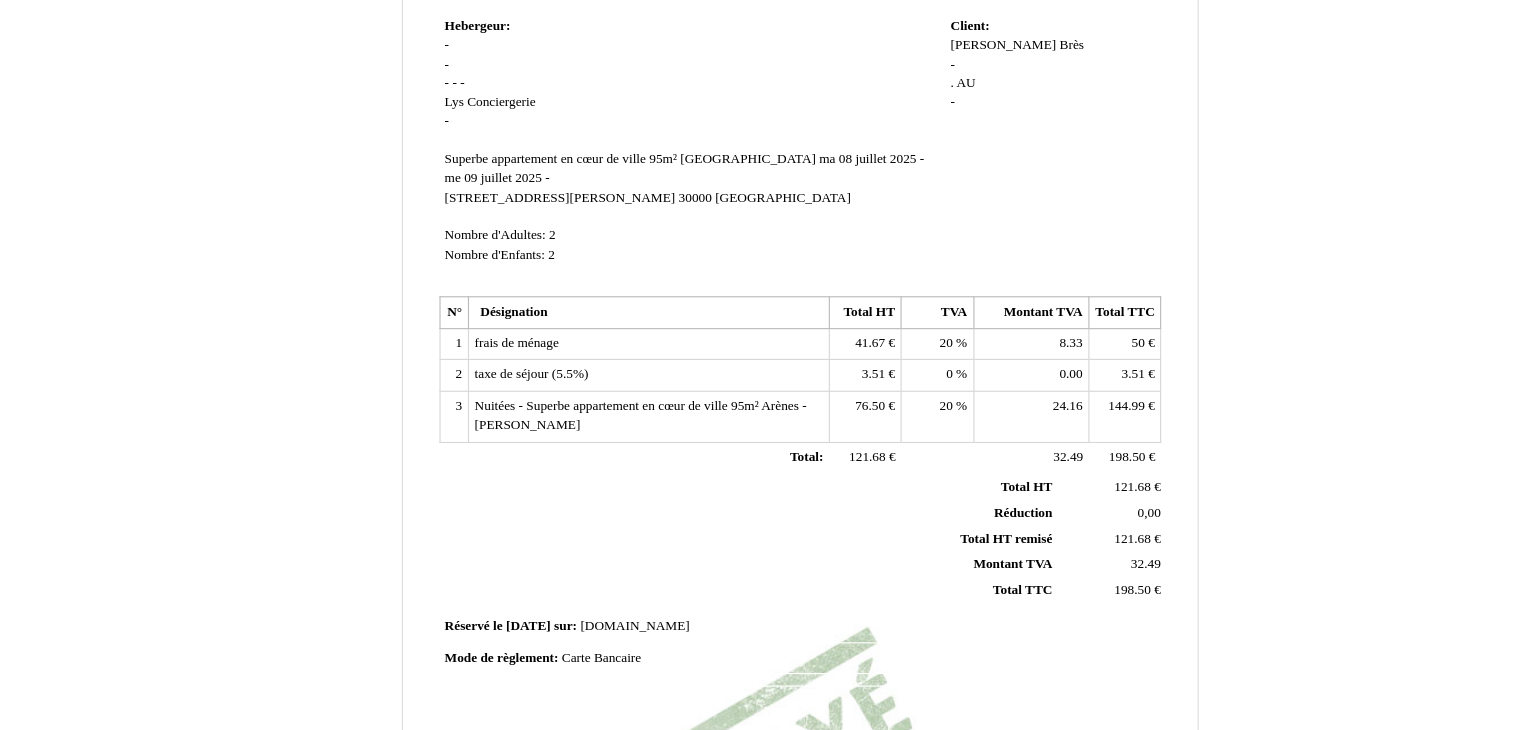 click on "144.99" at bounding box center [1048, 356] 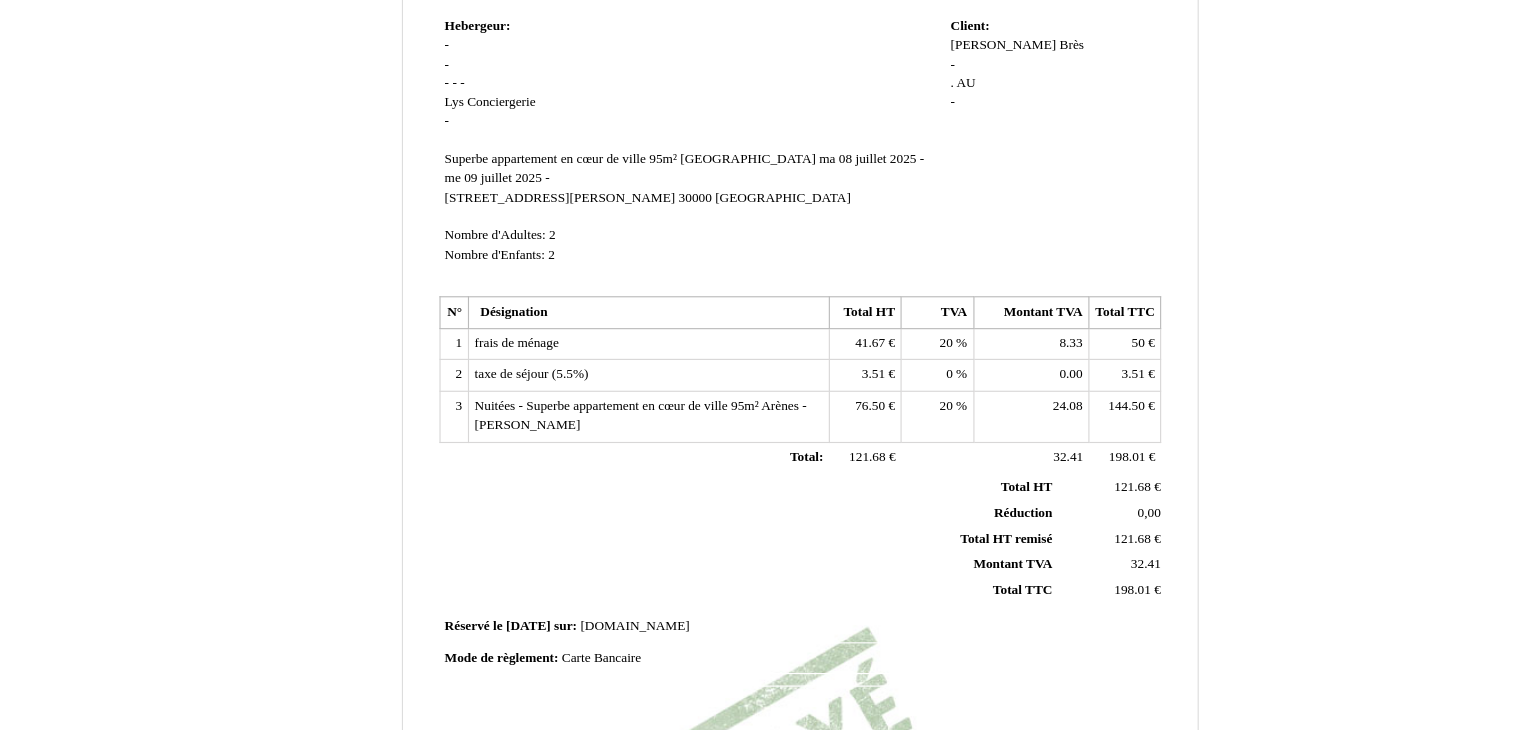 click on "144.50" at bounding box center [1048, 356] 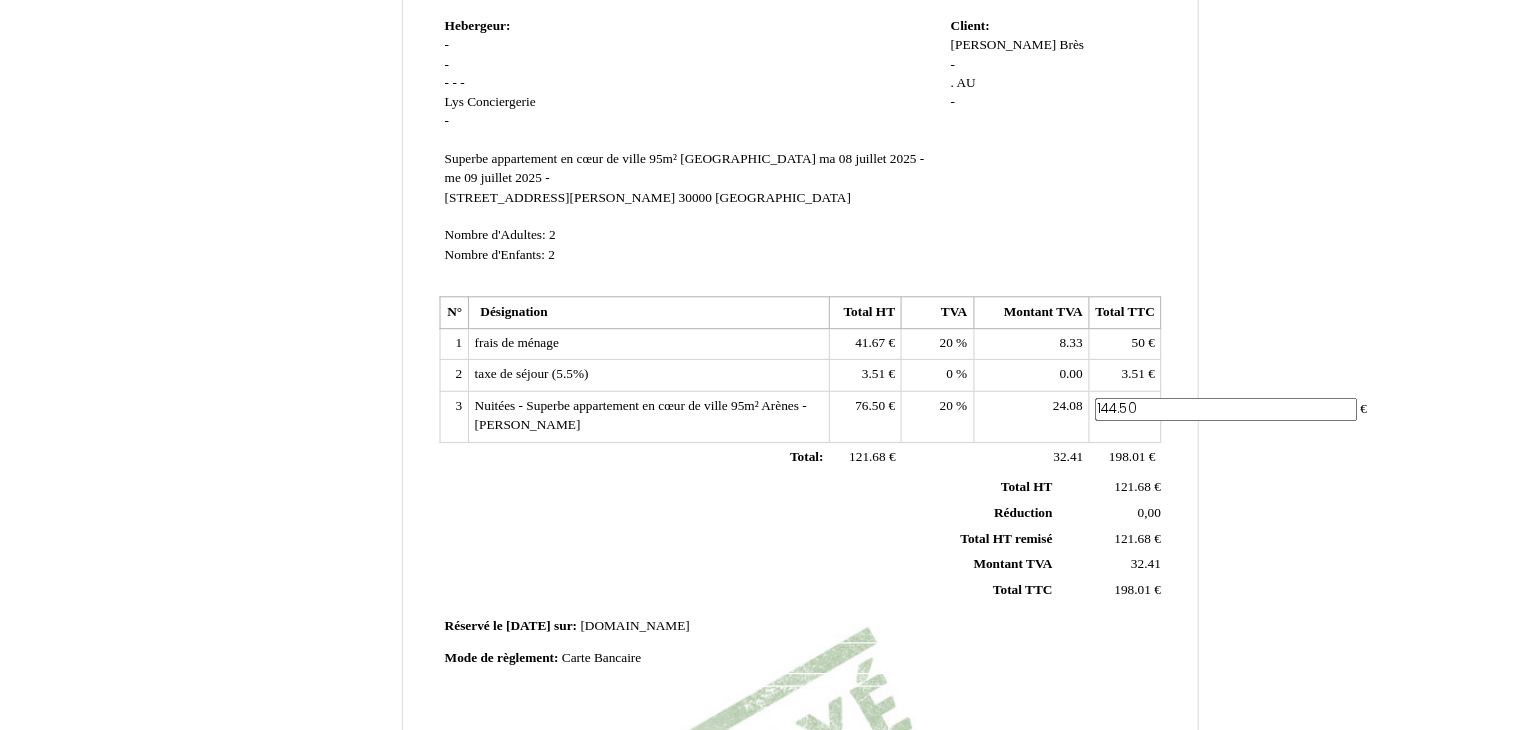 click on "144.50" at bounding box center (1135, 359) 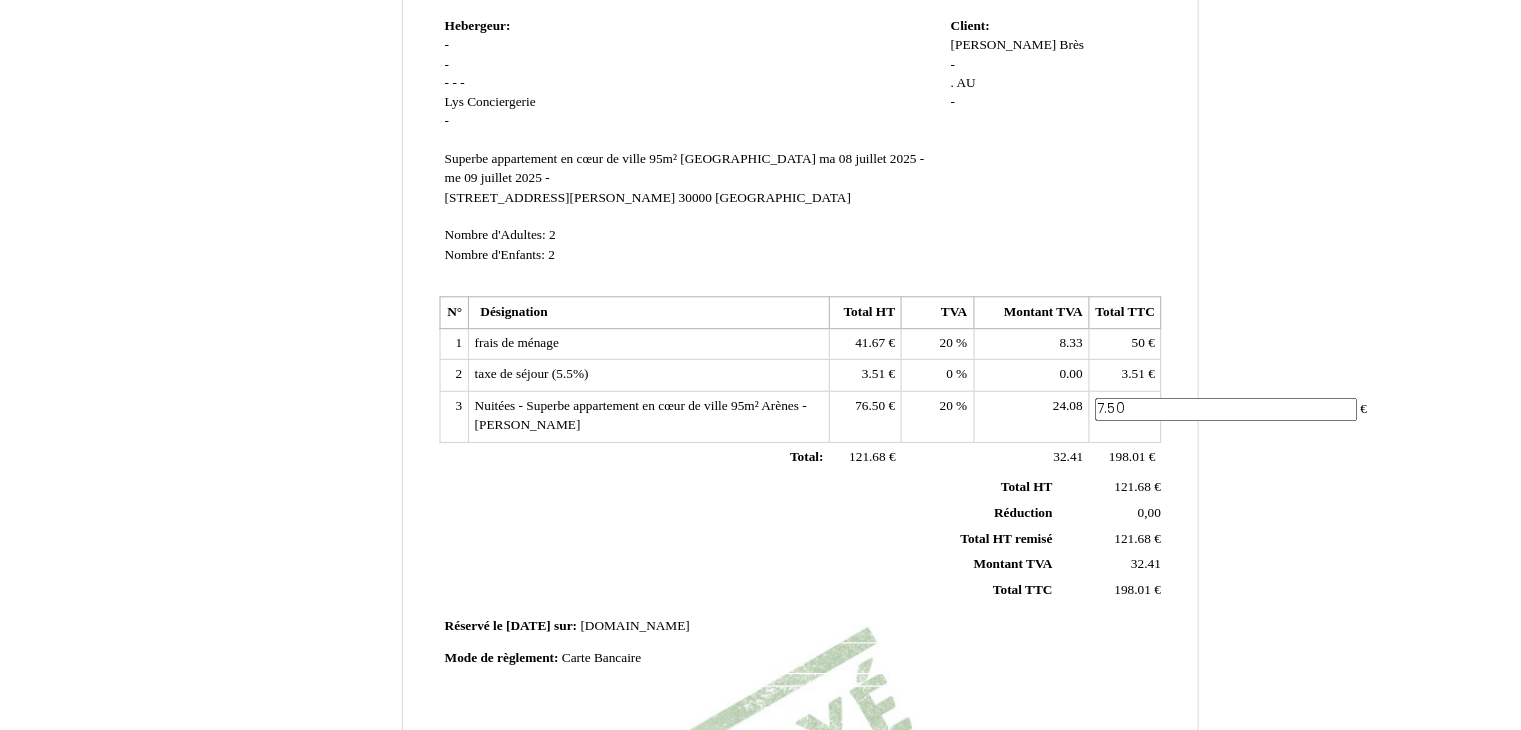 type on "76.50" 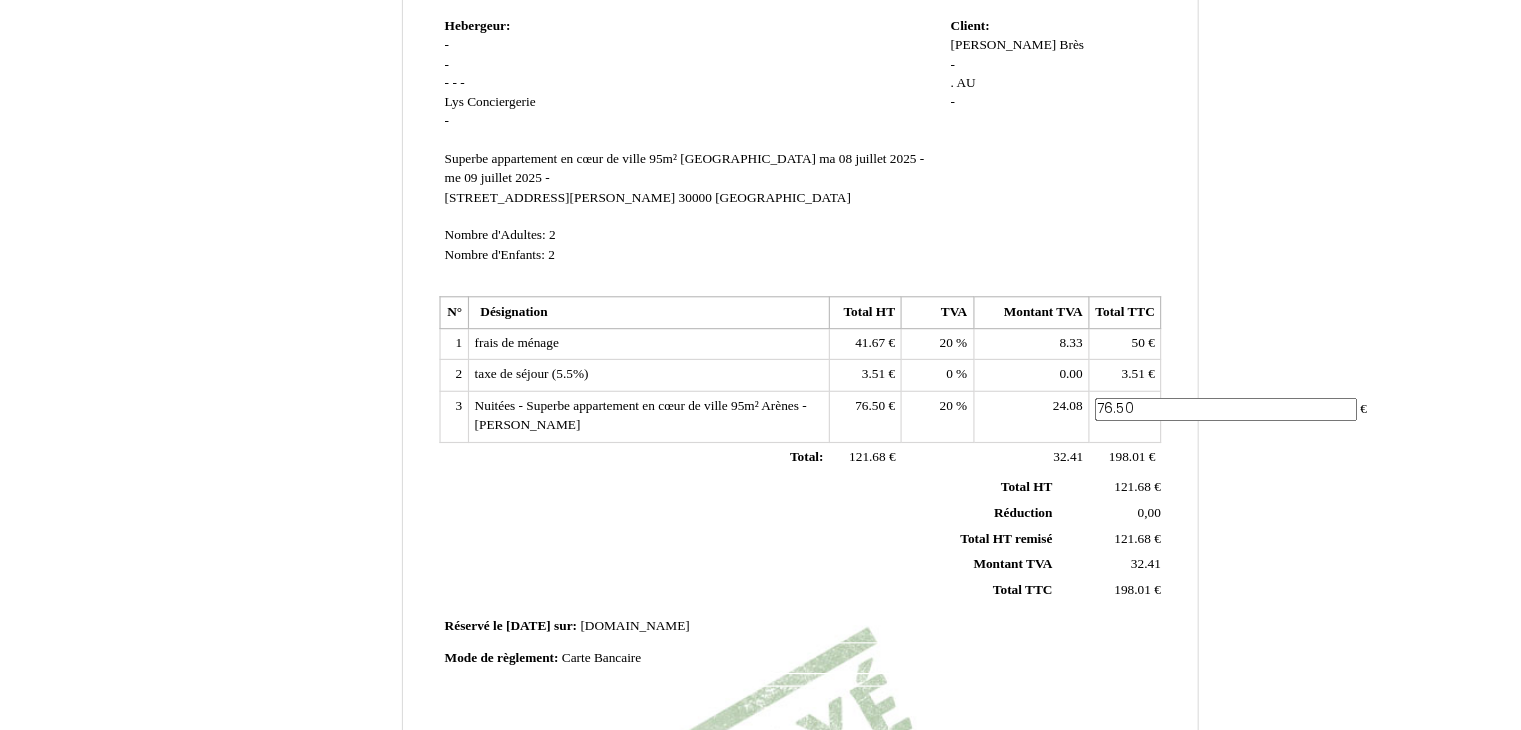 click on "Facture    Facture
N°
5722657    5722657
Date de création
11 May 2025           Hebergeur:    Hebergeur:       -          -          -        -        -          Lys    Lys     Conciergerie    Conciergerie
-
SIRET
Superbe appartement en cœur de ville 95m² Arènes    Superbe appartement en cœur de ville 95m² Arènes
ma 08 juillet 2025 - me 09 juillet 2025 -    ma 08 juillet 2025 - me 09 juillet 2025 -      3 Rue Auguste Pellet    3 Rue Auguste Pellet
30000
30000     Nîmes" at bounding box center [761, 450] 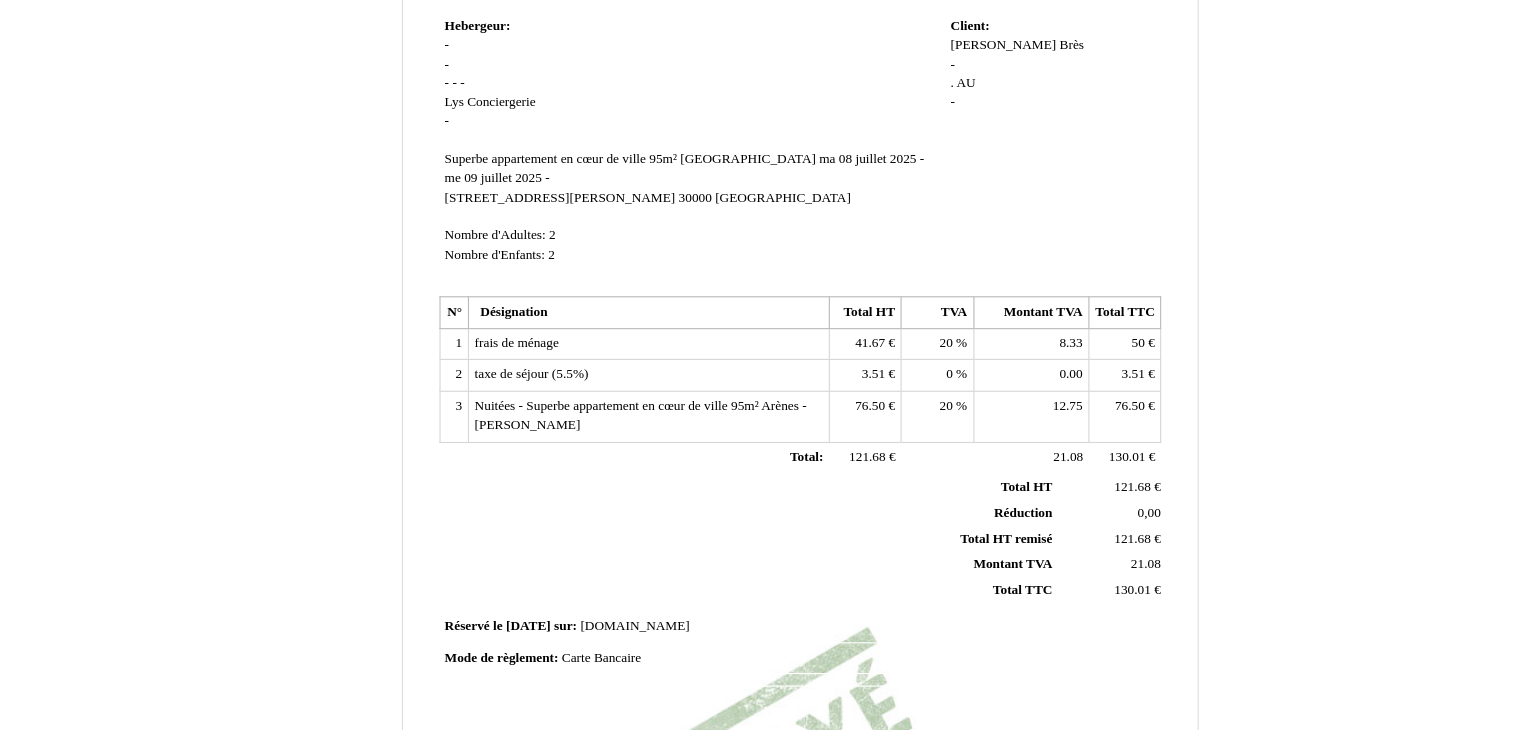 click on "20    20
%" at bounding box center (881, 302) 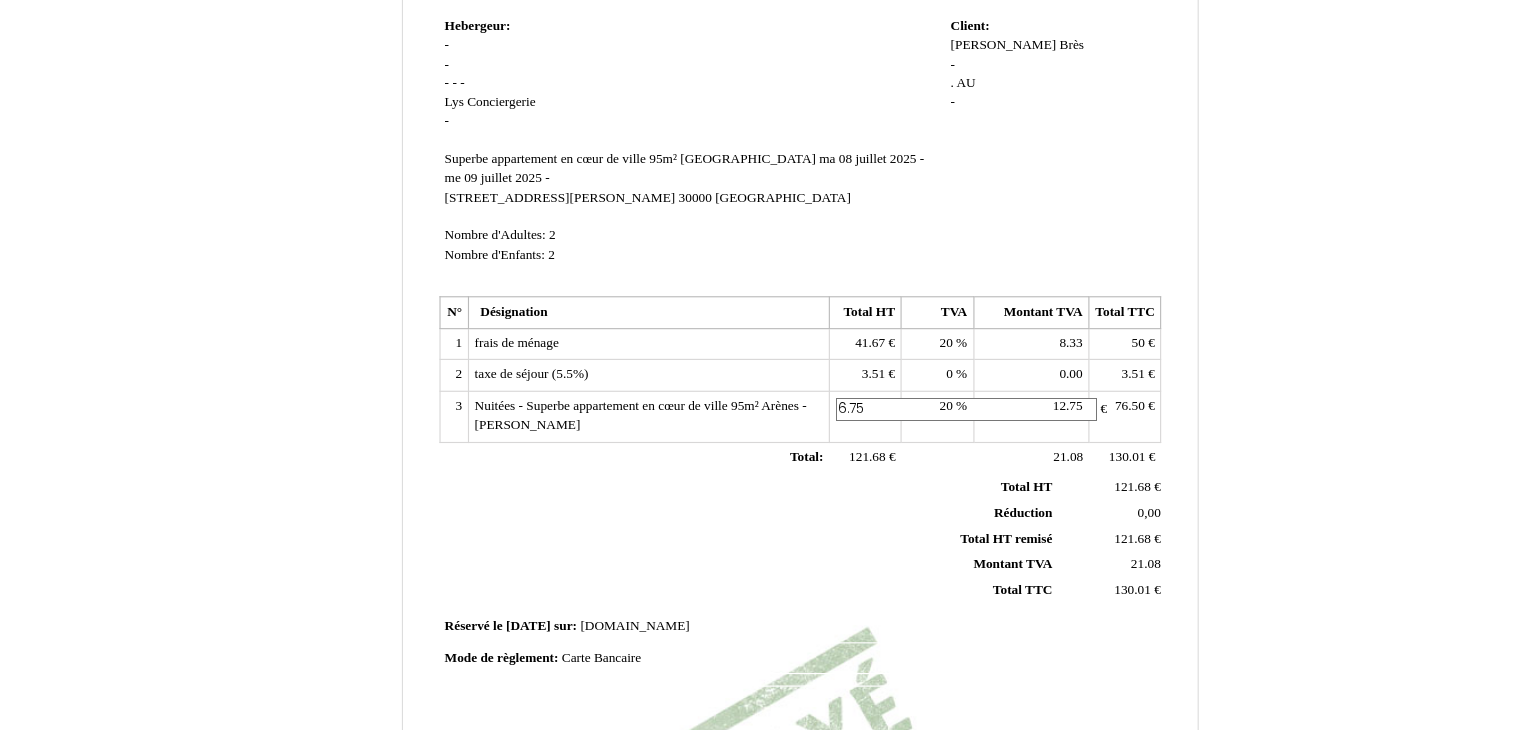 type on "63.75" 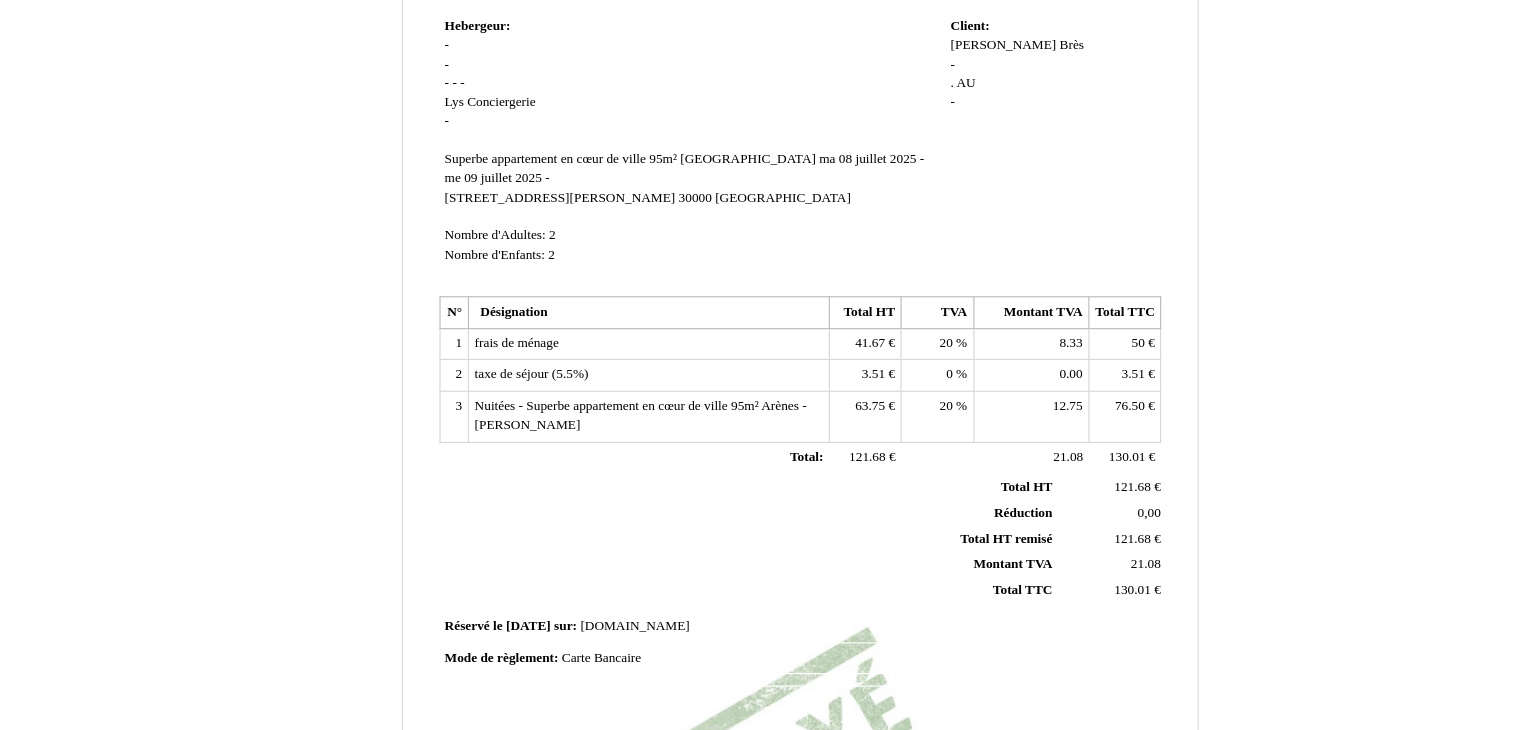 click on "Facture    Facture
N°
5722657    5722657
Date de création
11 May 2025           Hebergeur:    Hebergeur:       -          -          -        -        -          Lys    Lys     Conciergerie    Conciergerie
-
SIRET
Superbe appartement en cœur de ville 95m² Arènes    Superbe appartement en cœur de ville 95m² Arènes
ma 08 juillet 2025 - me 09 juillet 2025 -    ma 08 juillet 2025 - me 09 juillet 2025 -      3 Rue Auguste Pellet    3 Rue Auguste Pellet
30000
30000     Nîmes" at bounding box center (760, 441) 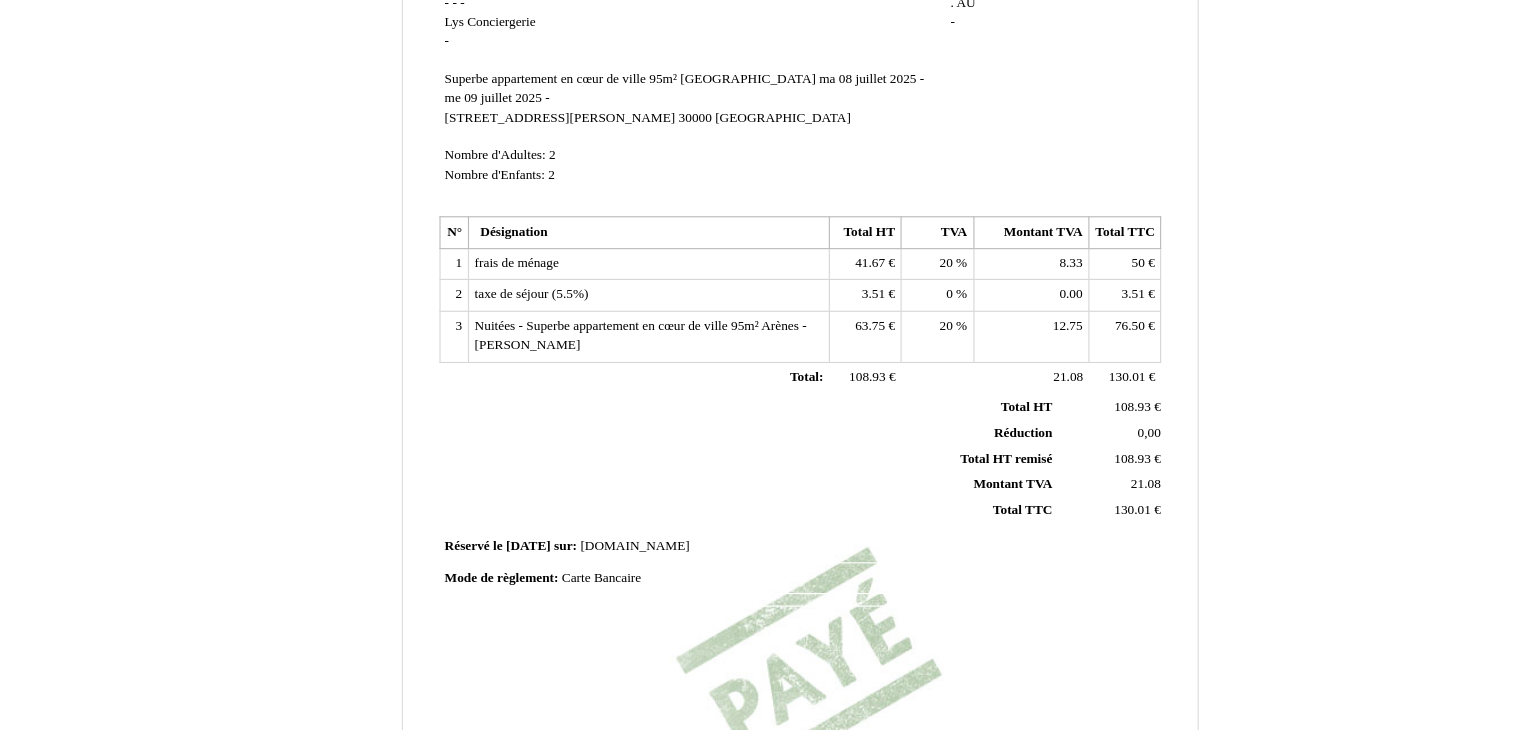 scroll, scrollTop: 175, scrollLeft: 0, axis: vertical 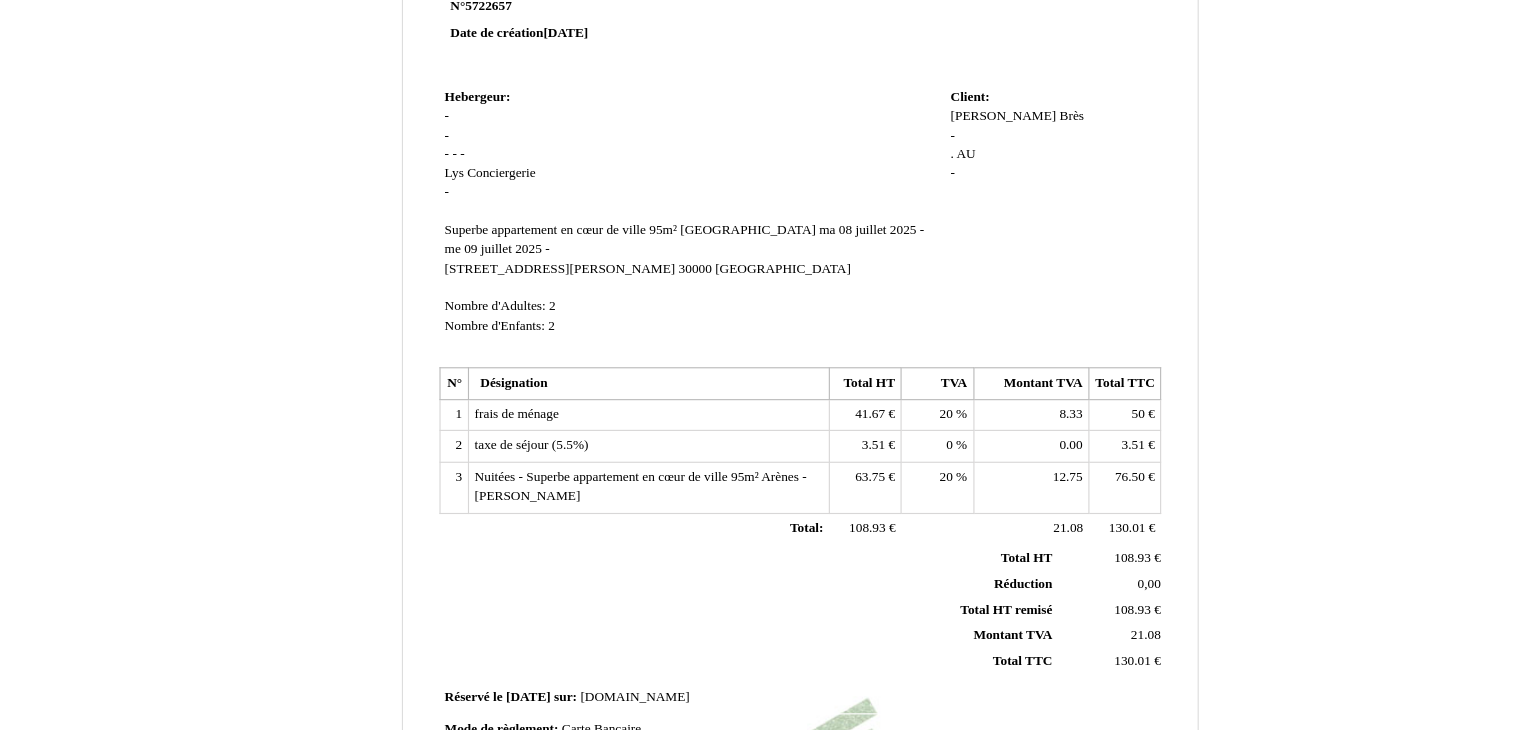 click on "Aurélien    Aurélien     Brès    Brès       -          .    .     AU    AU       -" at bounding box center [983, 137] 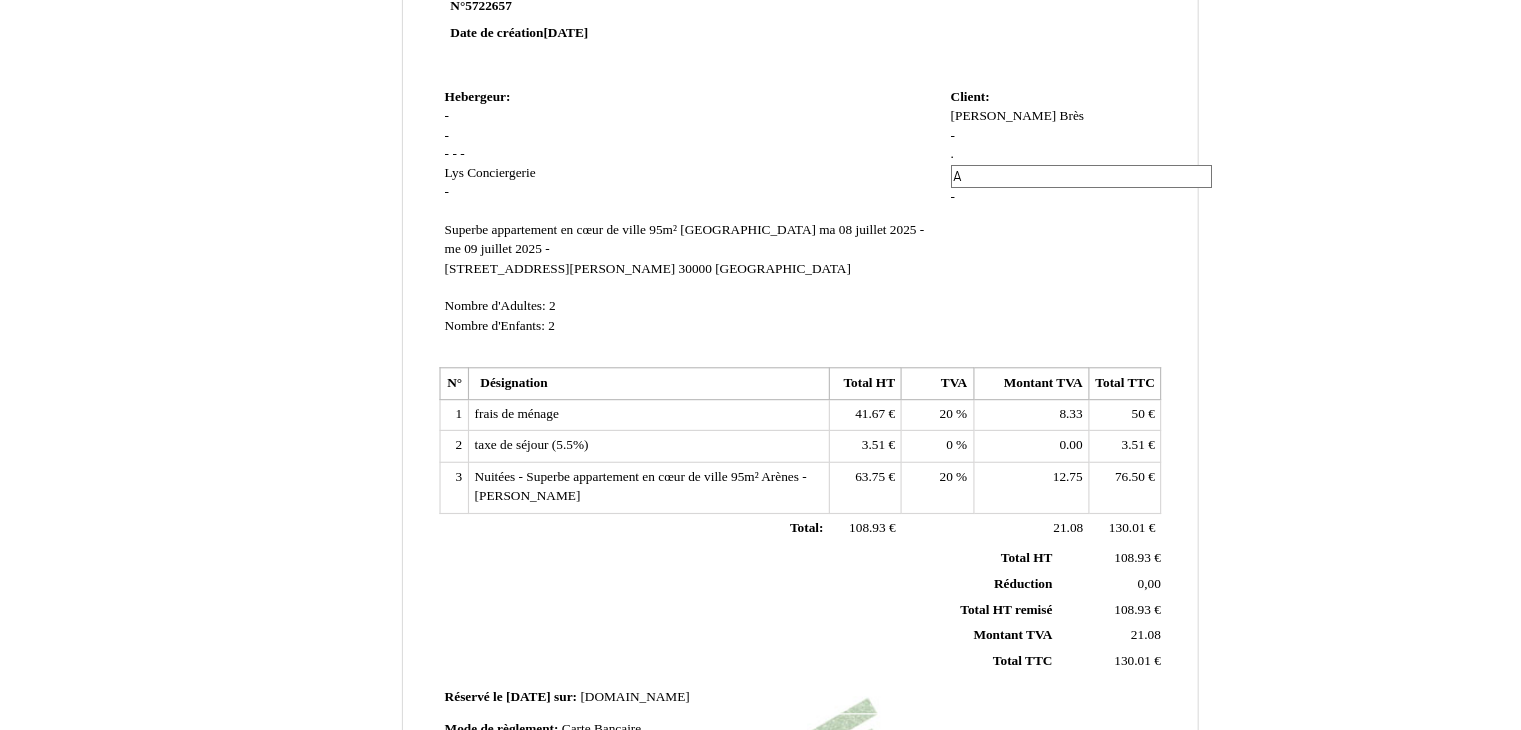 type on "AT" 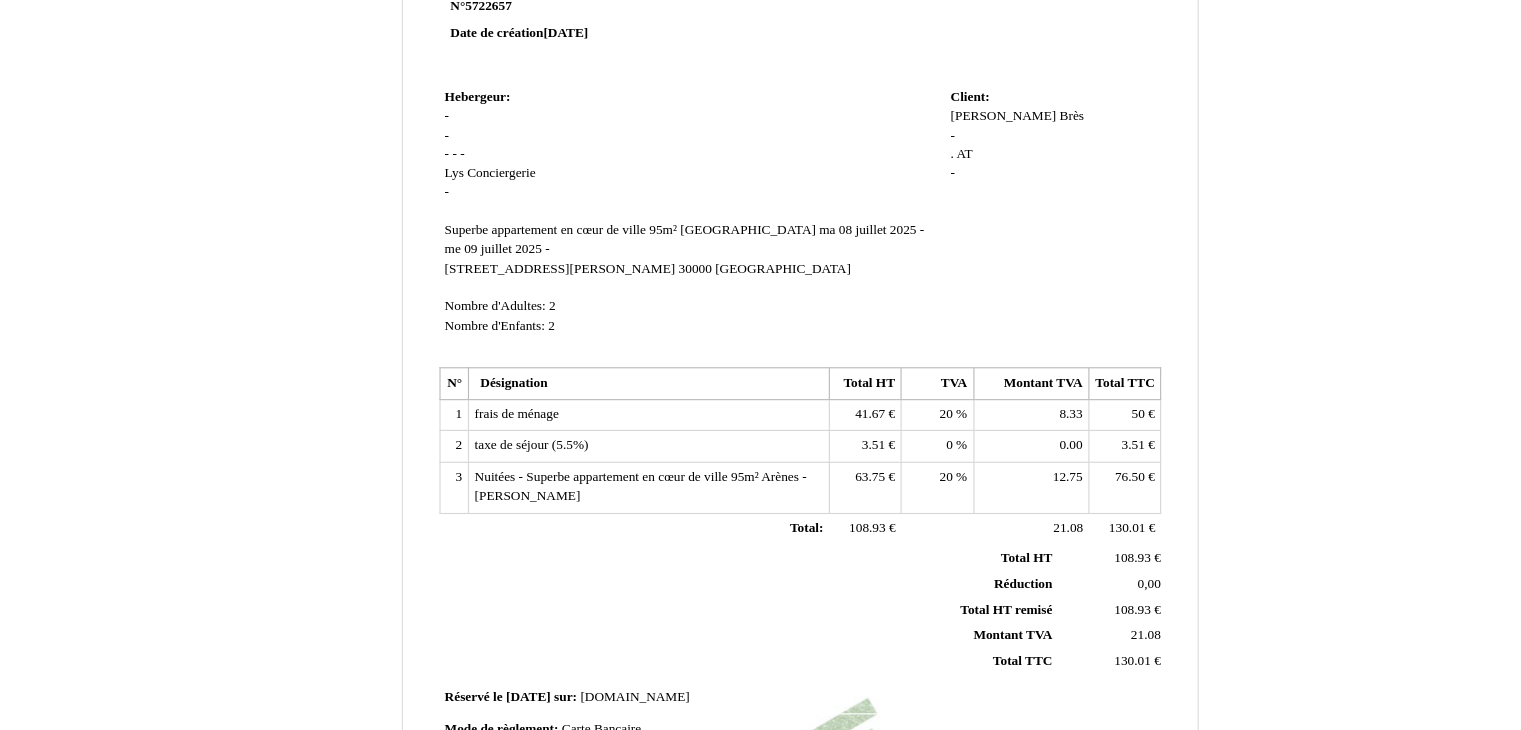 click on "Facture    Facture
N°
5722657    5722657
Date de création
11 May 2025           Hebergeur:    Hebergeur:       -          -          -        -        -          Lys    Lys     Conciergerie    Conciergerie
-
SIRET
Superbe appartement en cœur de ville 95m² Arènes    Superbe appartement en cœur de ville 95m² Arènes
ma 08 juillet 2025 - me 09 juillet 2025 -    ma 08 juillet 2025 - me 09 juillet 2025 -      3 Rue Auguste Pellet    3 Rue Auguste Pellet
30000
30000     Nîmes" at bounding box center (761, 513) 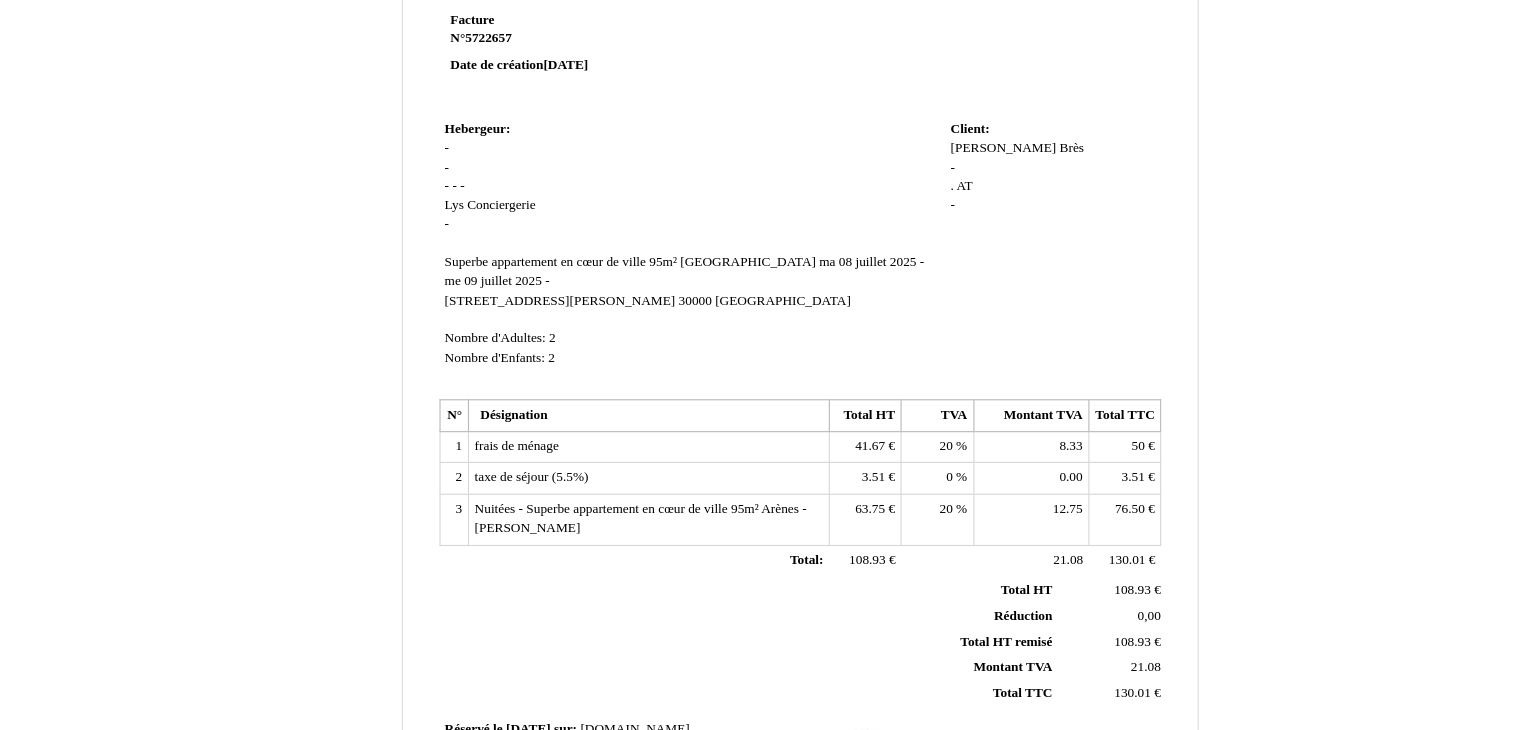 scroll, scrollTop: 0, scrollLeft: 0, axis: both 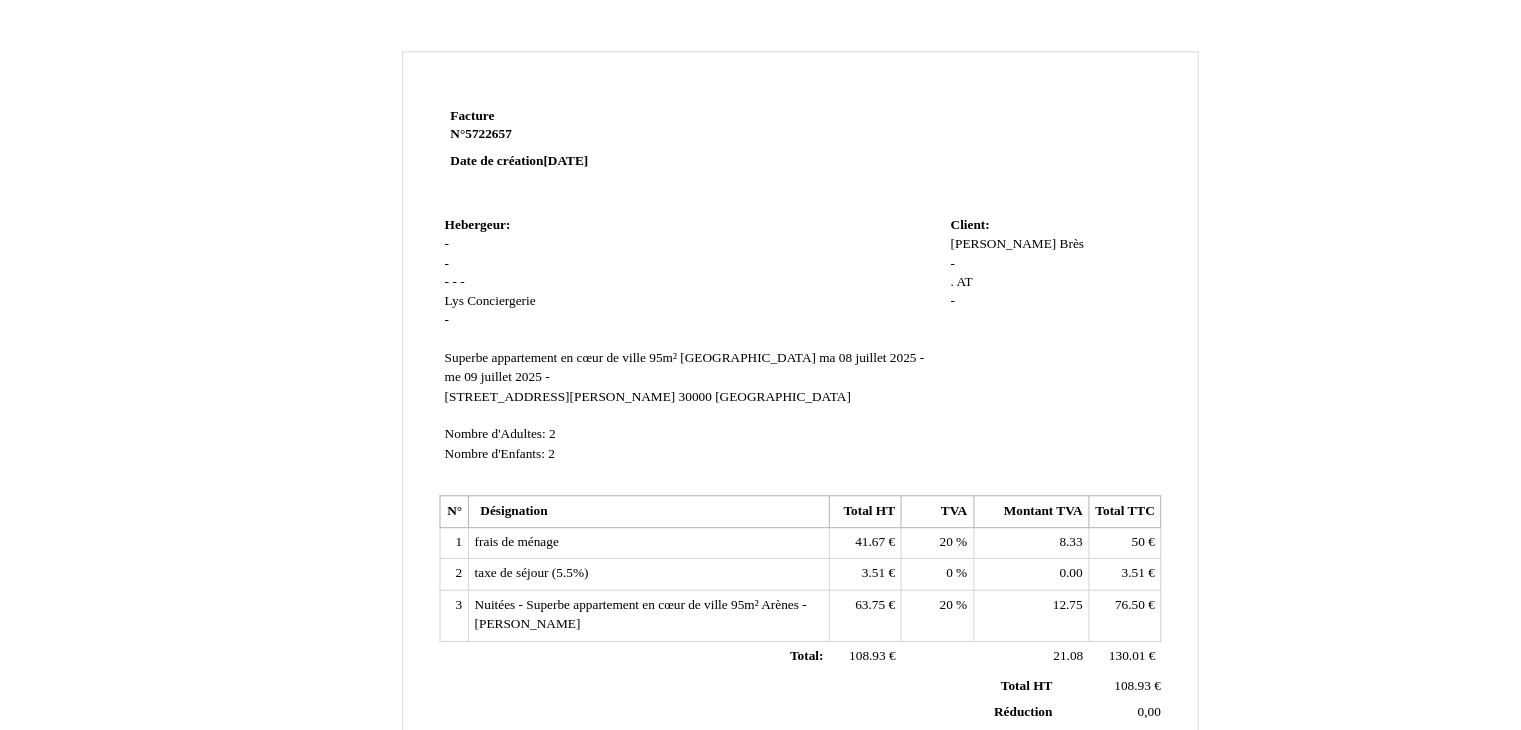 click on "Facture    Facture
N°
5722657    5722657
Date de création
11 May 2025" at bounding box center (573, 122) 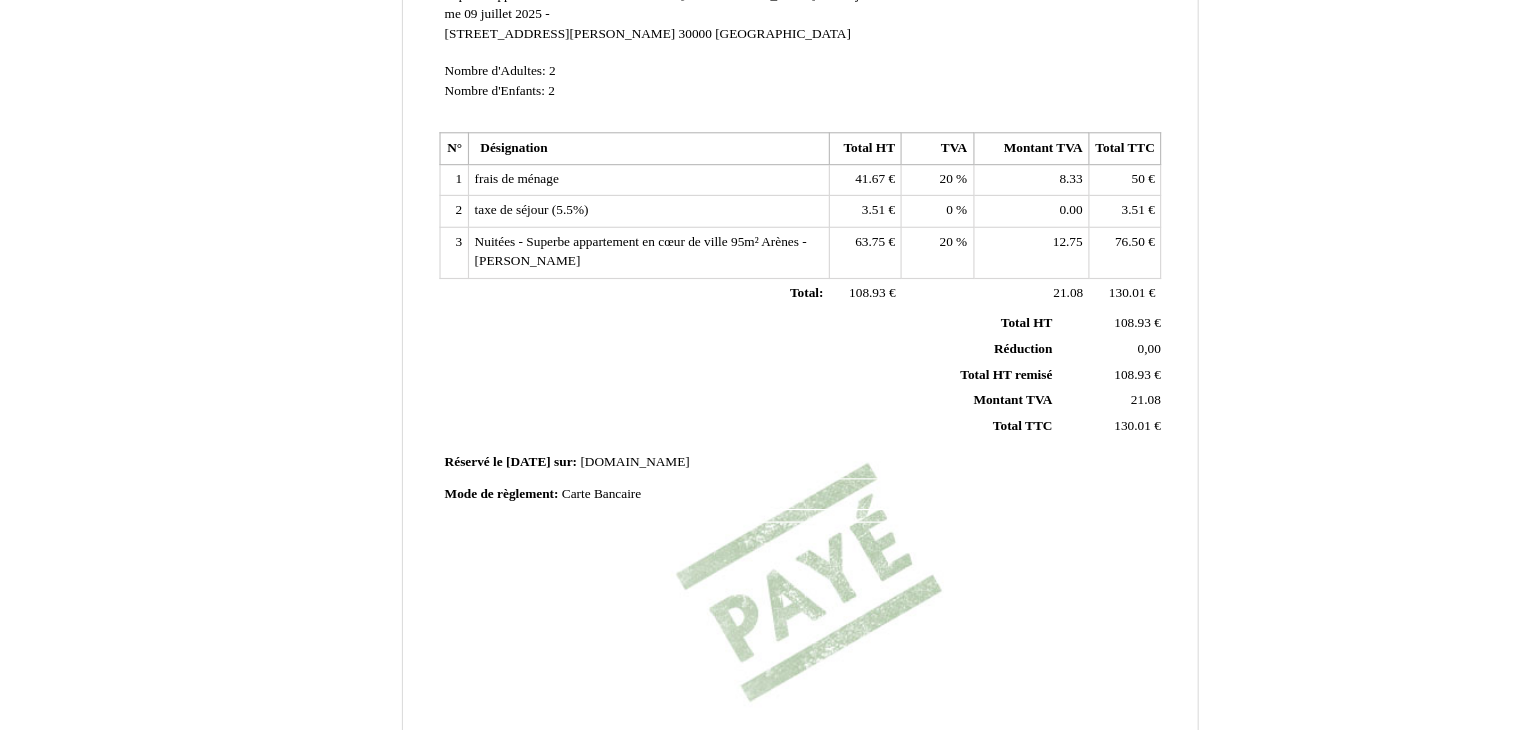 scroll, scrollTop: 249, scrollLeft: 0, axis: vertical 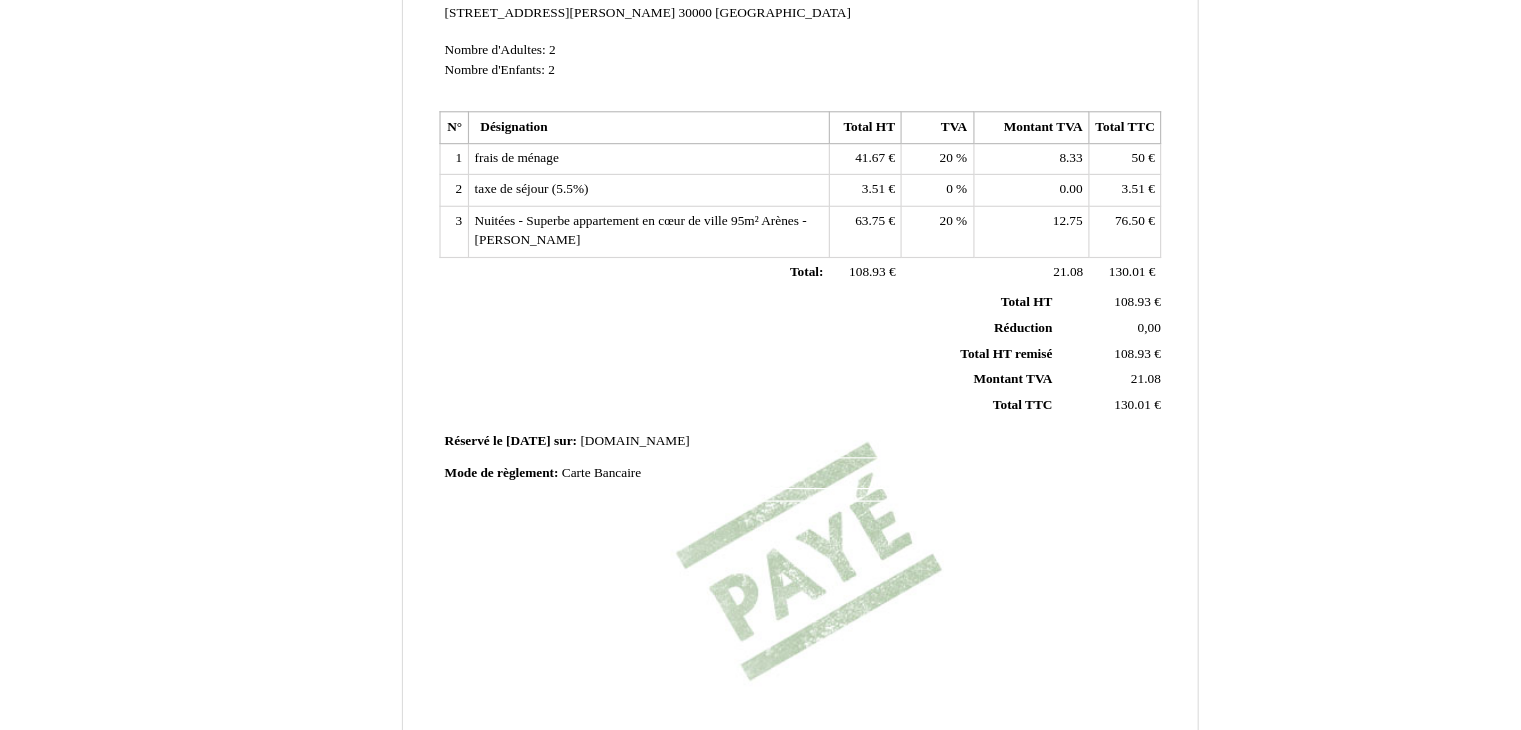 click on "Réservé le   Réservé le   2025-05-11   2025-05-11   sur:    sur:" at bounding box center (508, 475) 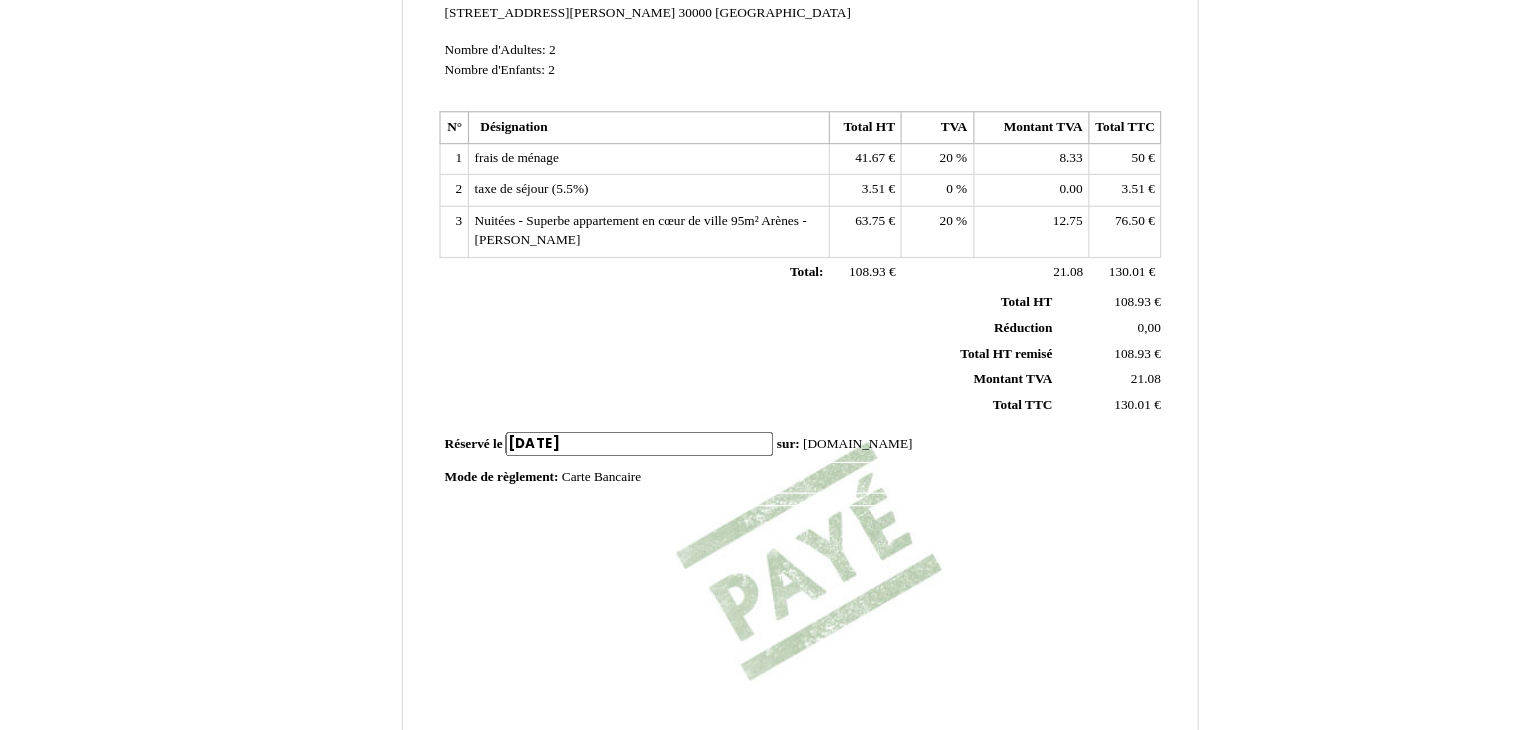 click on "2025-05-08" at bounding box center (619, 478) 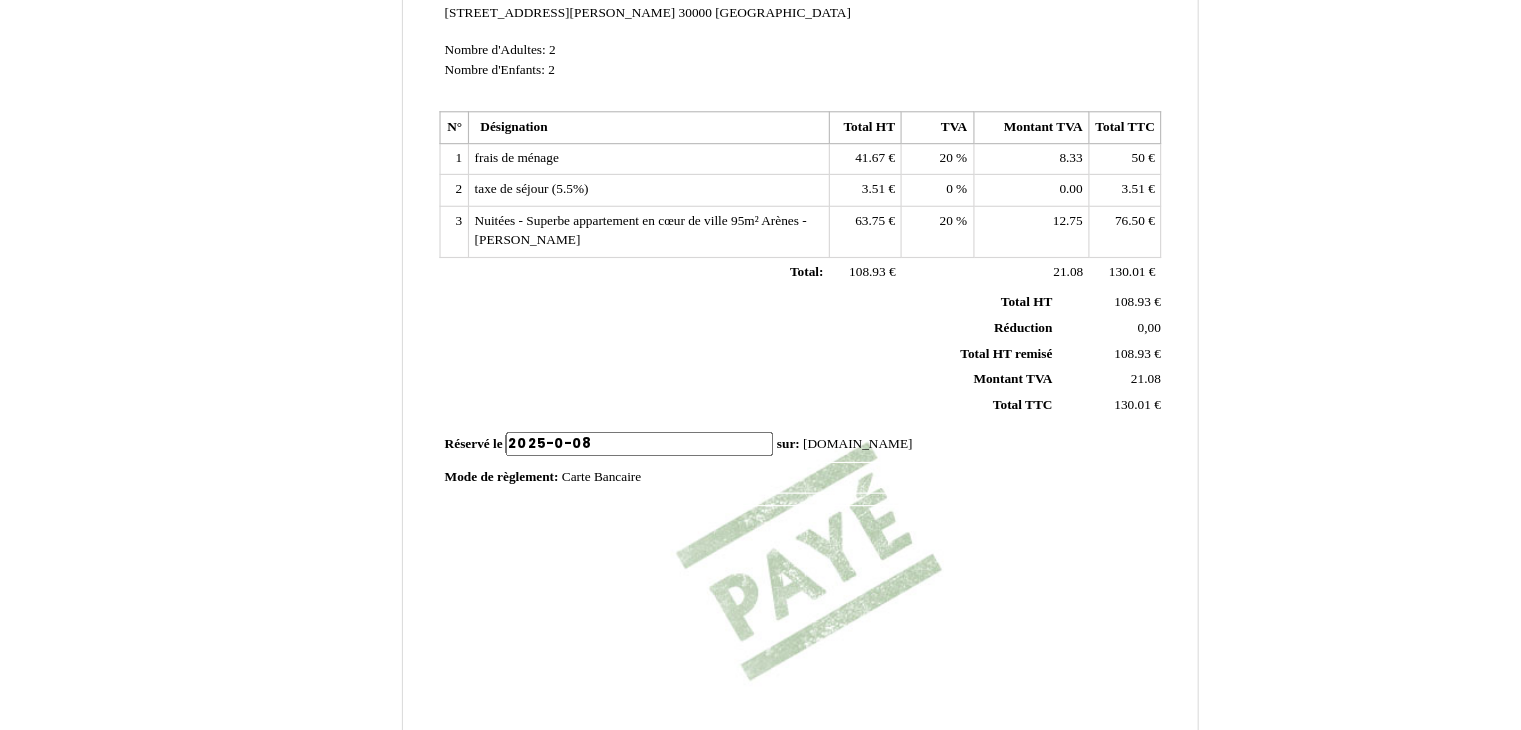 type on "2025-07-08" 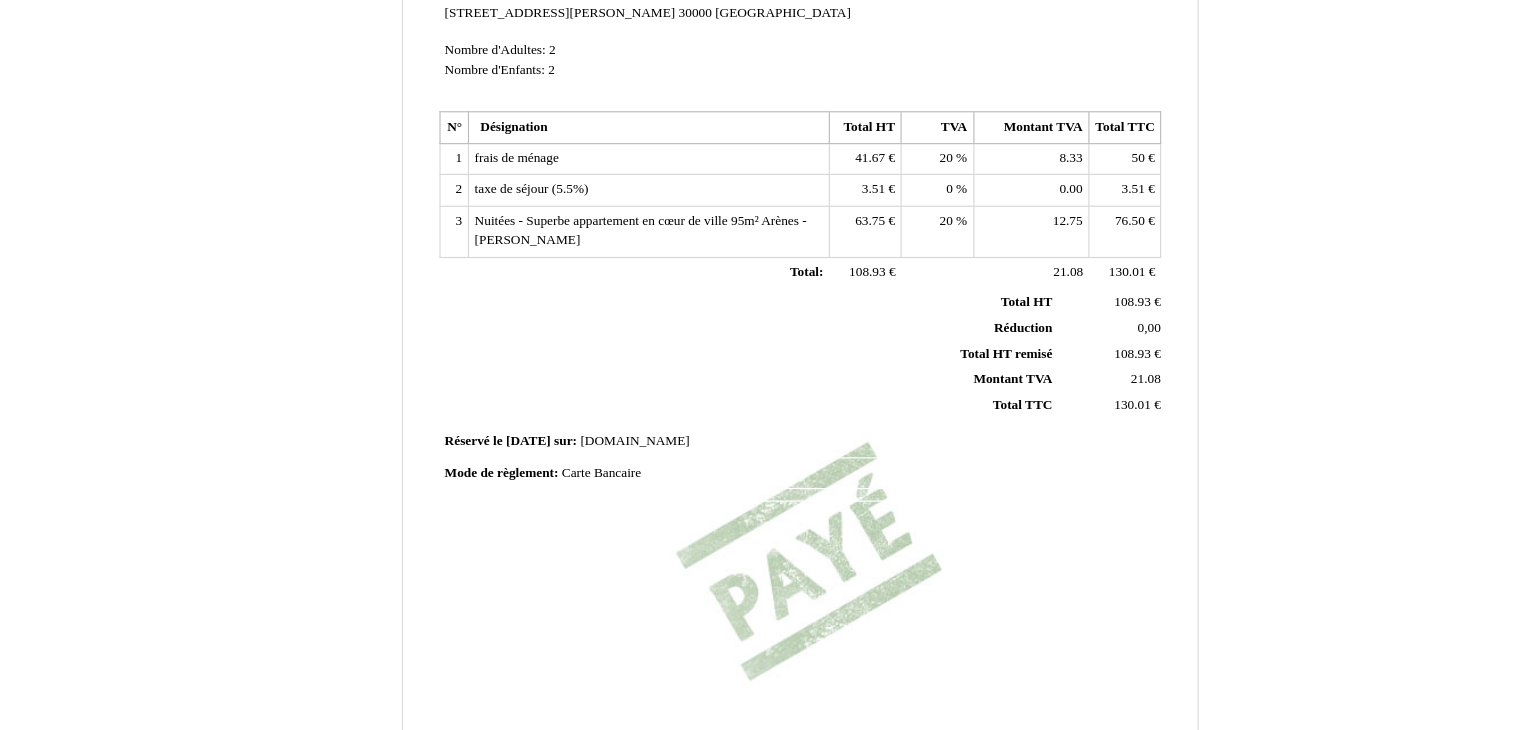 click on "Facture    Facture
N°
5722657    5722657
Date de création
11 May 2025           Hebergeur:    Hebergeur:       -          -          -        -        -          Lys    Lys     Conciergerie    Conciergerie
-
SIRET
Superbe appartement en cœur de ville 95m² Arènes    Superbe appartement en cœur de ville 95m² Arènes
ma 08 juillet 2025 - me 09 juillet 2025 -    ma 08 juillet 2025 - me 09 juillet 2025 -      3 Rue Auguste Pellet    3 Rue Auguste Pellet
30000
30000     Nîmes                 2    2" at bounding box center (760, 312) 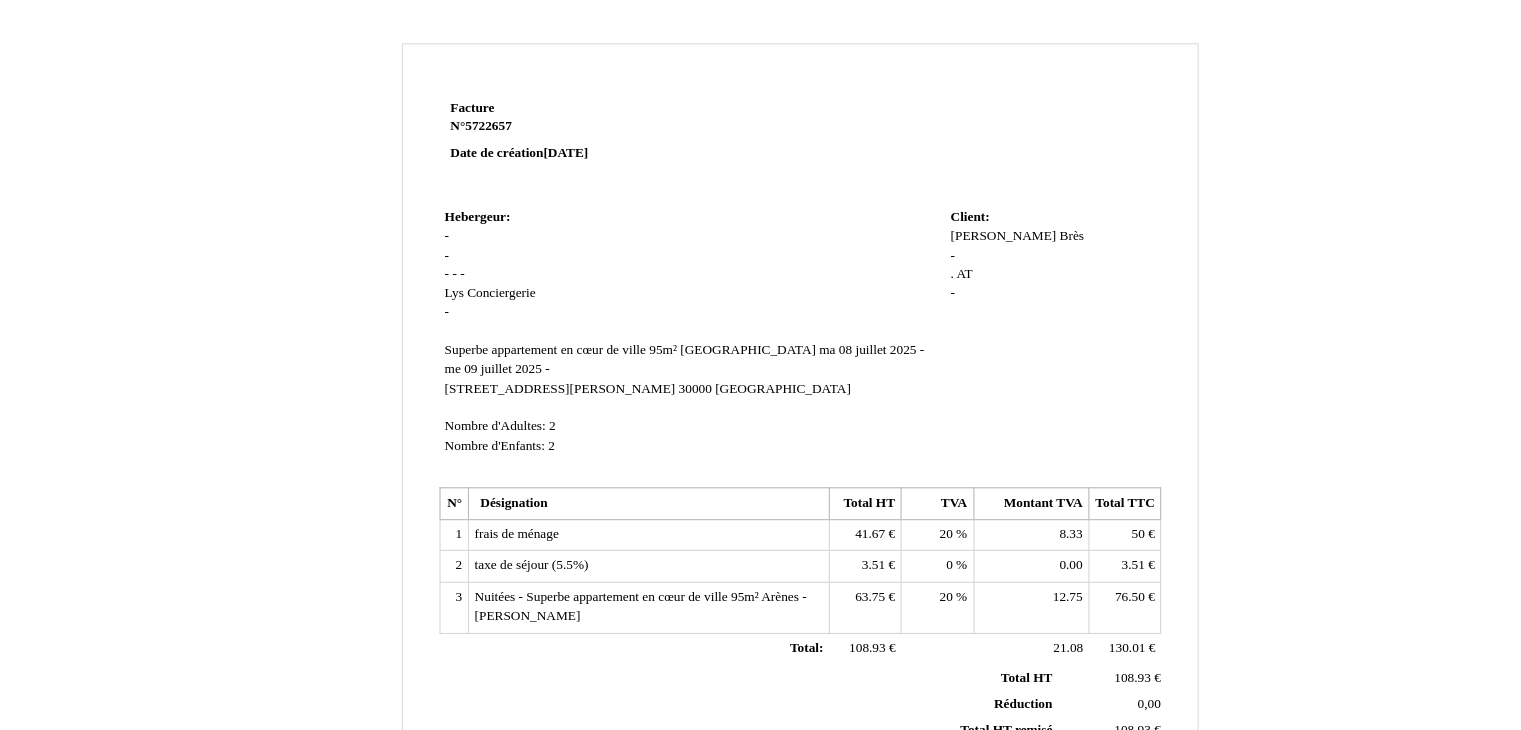 scroll, scrollTop: 0, scrollLeft: 0, axis: both 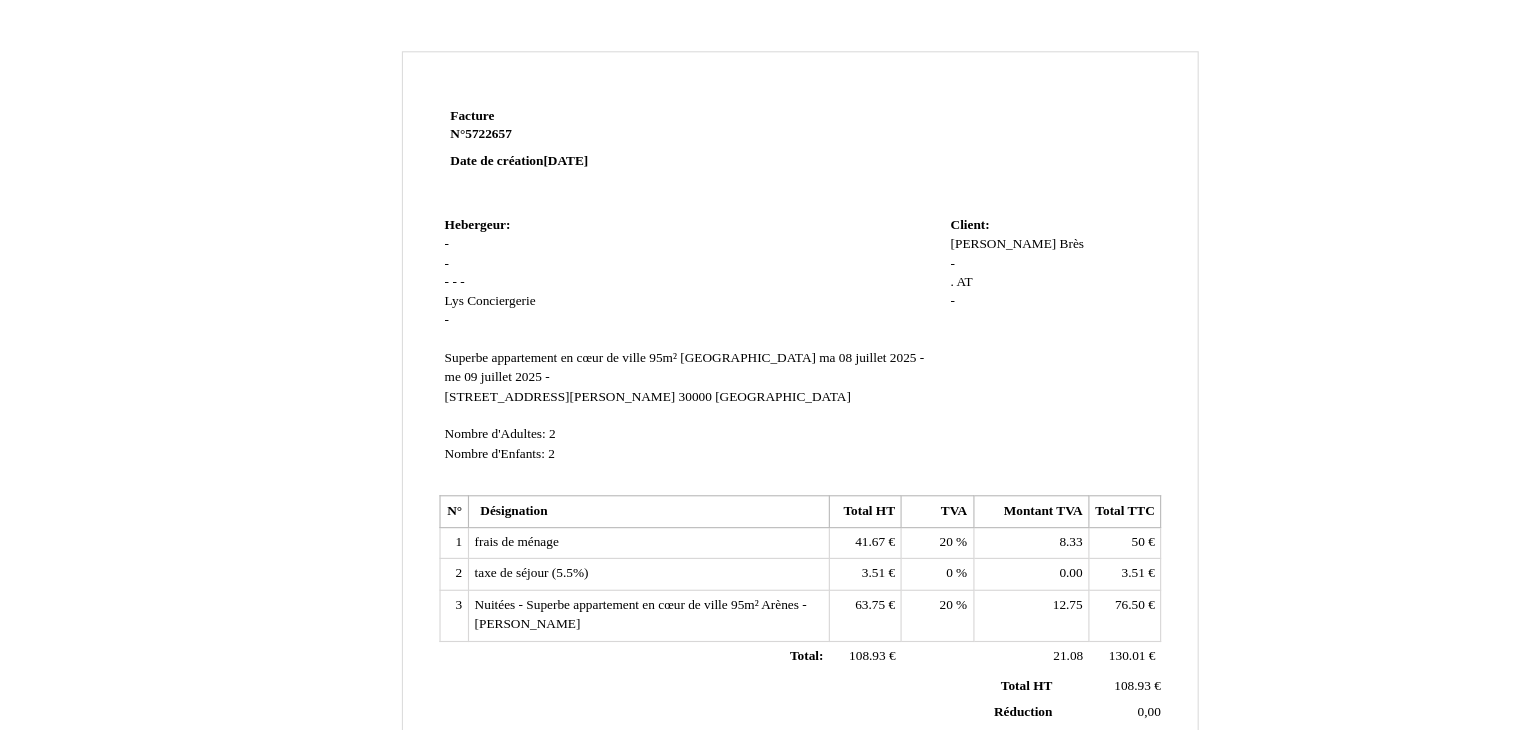 click on "11 May 2025" at bounding box center [554, 141] 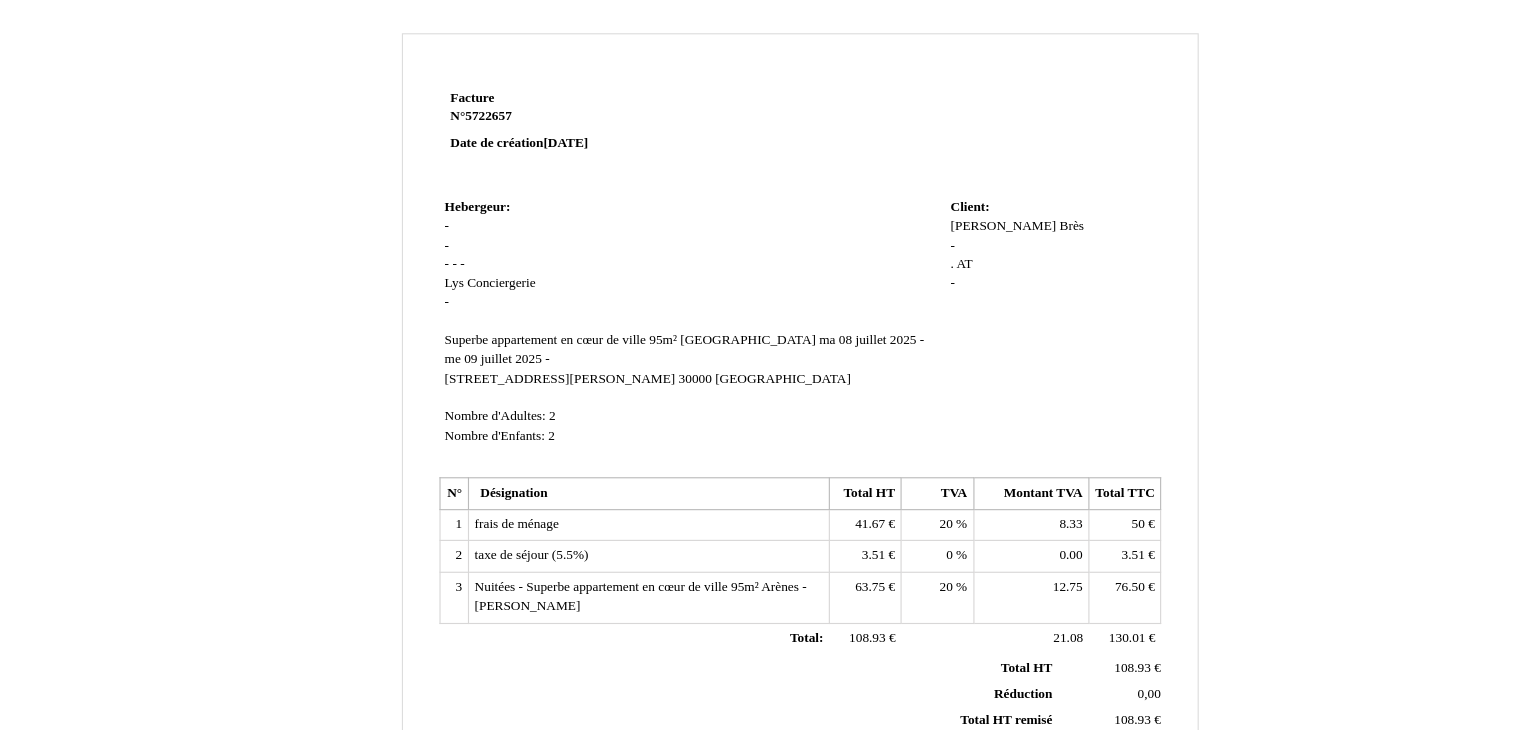 scroll, scrollTop: 0, scrollLeft: 0, axis: both 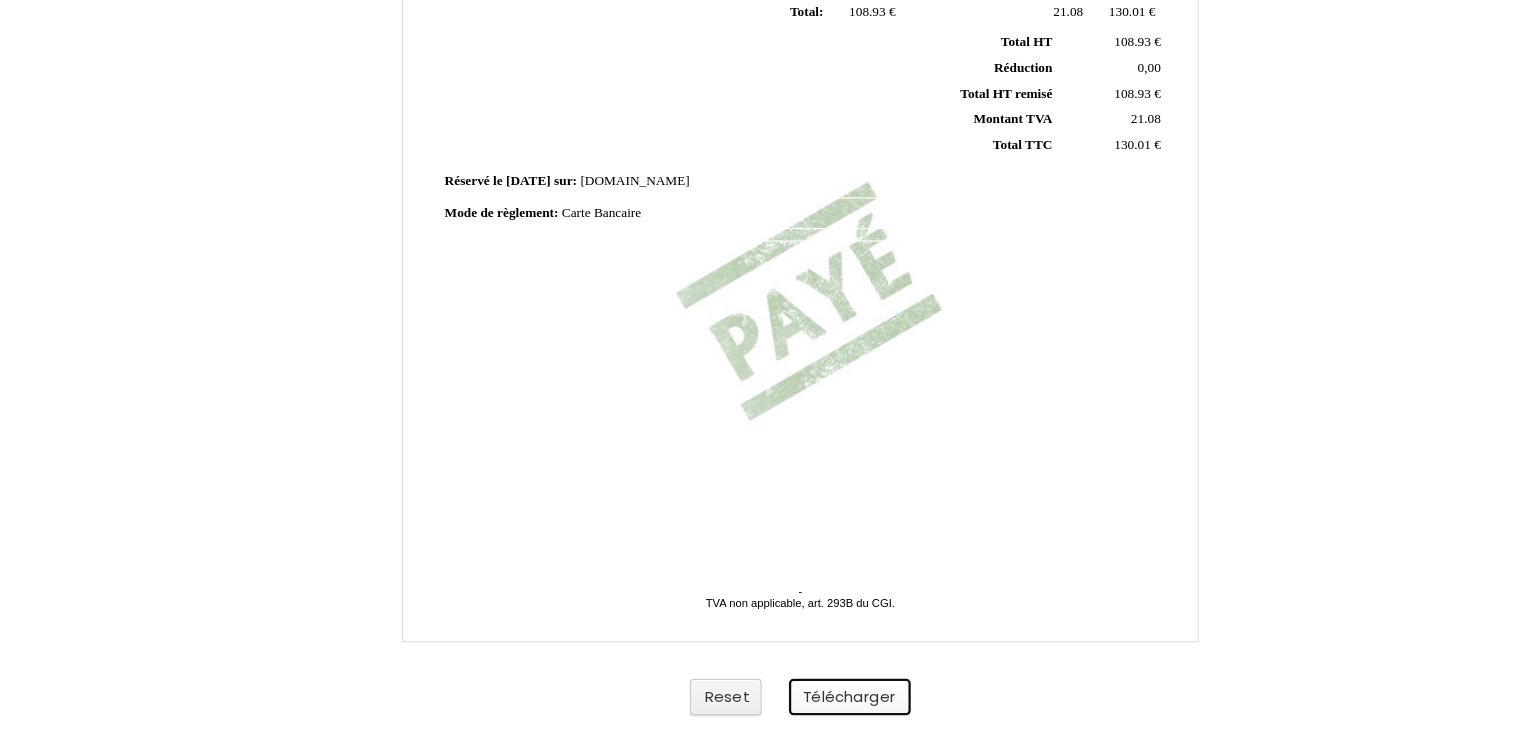 click on "Télécharger" at bounding box center [804, 701] 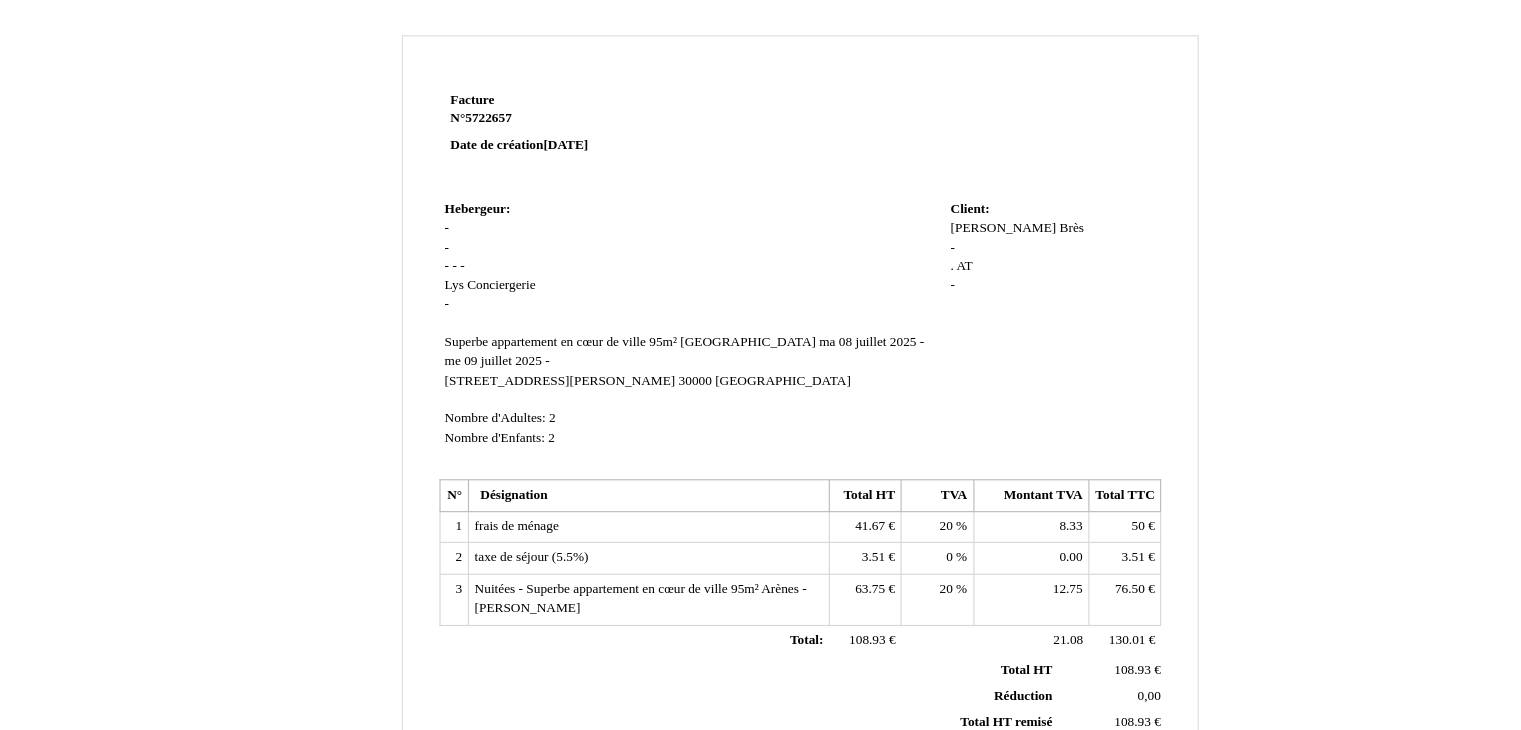 scroll, scrollTop: 0, scrollLeft: 0, axis: both 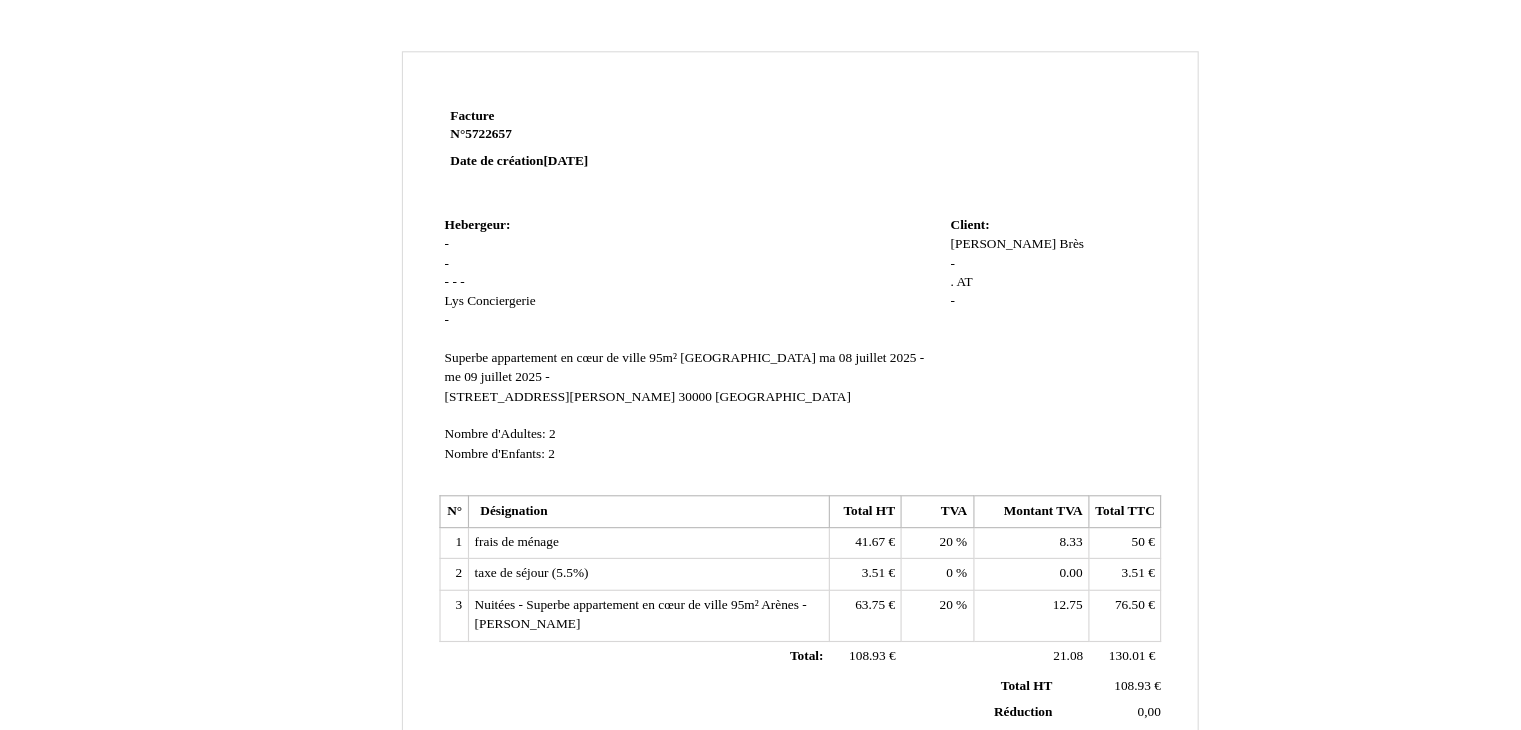 click on "11 May 2025" at bounding box center [554, 141] 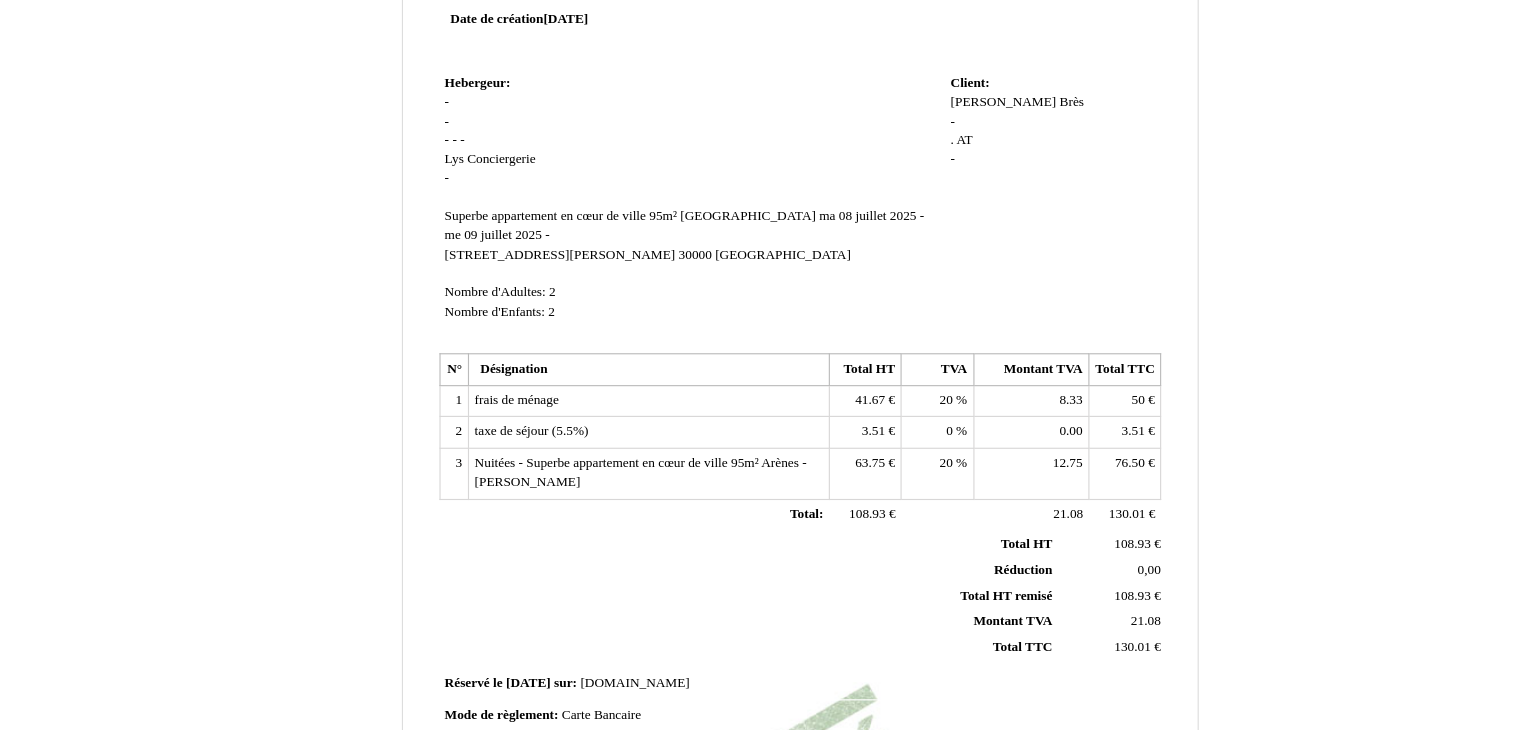 scroll, scrollTop: 95, scrollLeft: 0, axis: vertical 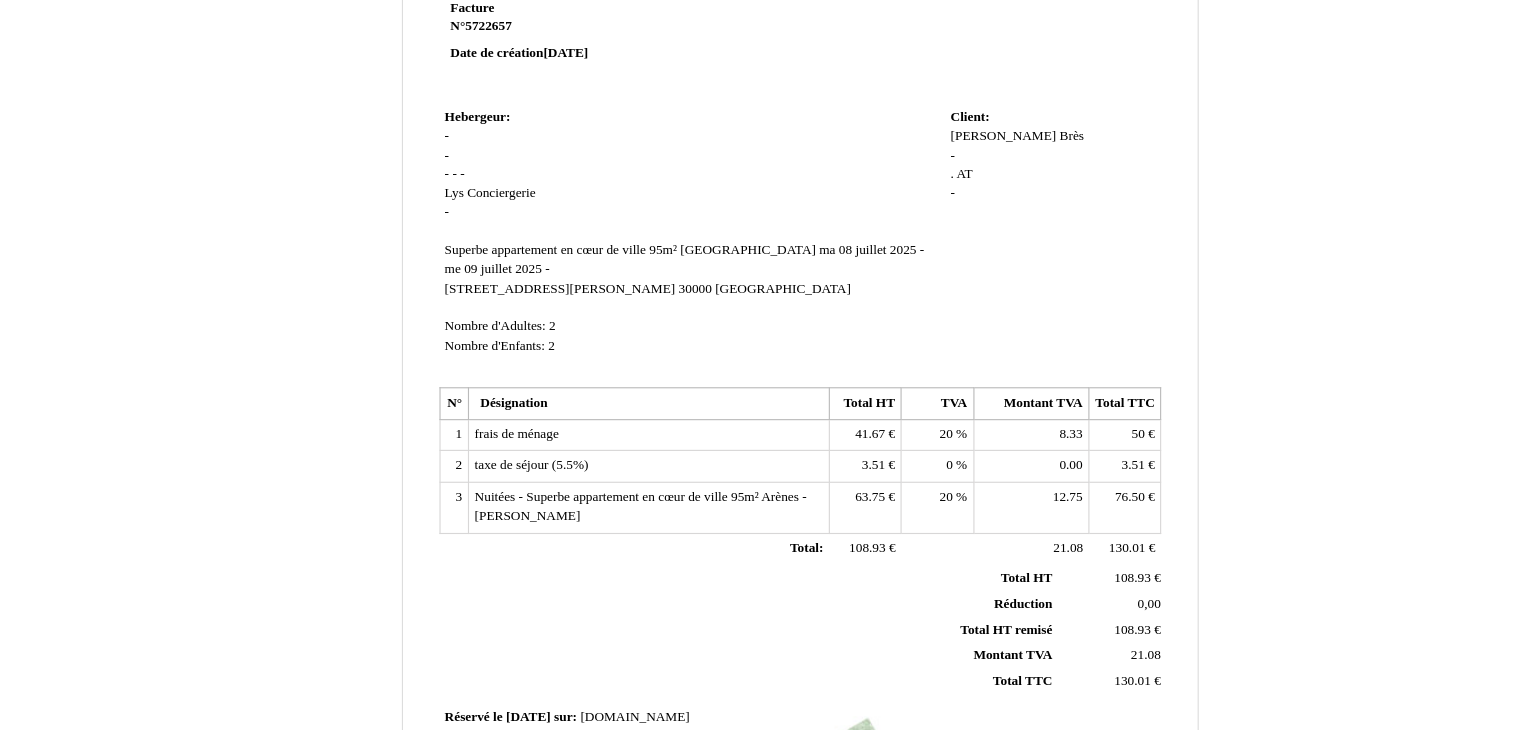 click on "Brès" at bounding box center [999, 119] 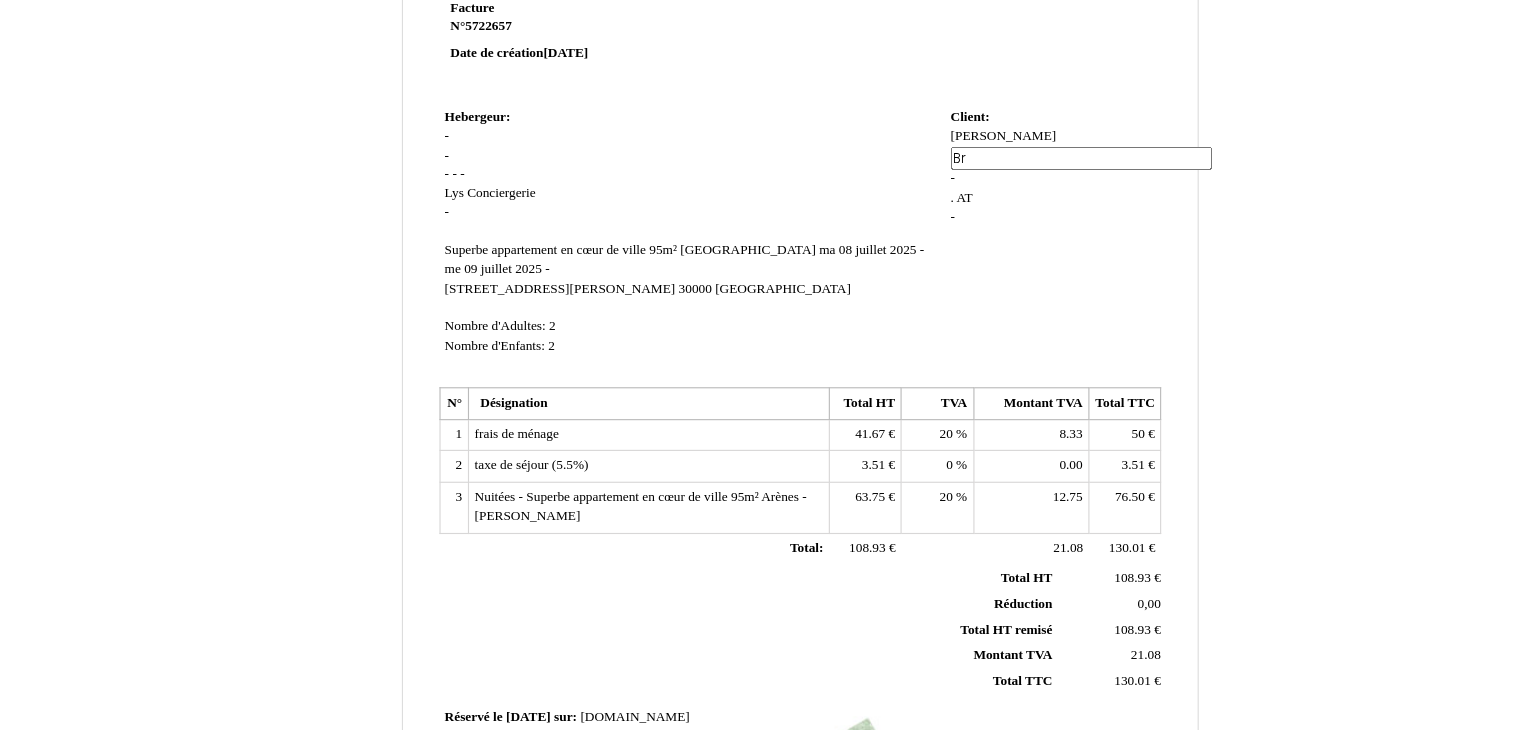 type on "B" 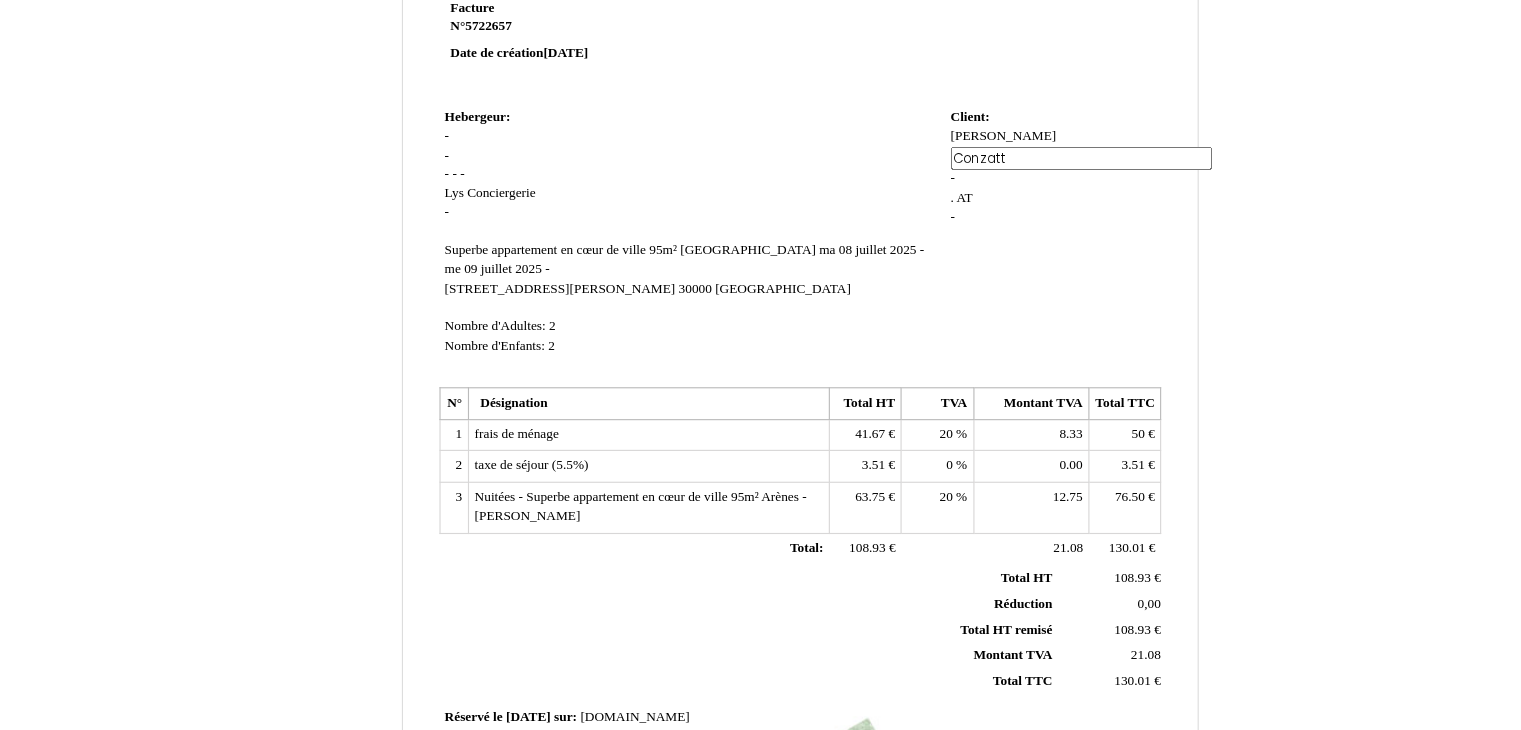 type on "Conzatti" 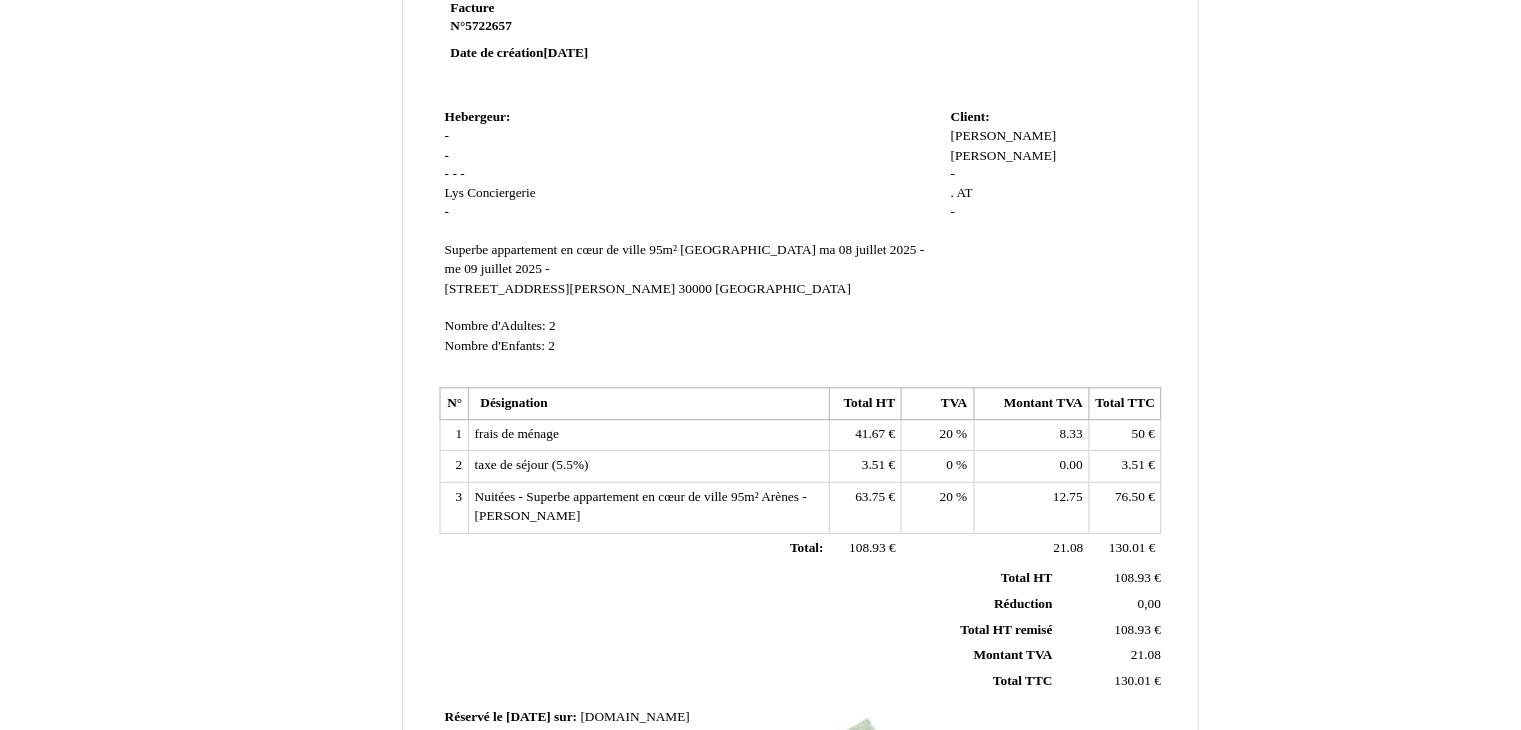 click on "Client:    Client:       Aurélien    Aurélien     Conzatti    Conzatti       -          .    .     AT    AT       -" at bounding box center [983, 212] 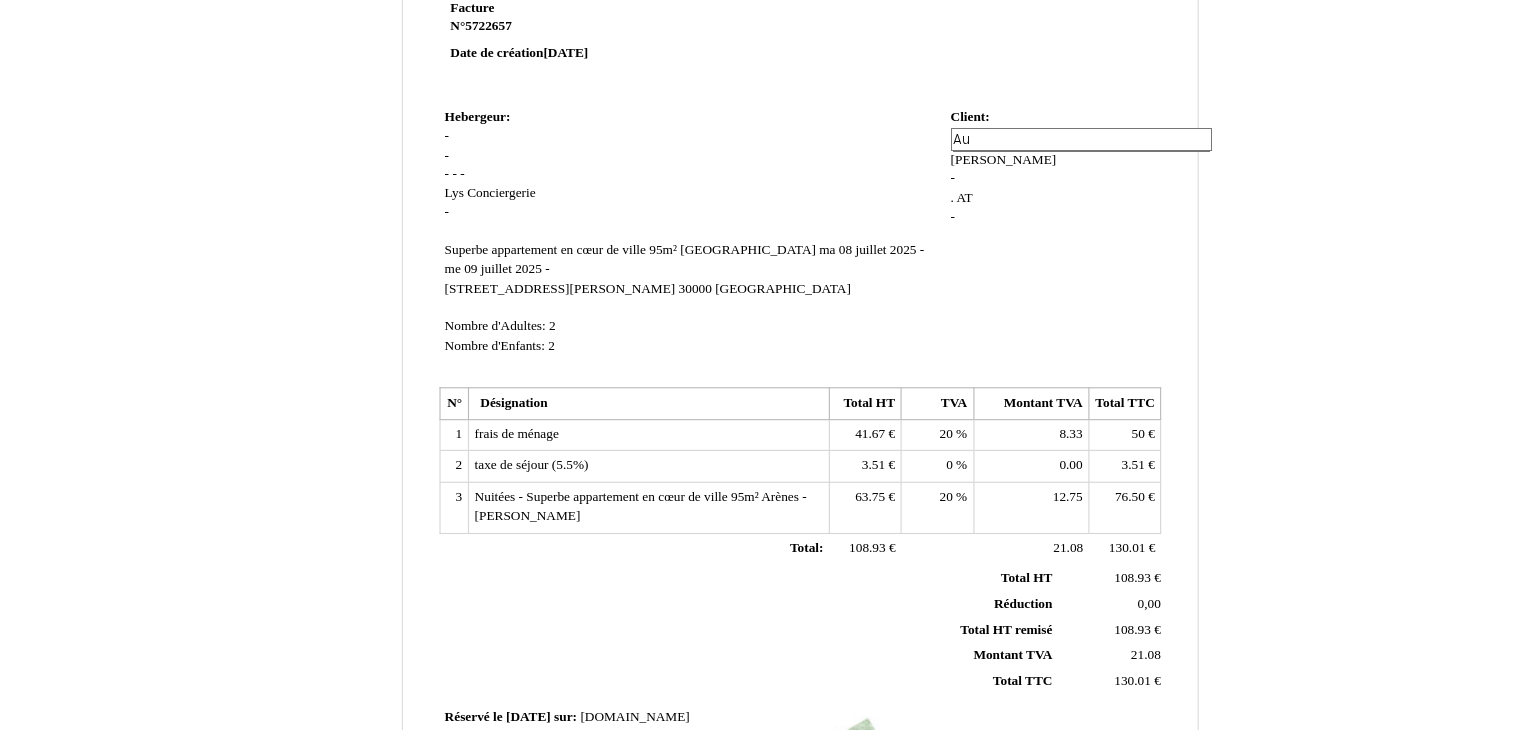 type on "A" 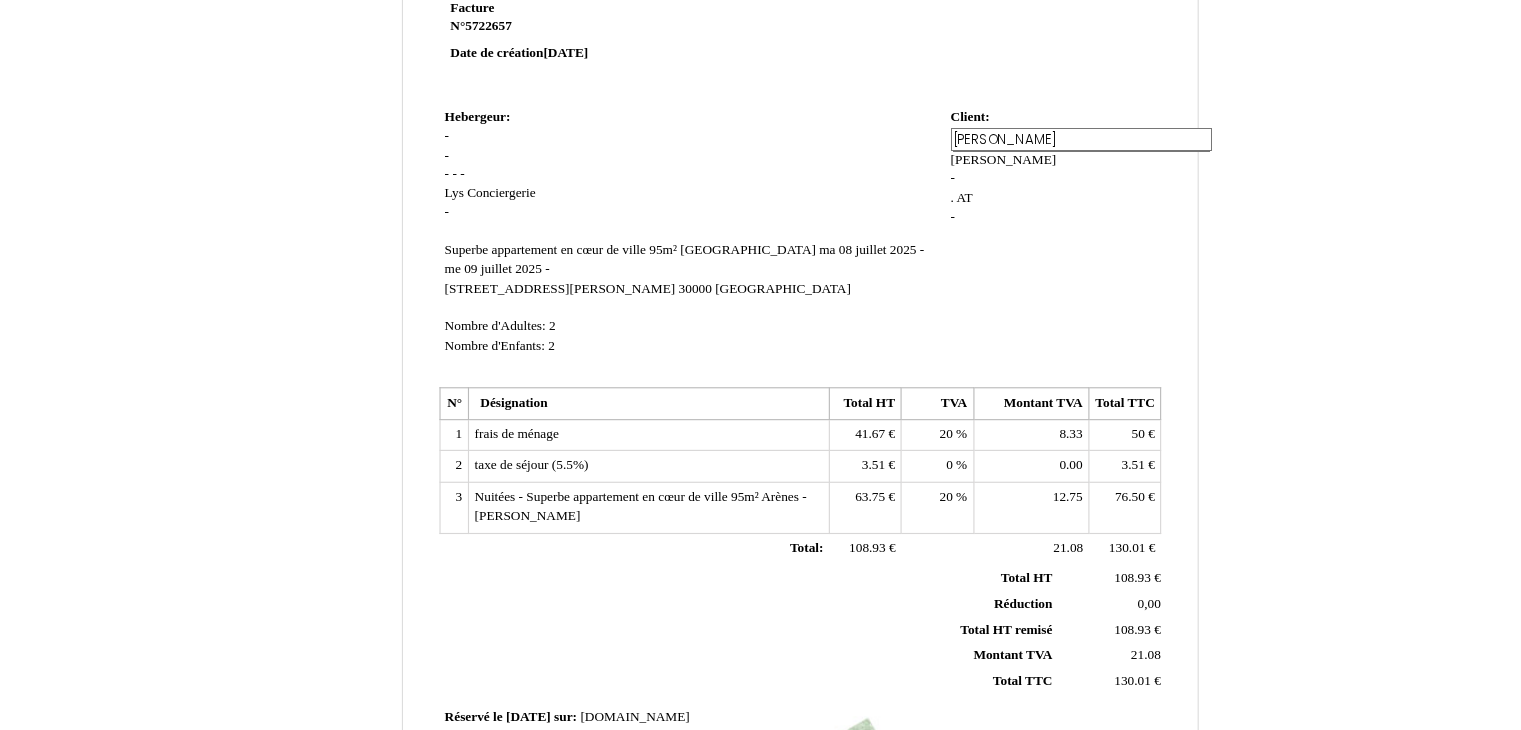 type on "Eleonora" 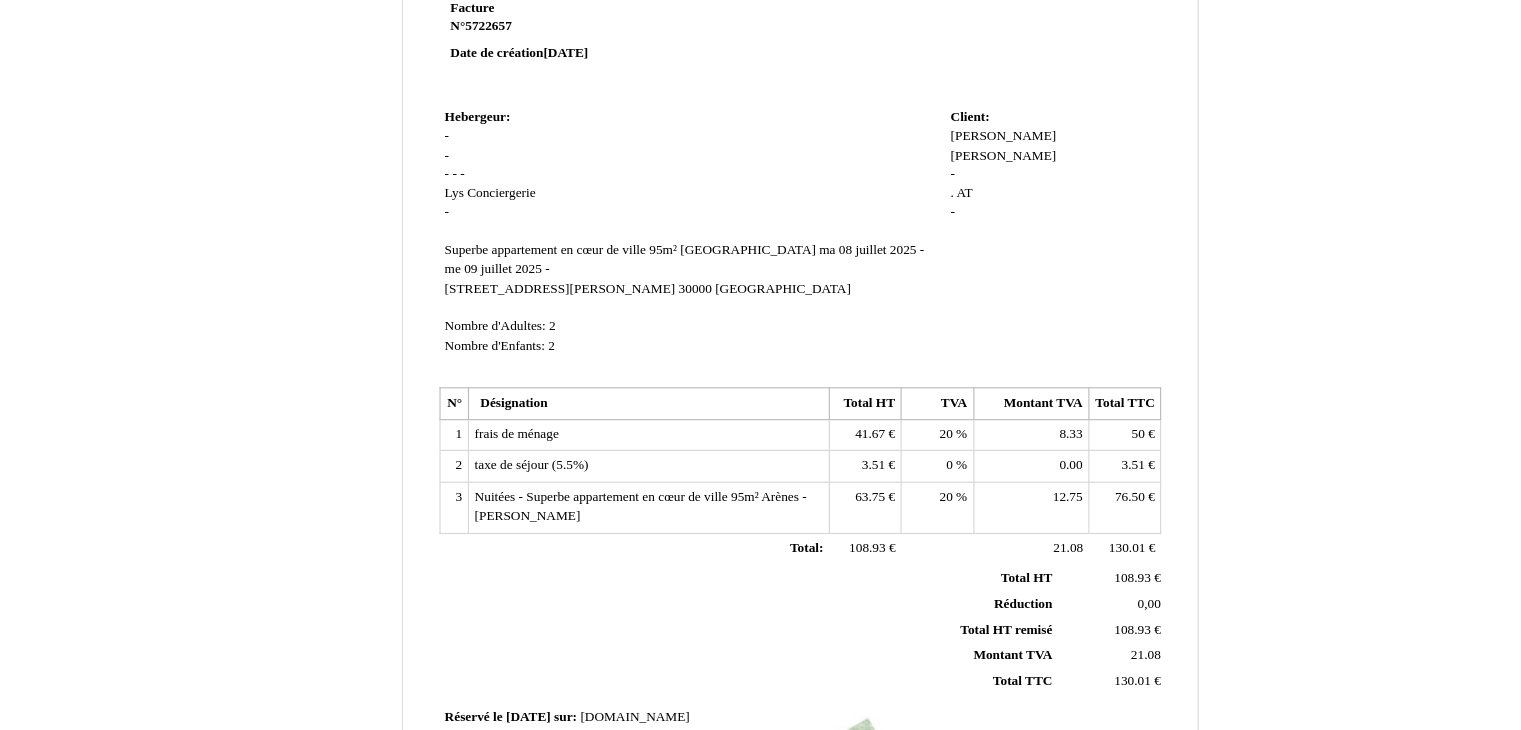 click on "Aurélien    Aurélien     Conzatti    Conzatti       -          .    .     AT    AT       -" at bounding box center [983, 162] 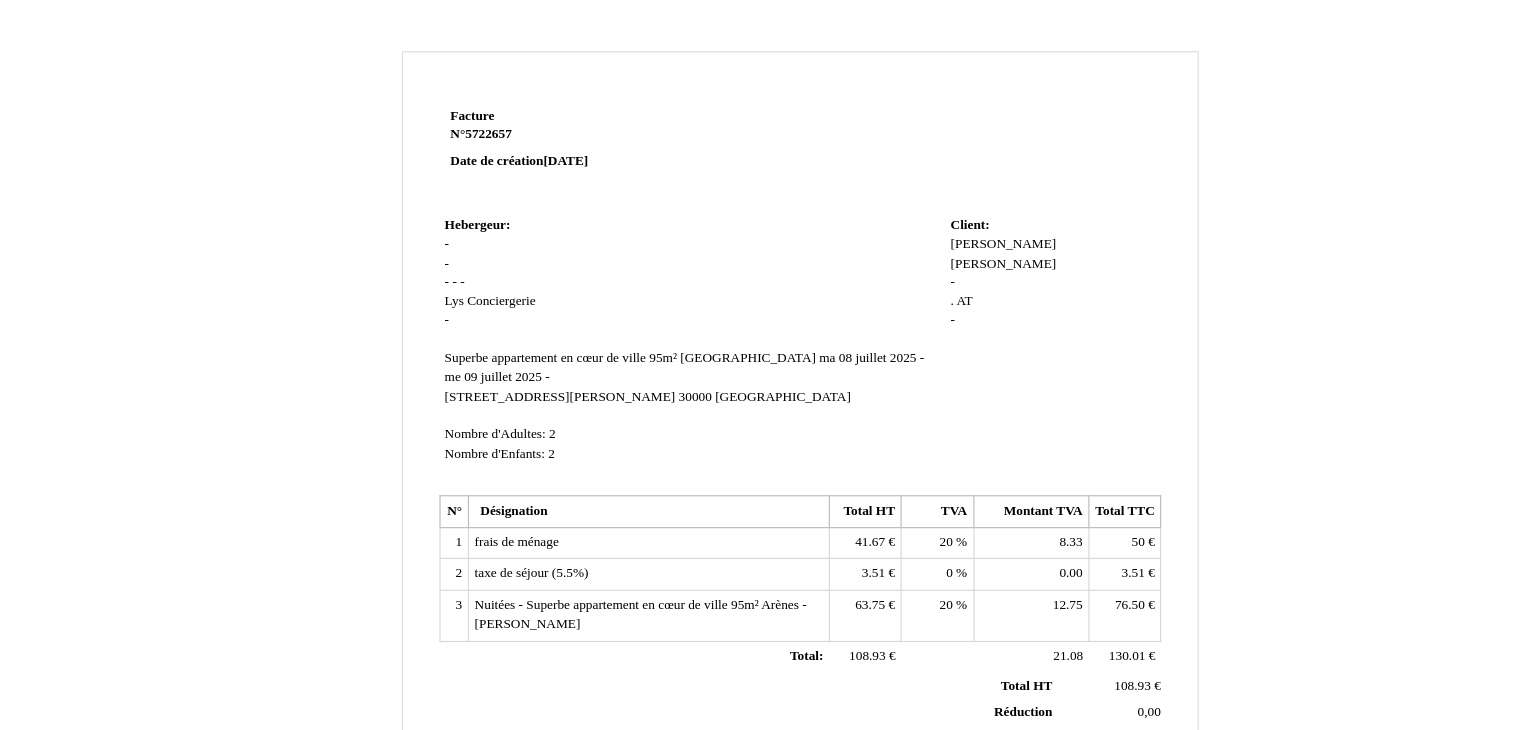 scroll, scrollTop: 0, scrollLeft: 0, axis: both 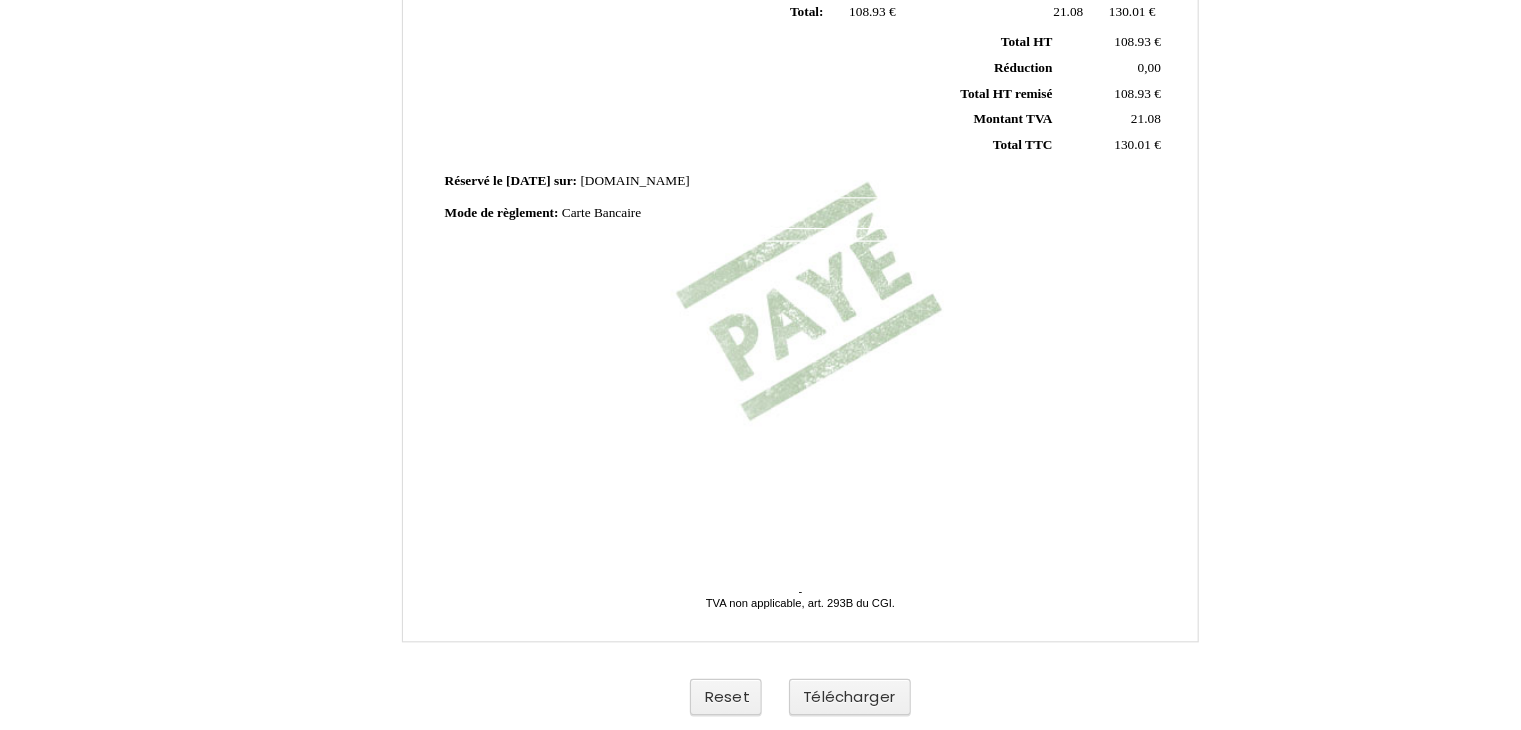 click on "Reset   Télécharger" at bounding box center (761, 701) 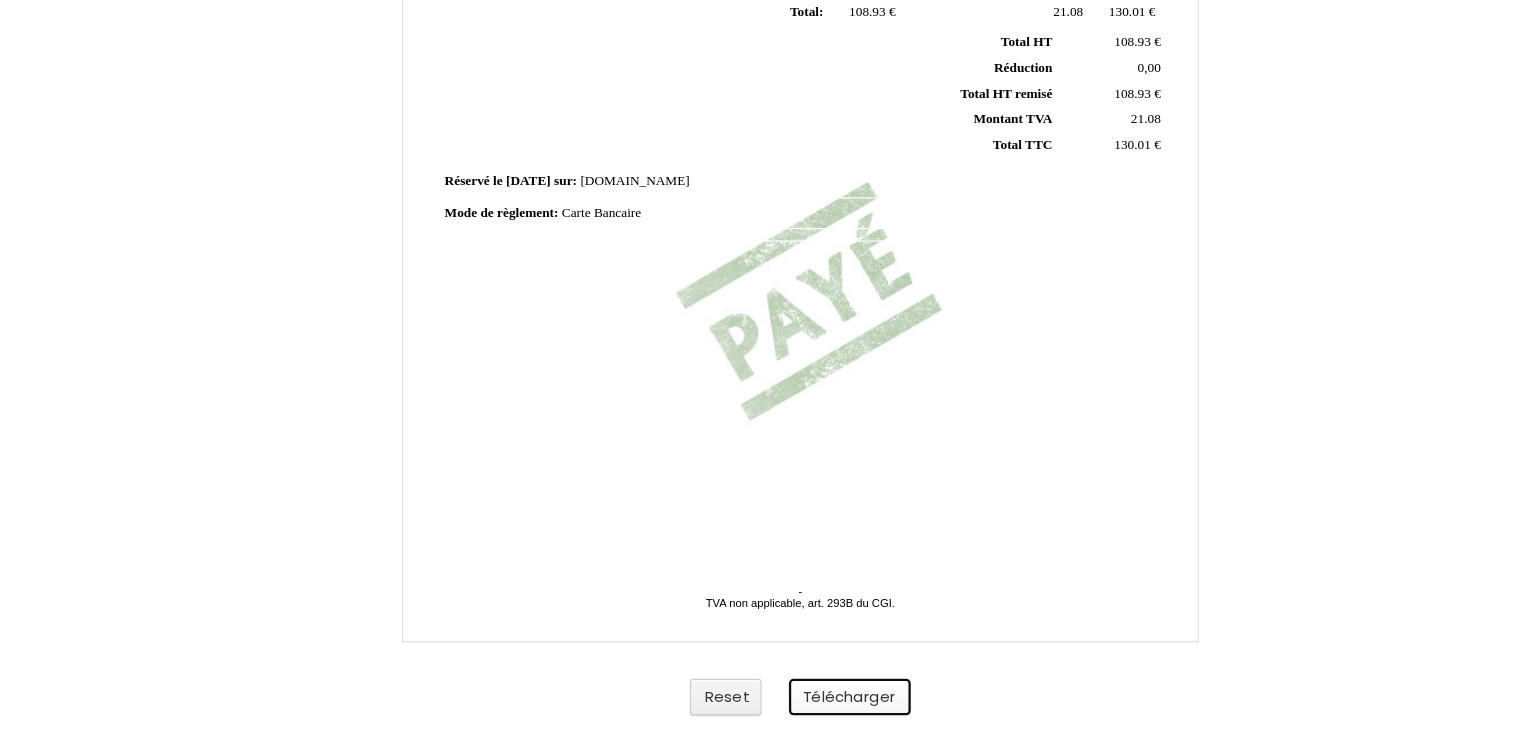 click on "Télécharger" at bounding box center [804, 701] 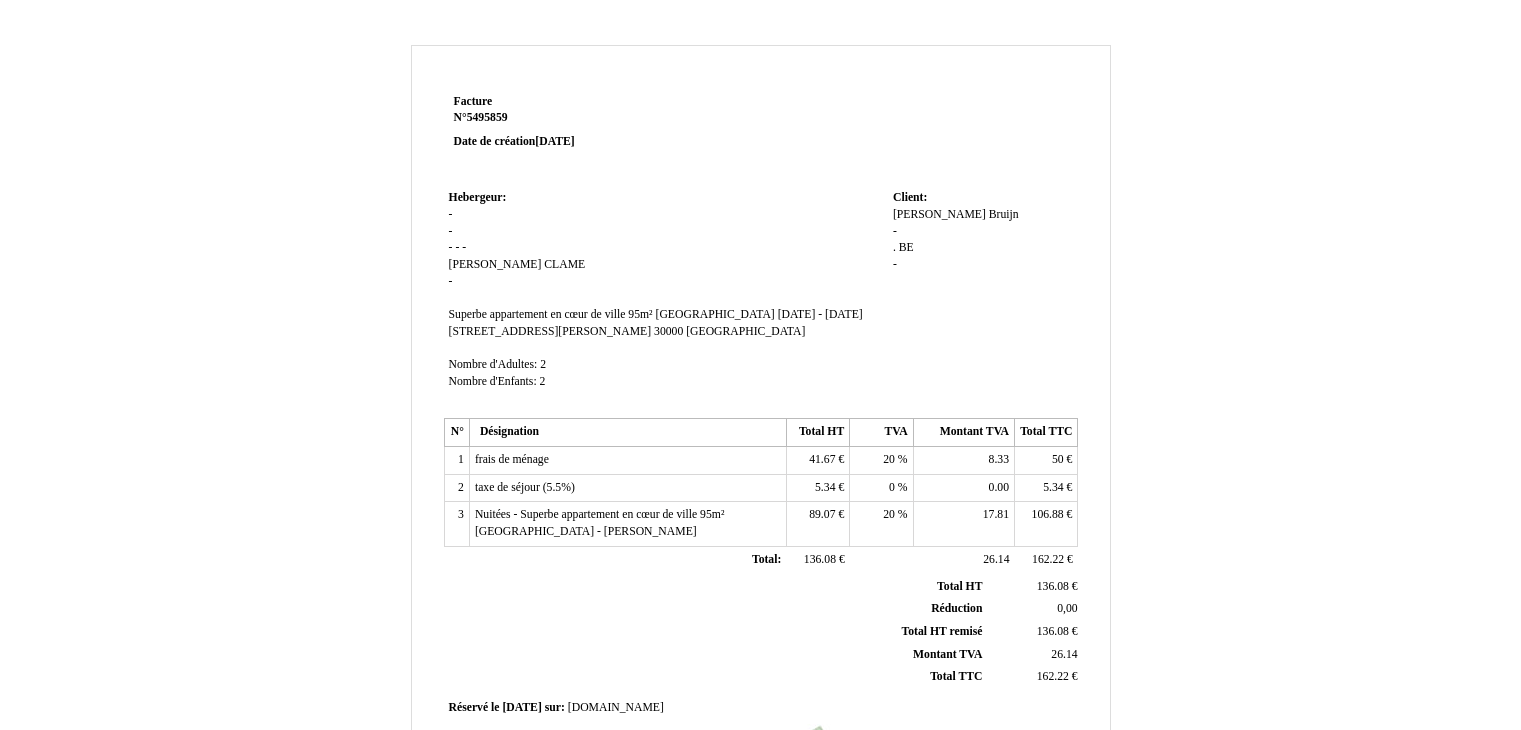 scroll, scrollTop: 0, scrollLeft: 0, axis: both 